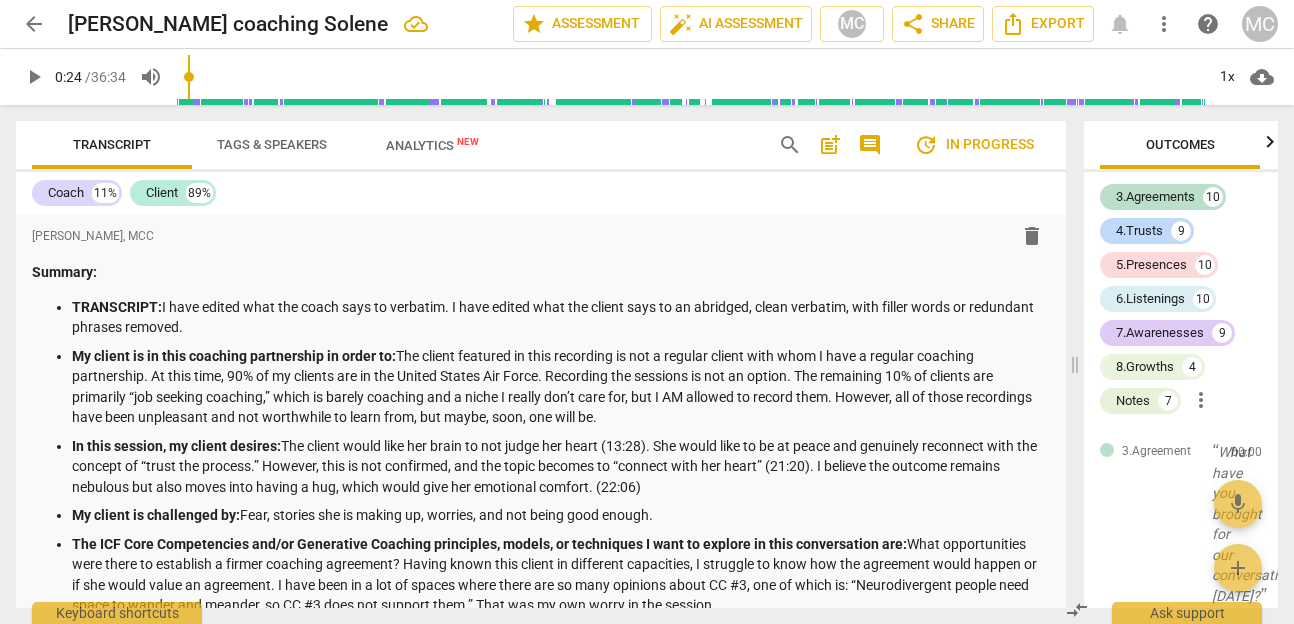 scroll, scrollTop: 0, scrollLeft: 0, axis: both 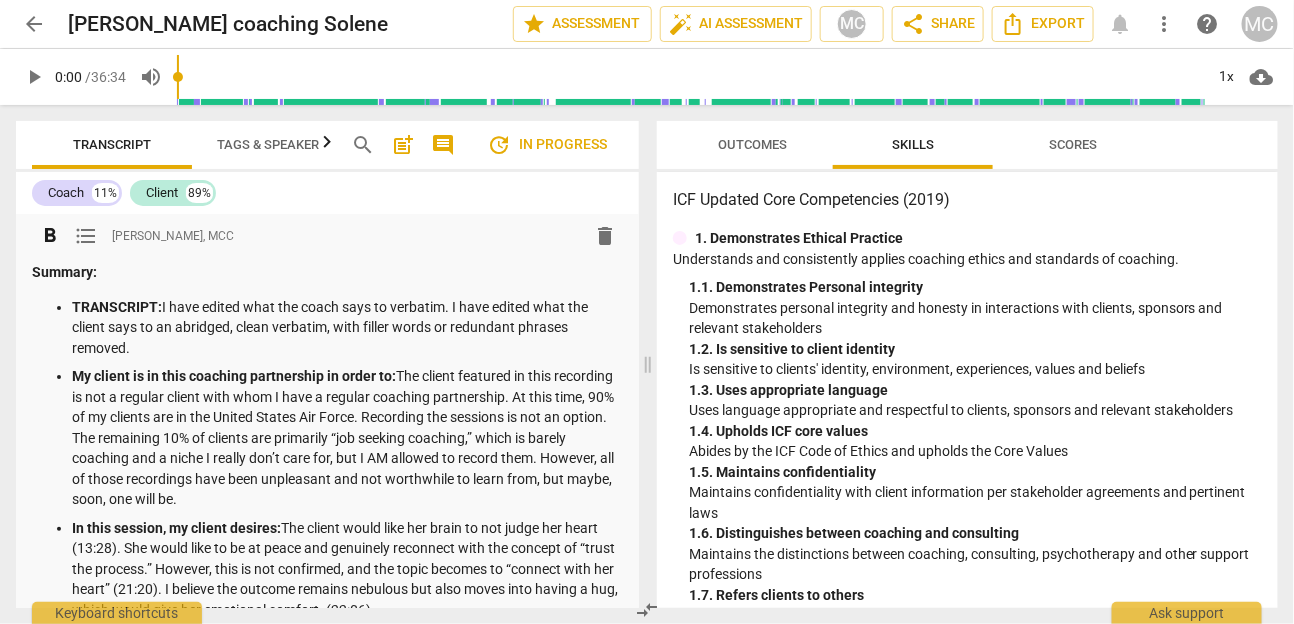 click on "TRANSCRIPT:  I have edited what the coach says to verbatim. I have edited what the client says to an abridged, clean verbatim, with filler words or redundant phrases removed." at bounding box center [347, 328] 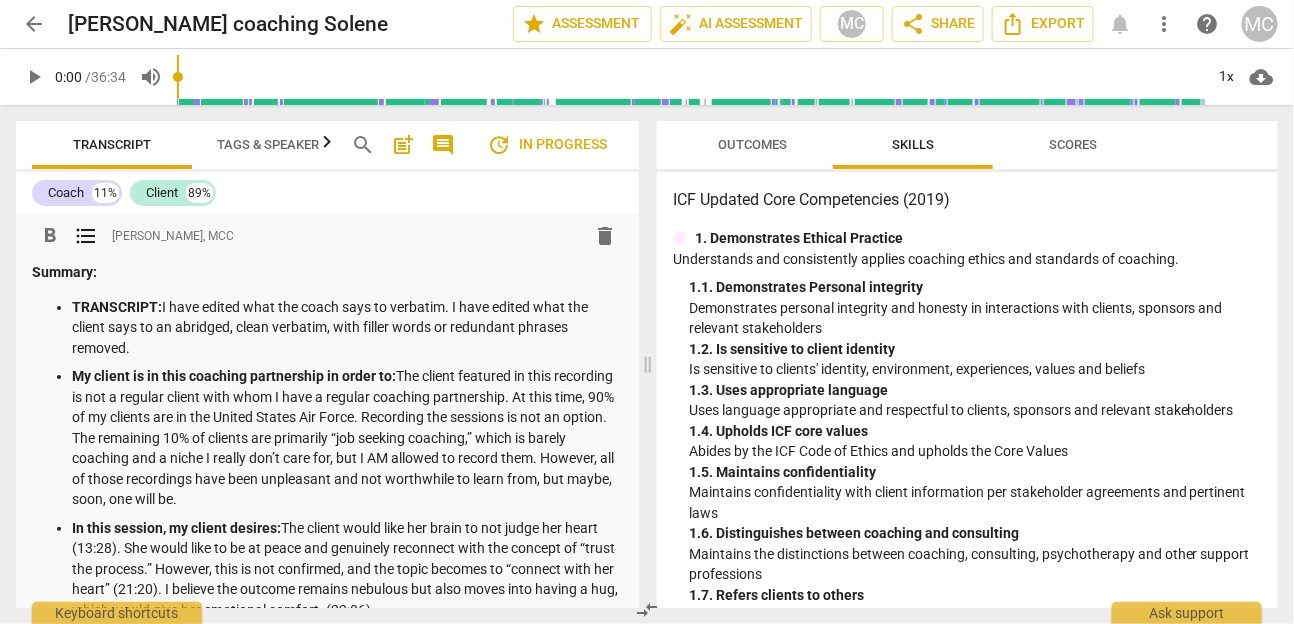type 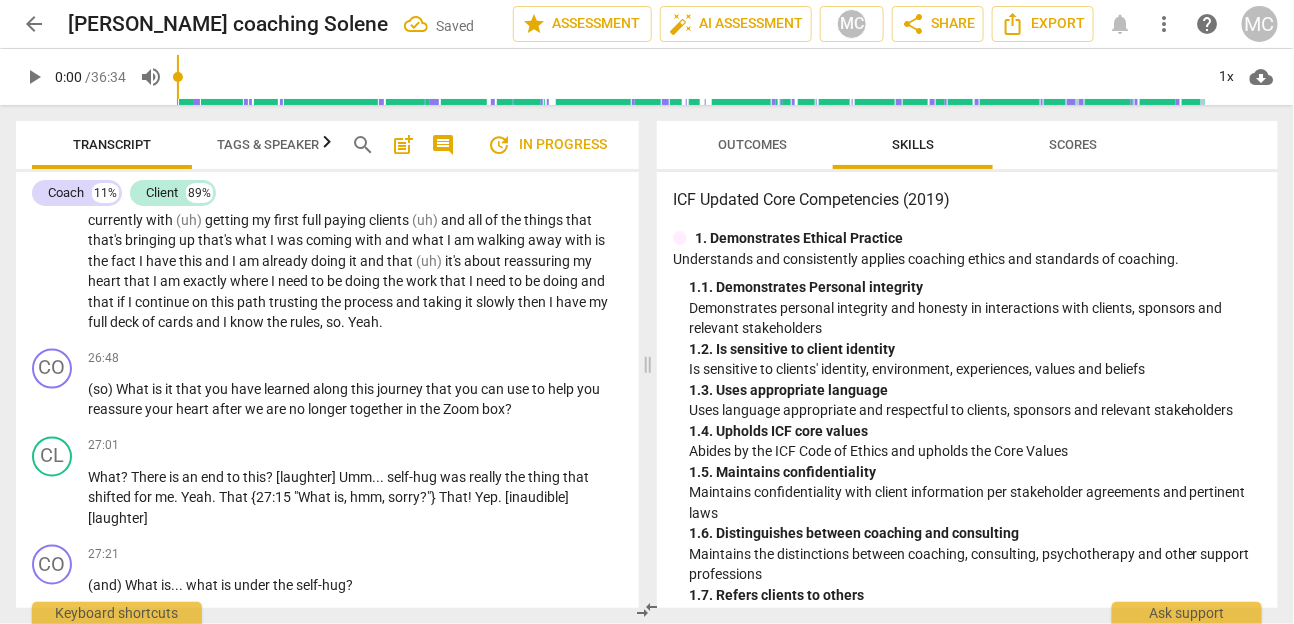 scroll, scrollTop: 8120, scrollLeft: 0, axis: vertical 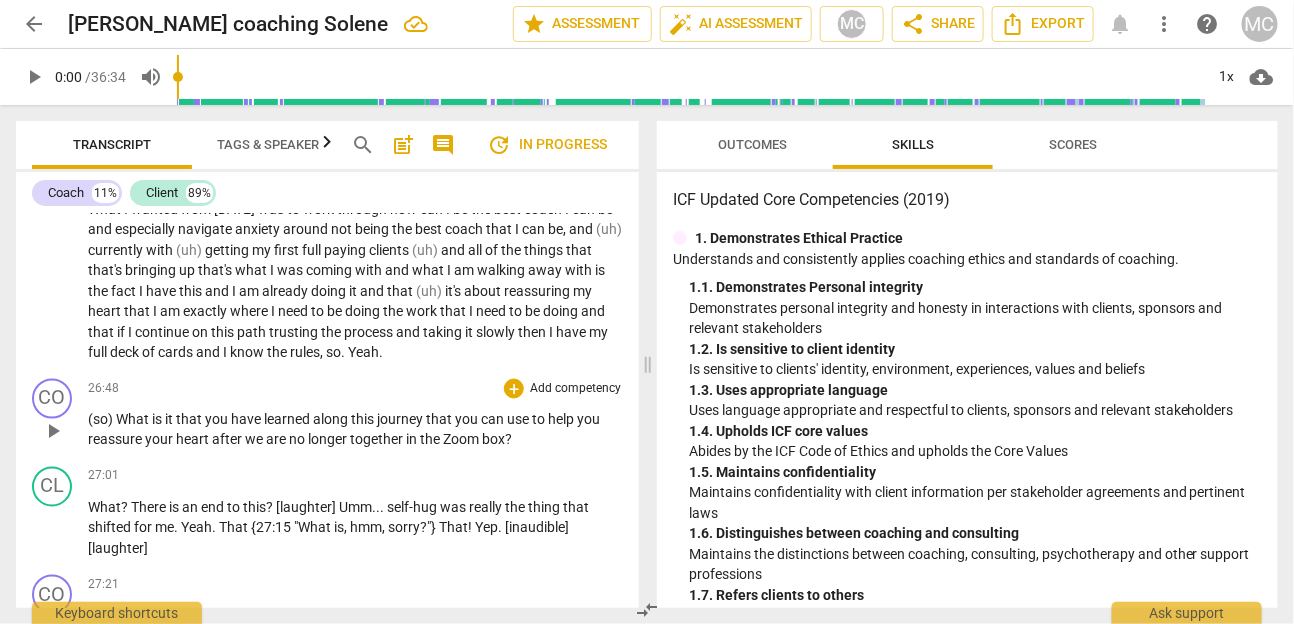 click on "+ Add competency" at bounding box center (563, 389) 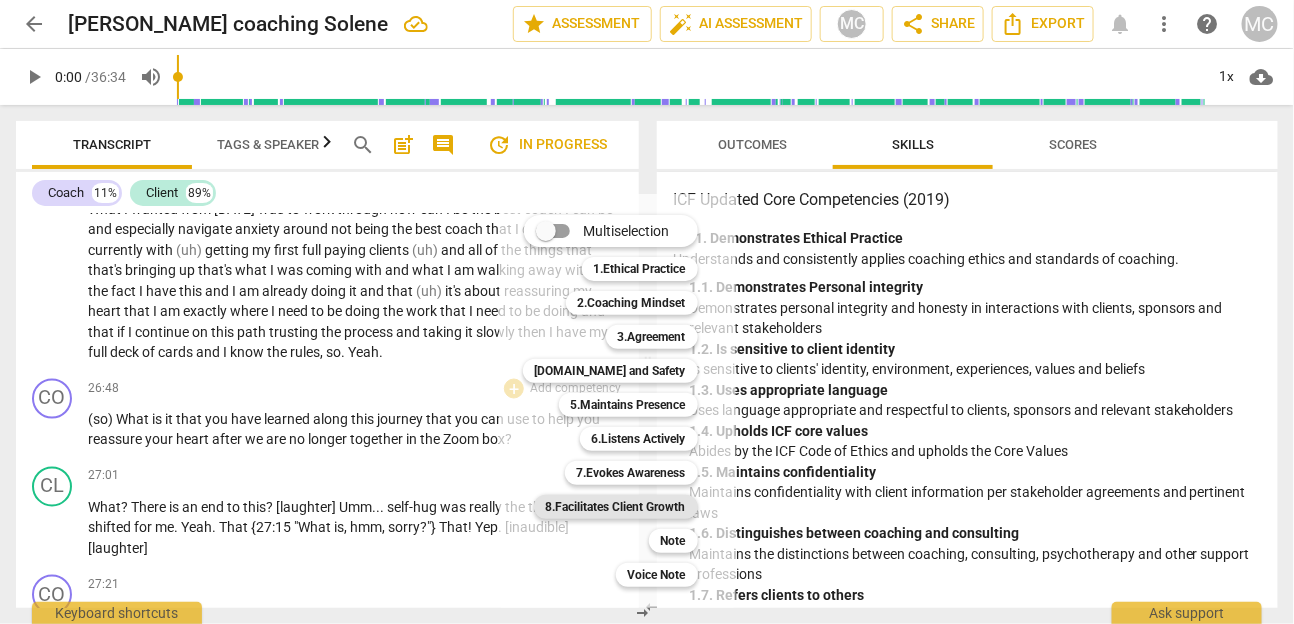 click on "8.Facilitates Client Growth" at bounding box center [616, 507] 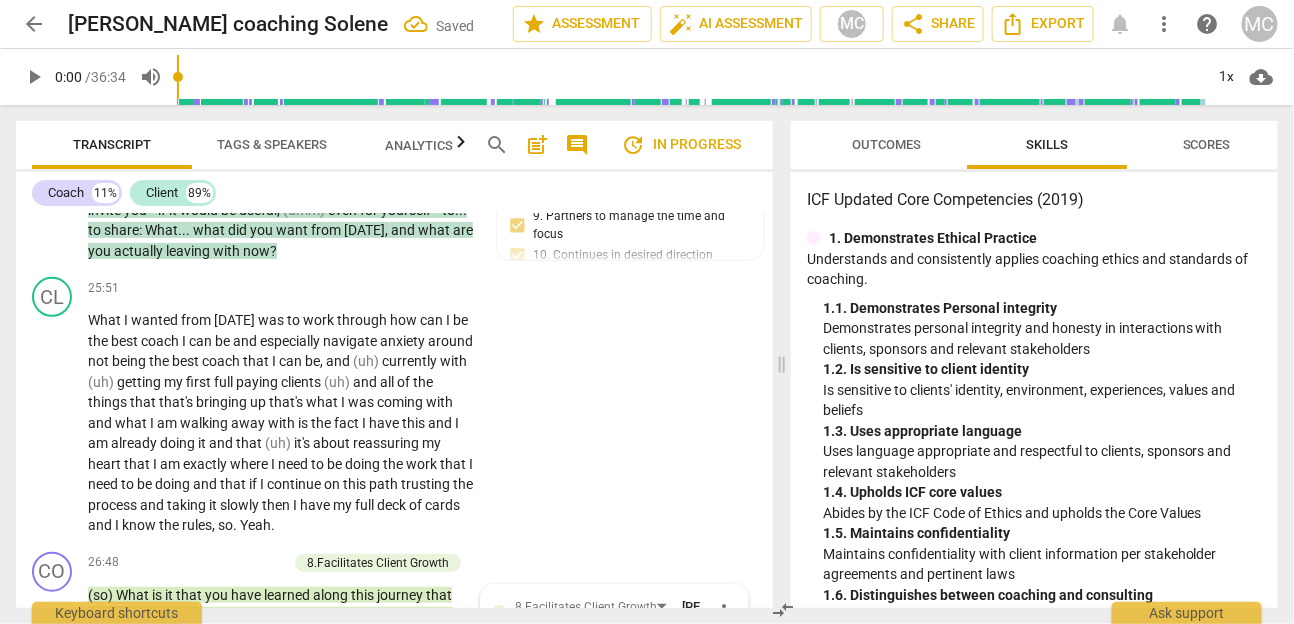 scroll, scrollTop: 10304, scrollLeft: 0, axis: vertical 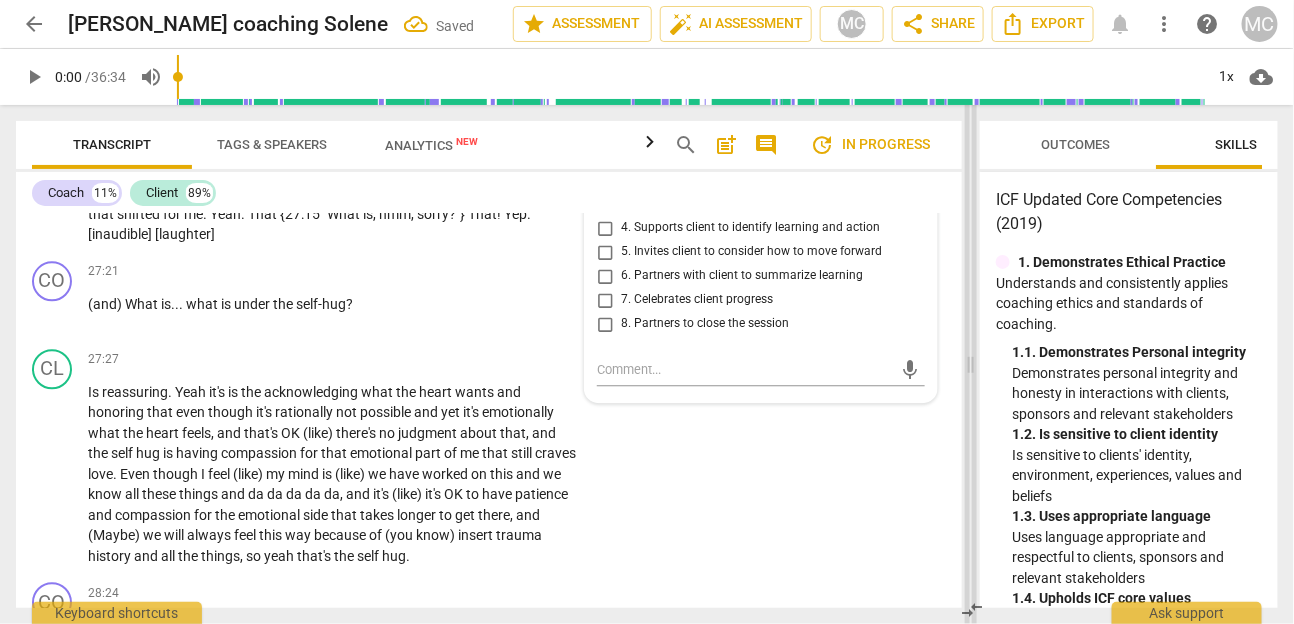 drag, startPoint x: 779, startPoint y: 357, endPoint x: 996, endPoint y: 397, distance: 220.65584 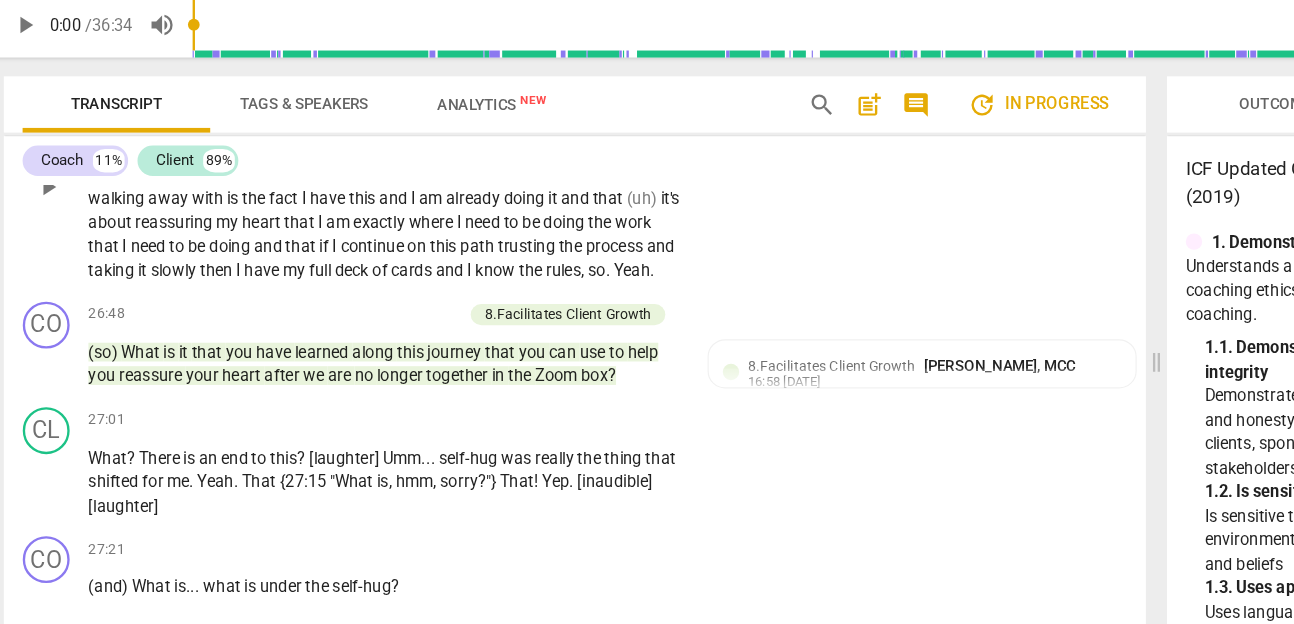 scroll, scrollTop: 8297, scrollLeft: 0, axis: vertical 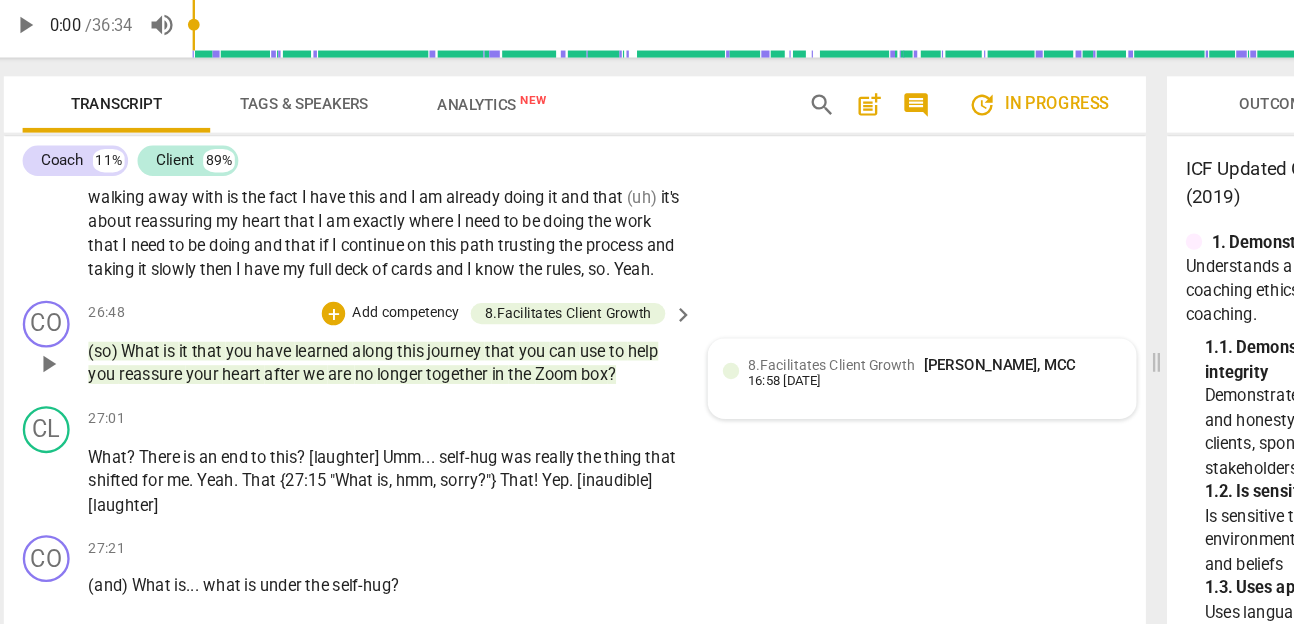 click on "8.Facilitates Client Growth Matthew Cintron-Quinones, MCC" at bounding box center [794, 366] 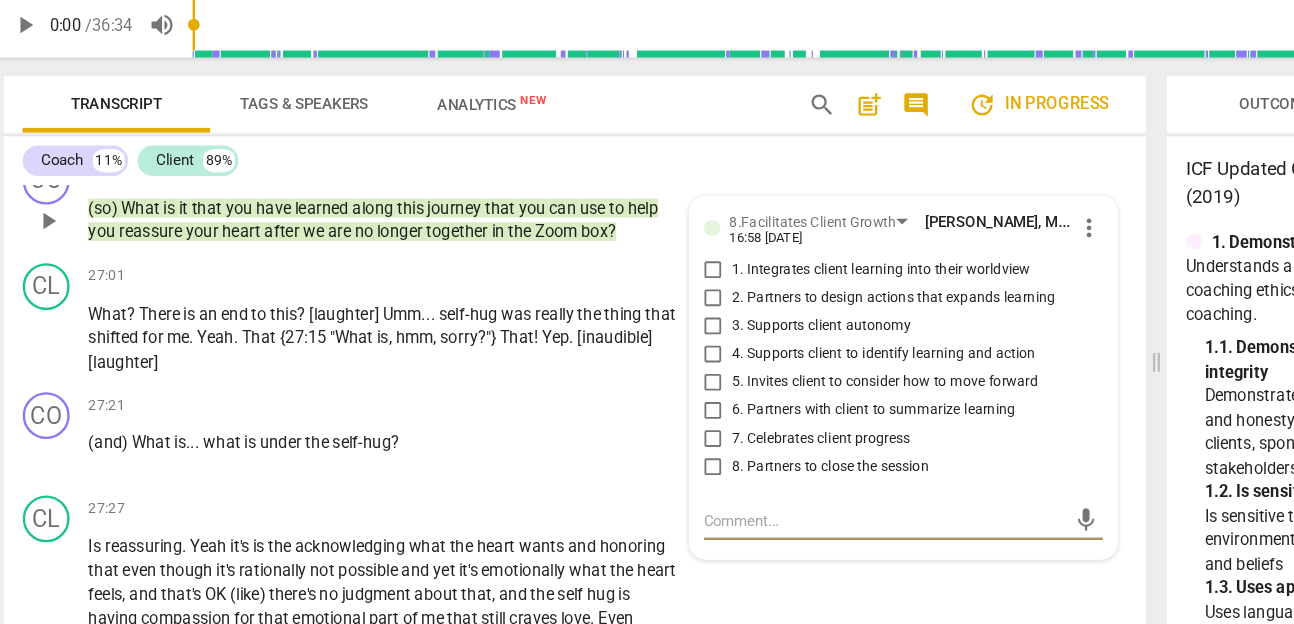 scroll, scrollTop: 8418, scrollLeft: 0, axis: vertical 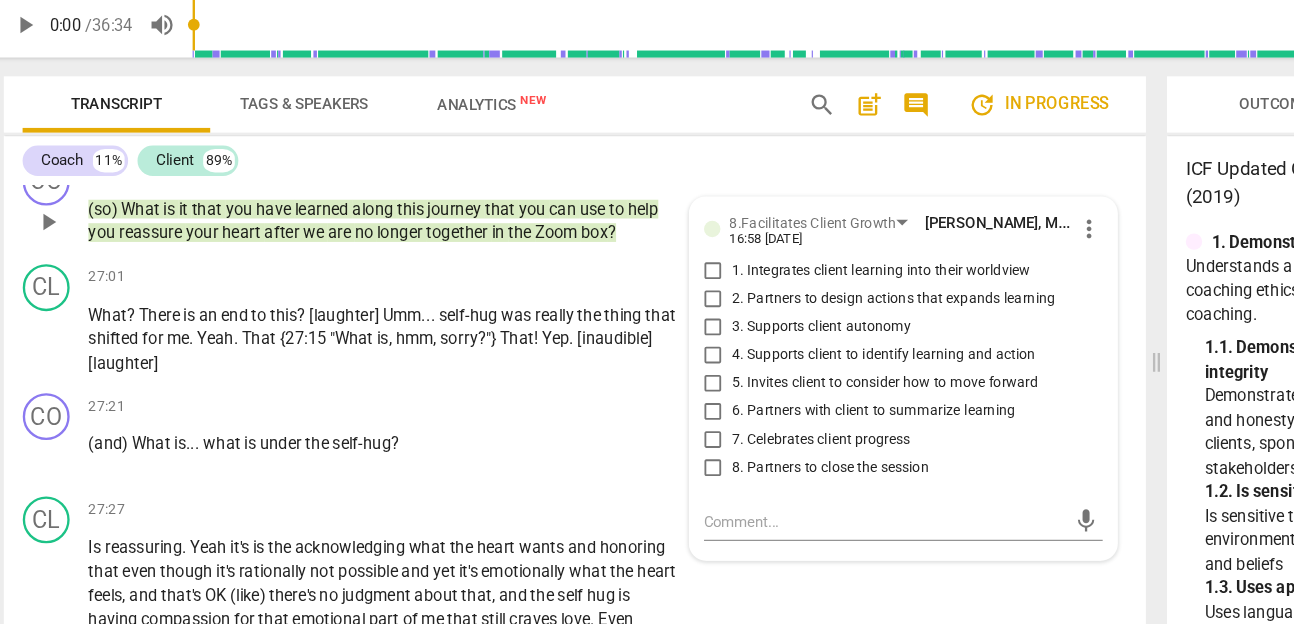 click on "1. Integrates client learning into their worldview" at bounding box center (764, 287) 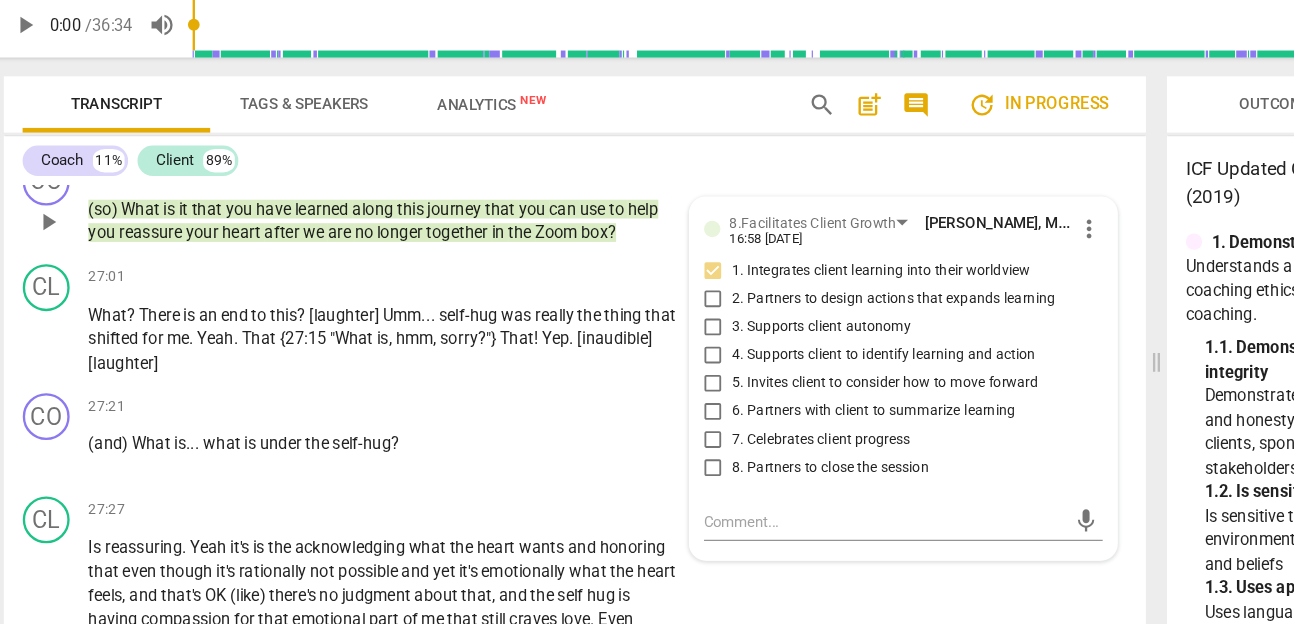 click on "2. Partners to design actions that expands learning" at bounding box center [775, 311] 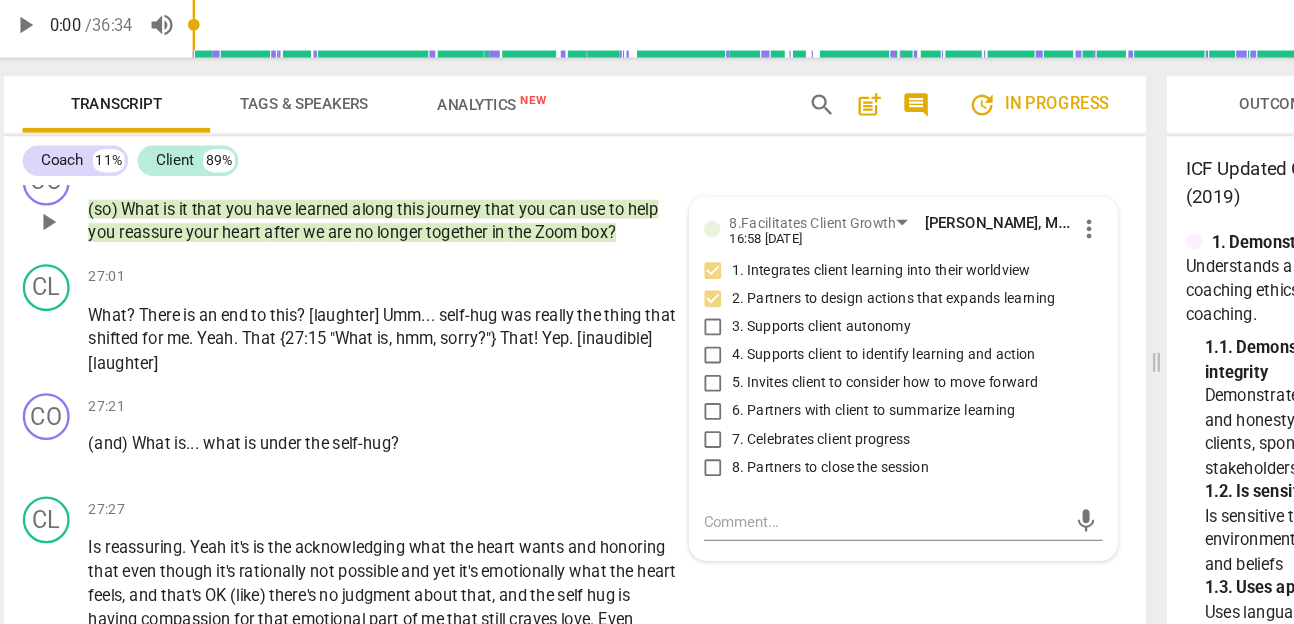 click on "6. Partners with client to summarize learning" at bounding box center [758, 407] 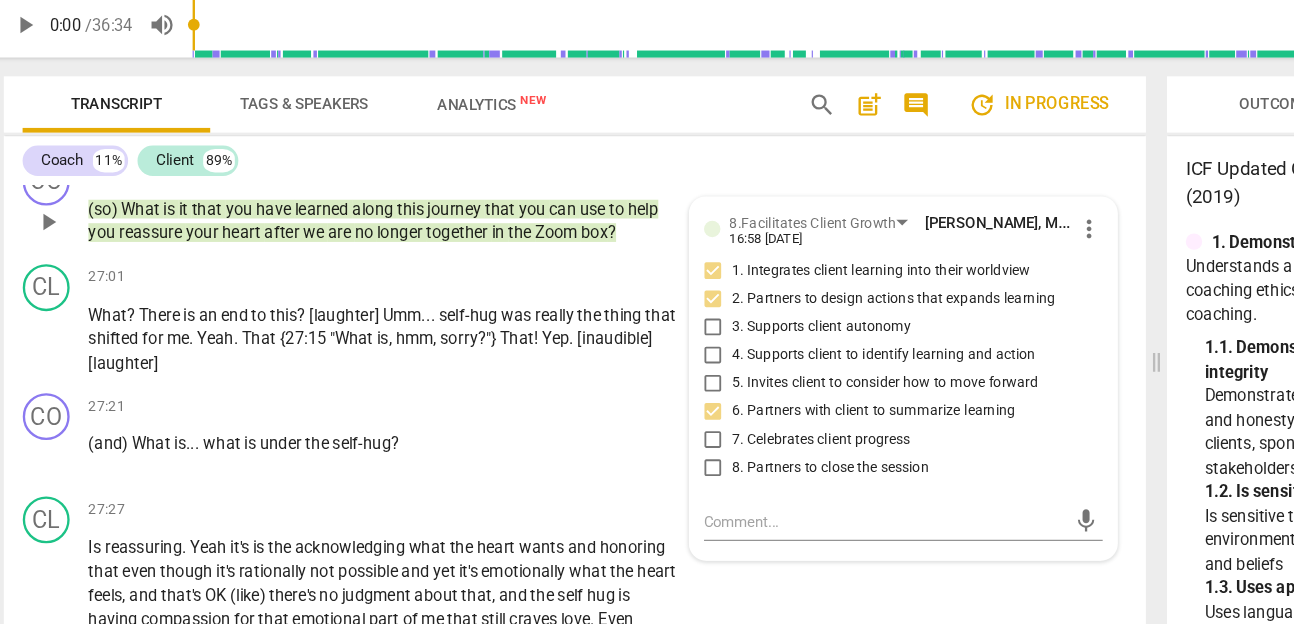 scroll, scrollTop: 8459, scrollLeft: 0, axis: vertical 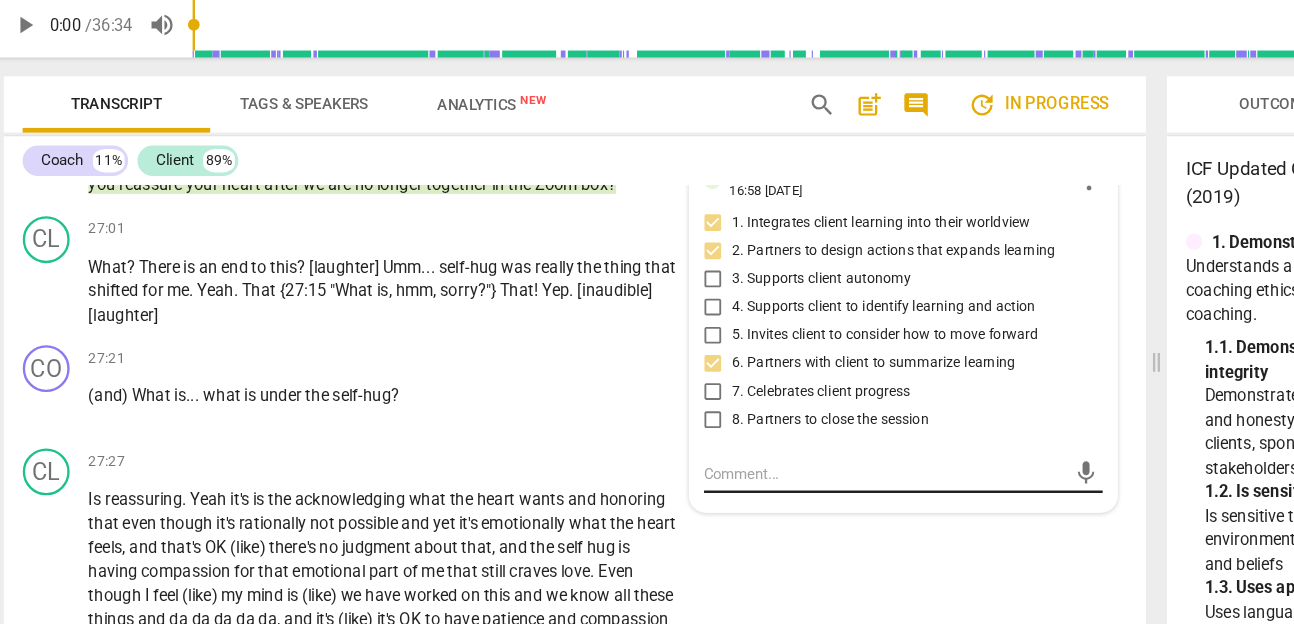 click at bounding box center [767, 459] 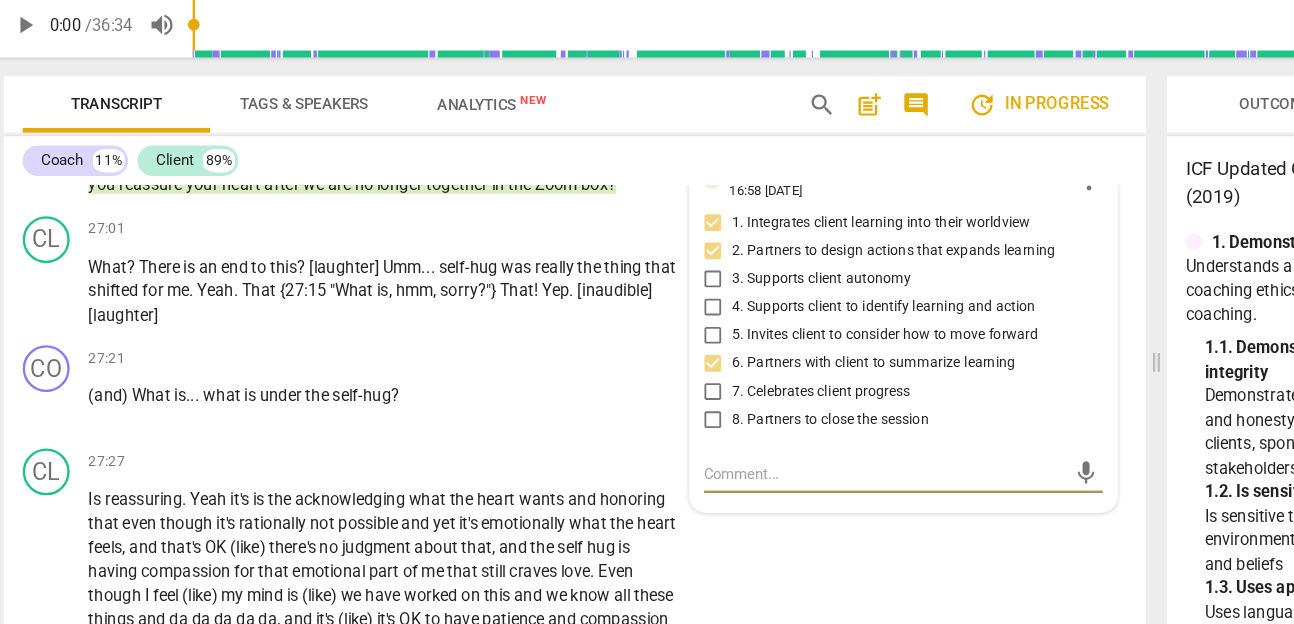 type on "T" 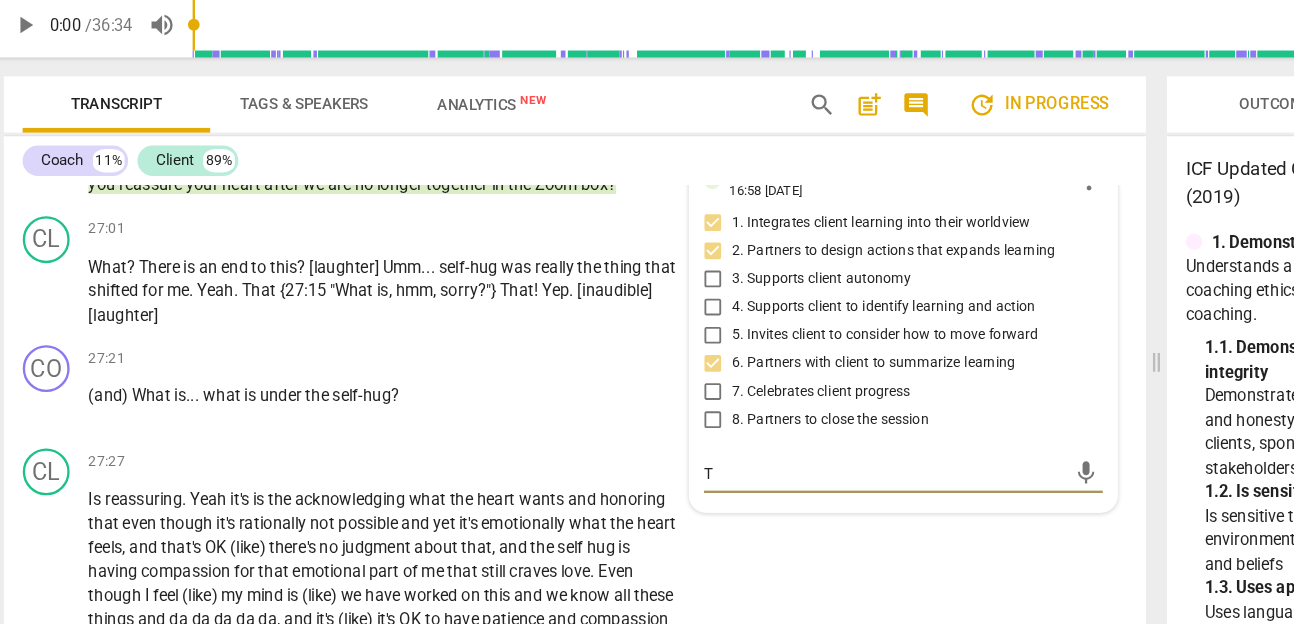 type on "T" 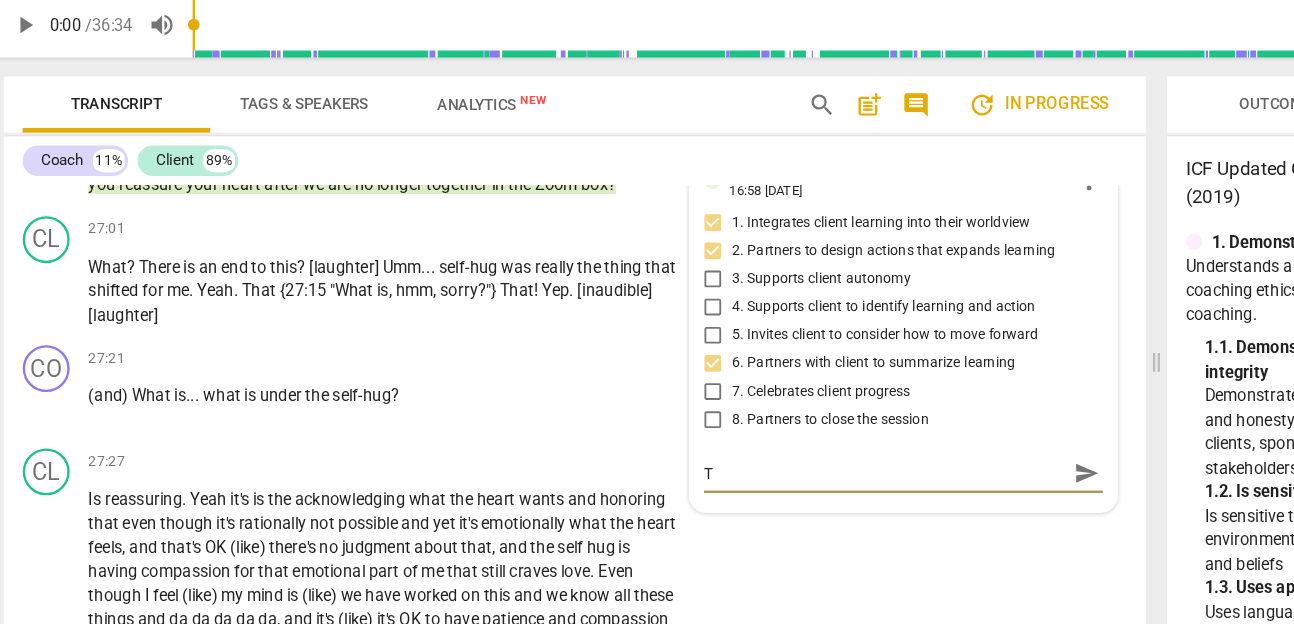 type on "To" 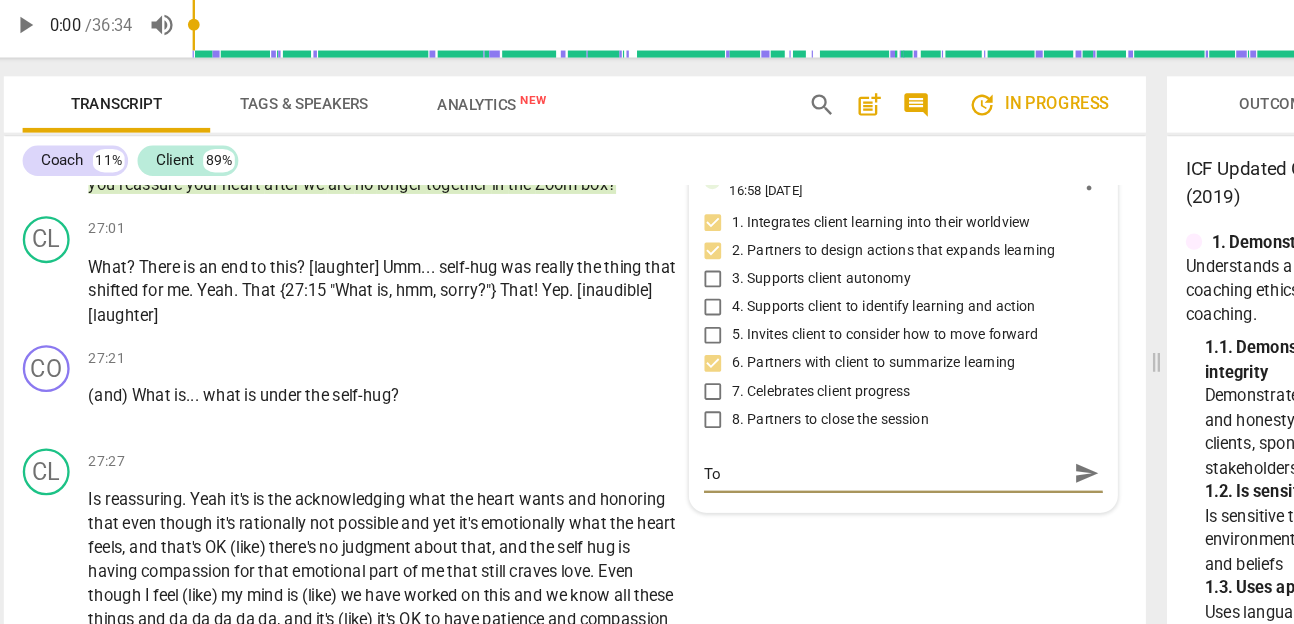 type on "Too" 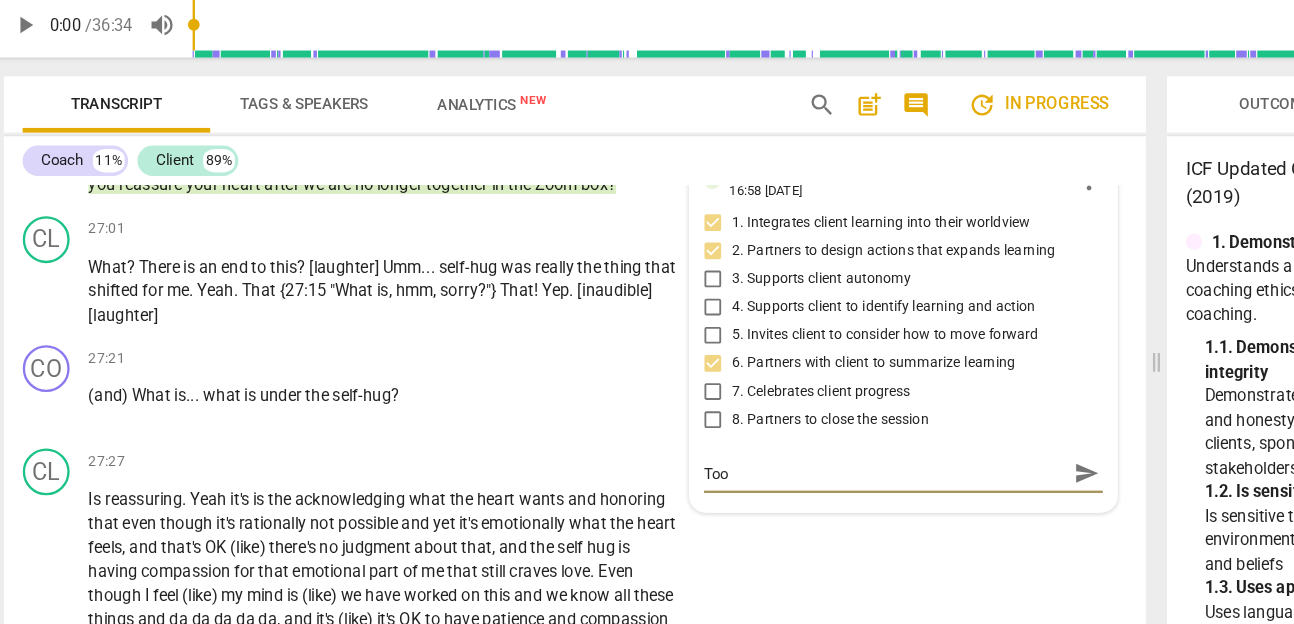 type on "Toow" 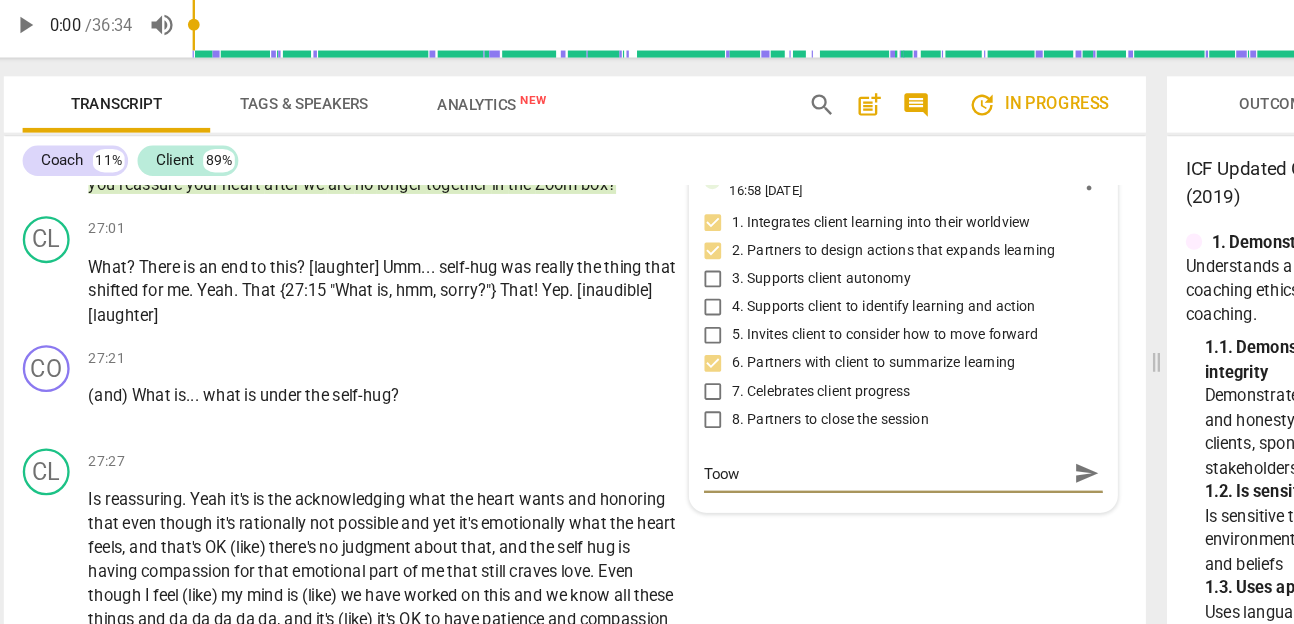 type on "Toow" 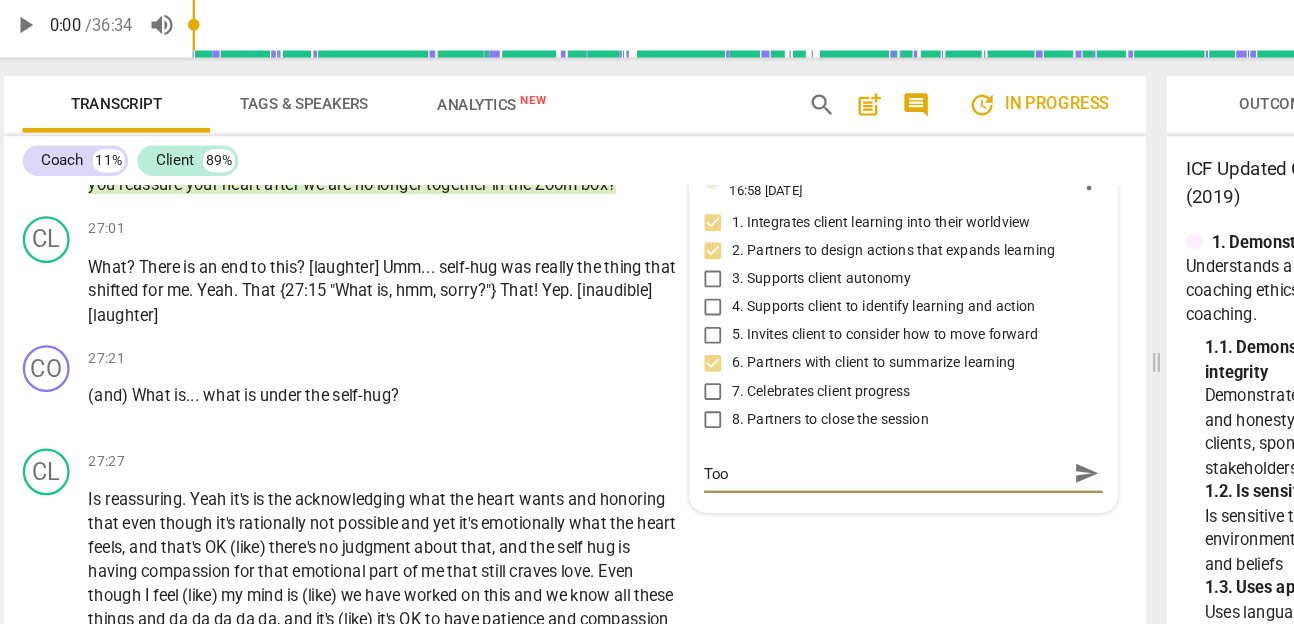 type on "Too" 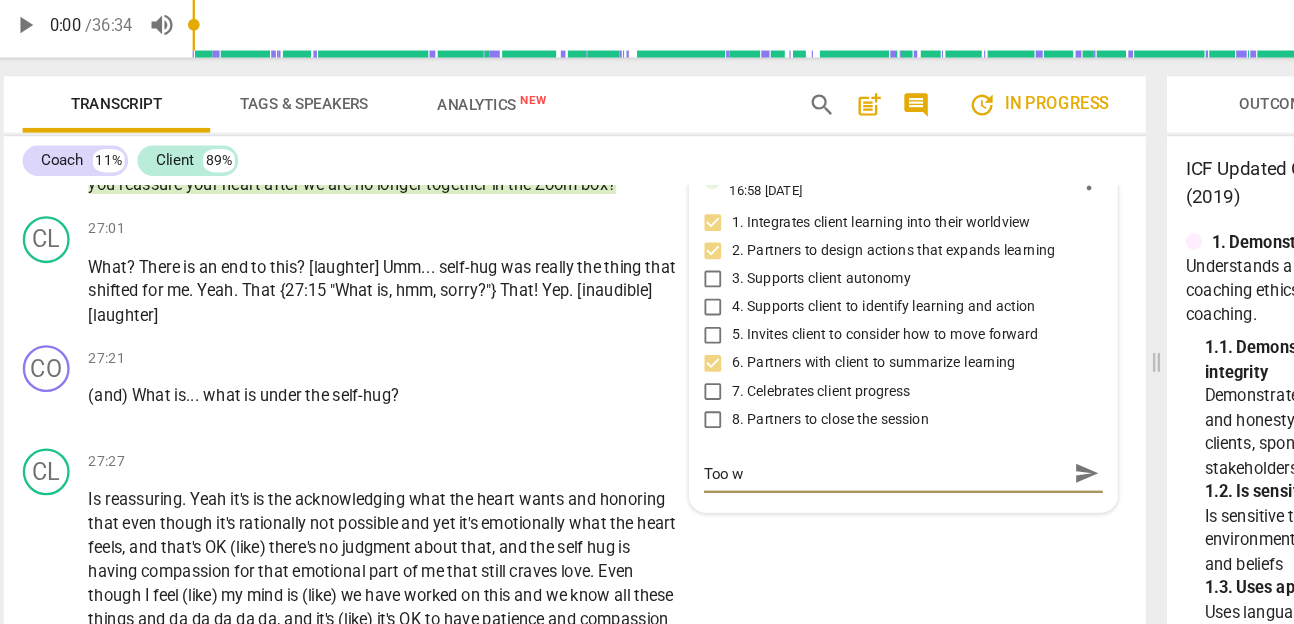 type on "Too wo" 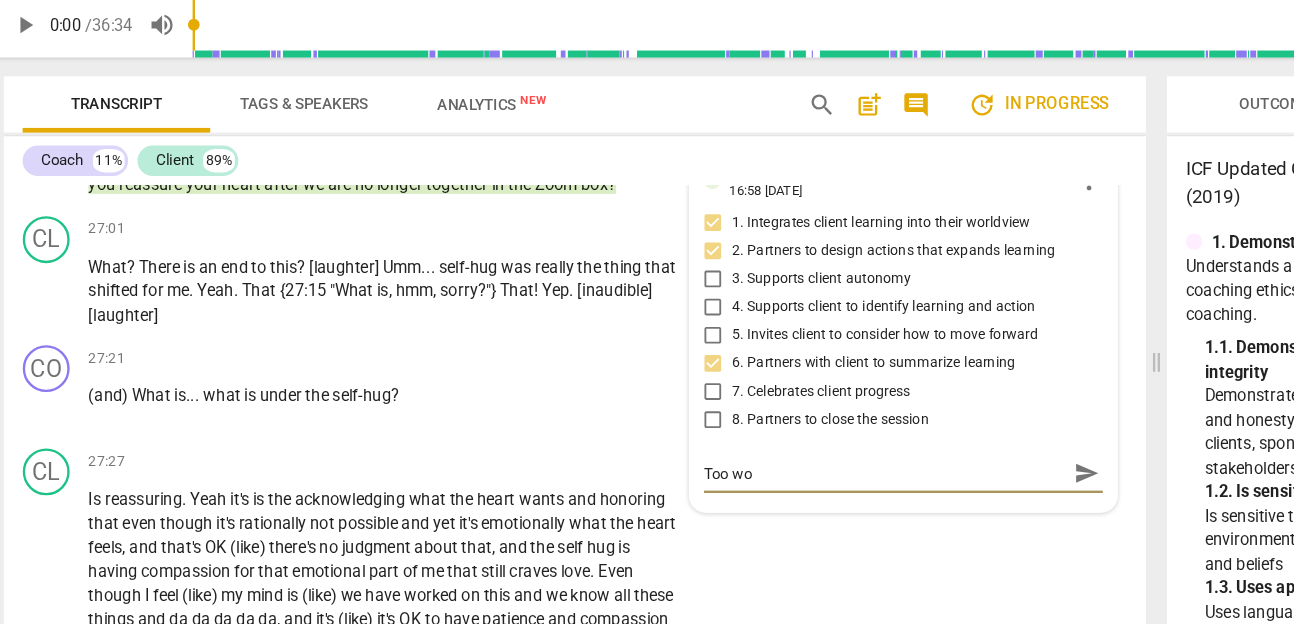 type on "Too wor" 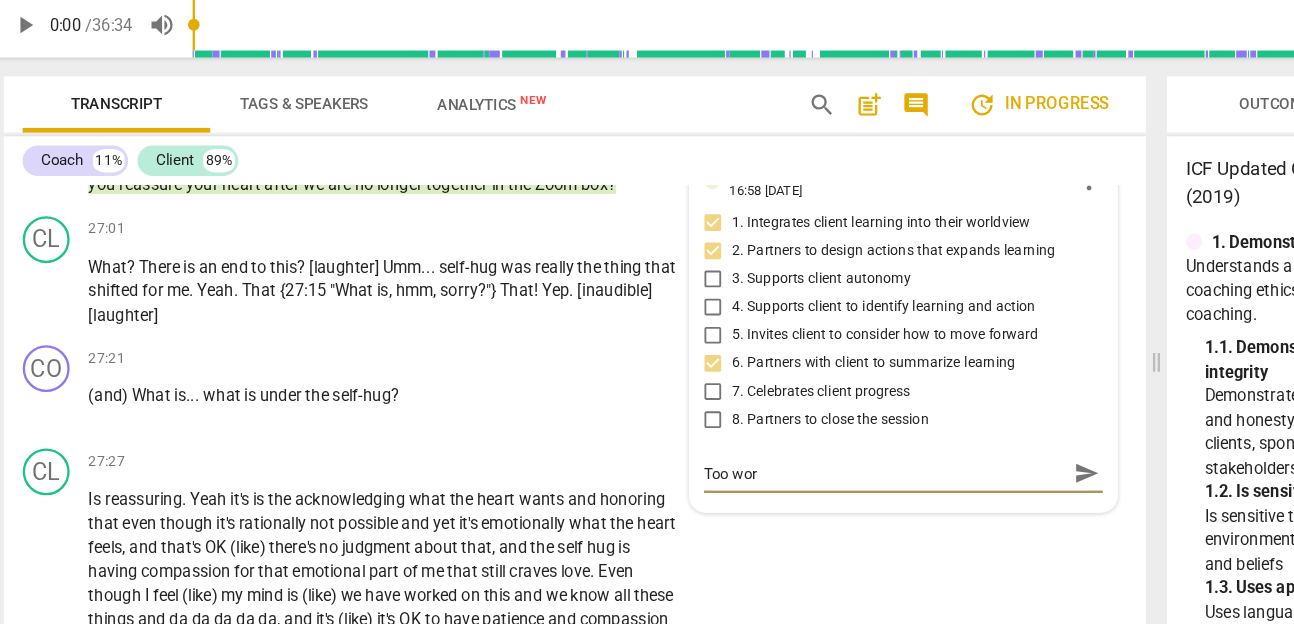 type on "Too word" 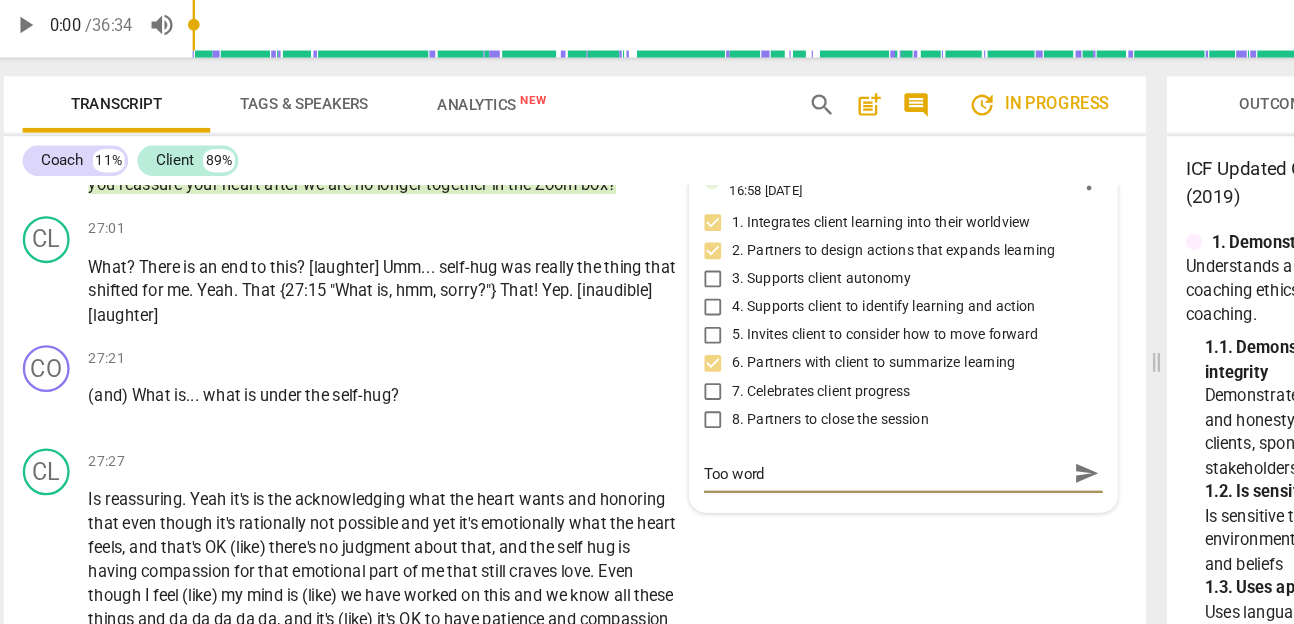 type on "Too wordy" 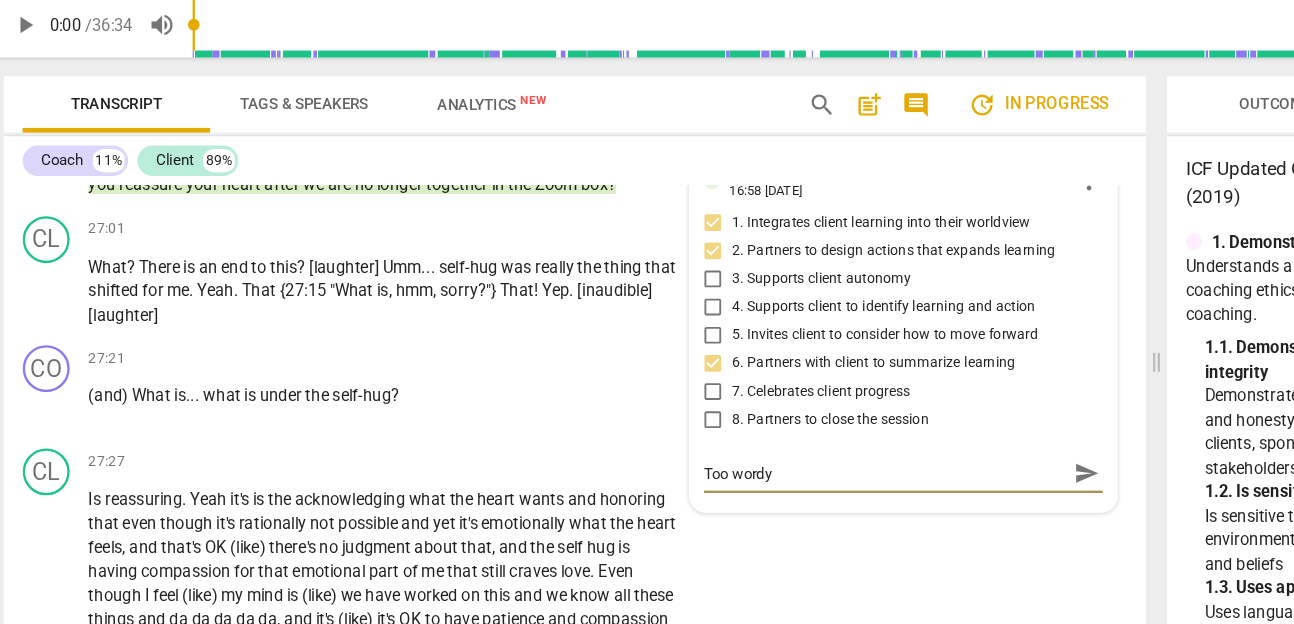 type on "Too wordy." 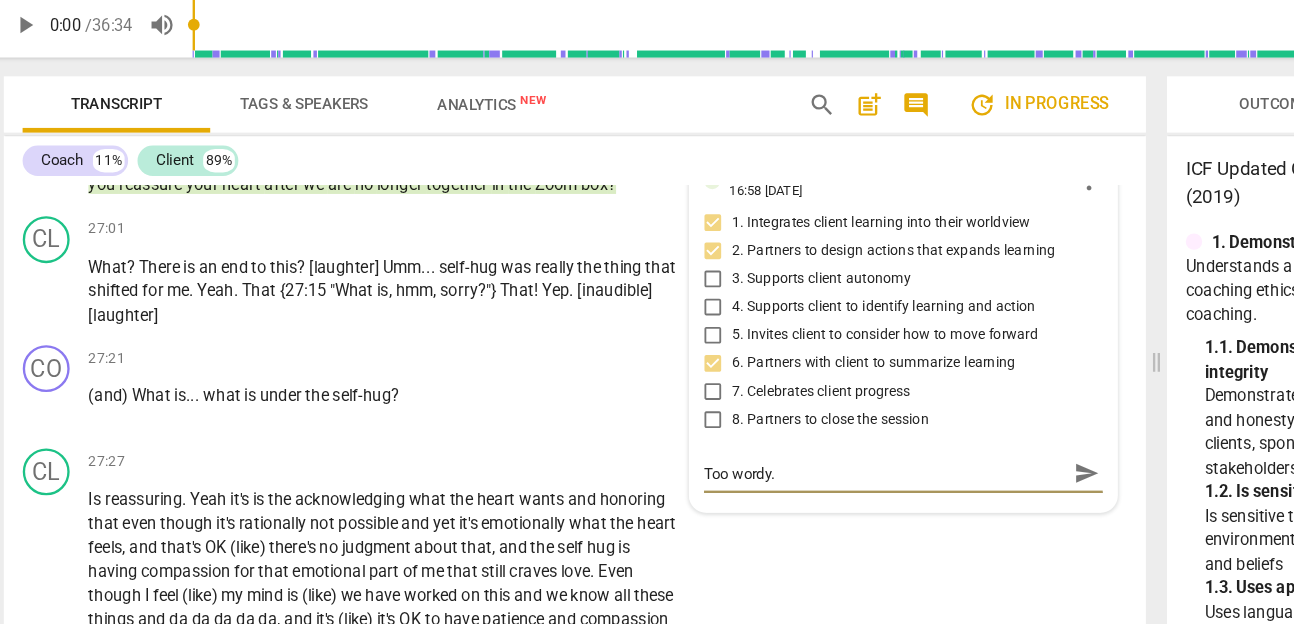 type on "Too wordy." 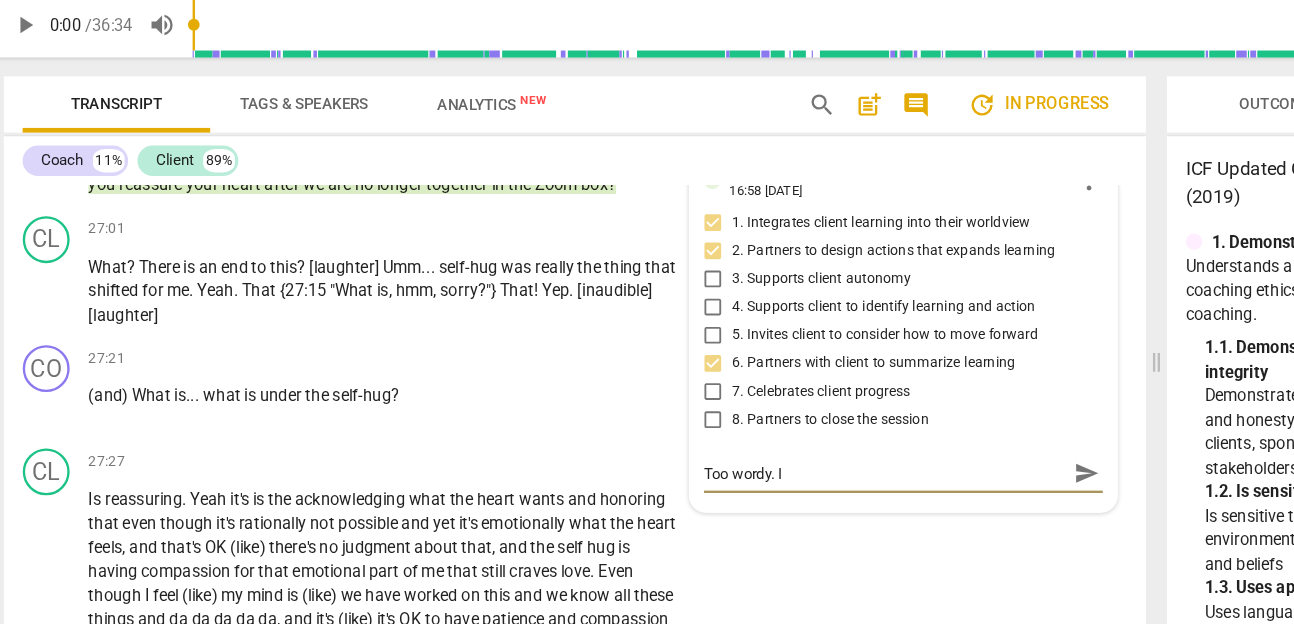 type on "Too wordy. I" 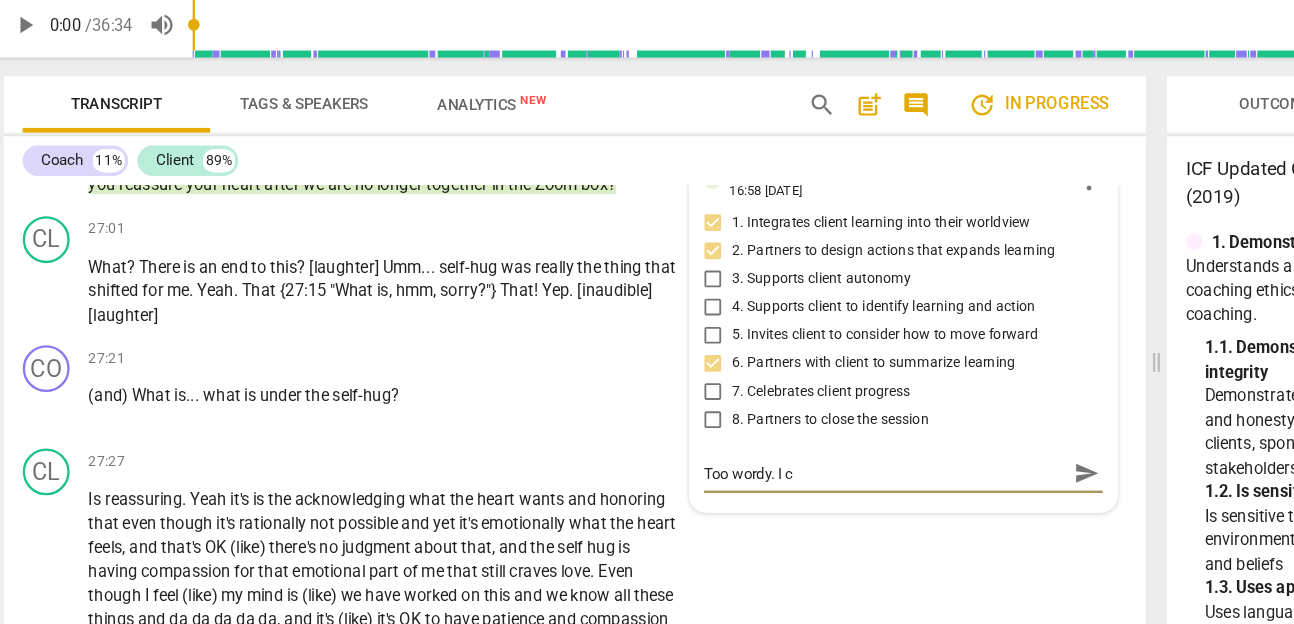 type on "Too wordy. I co" 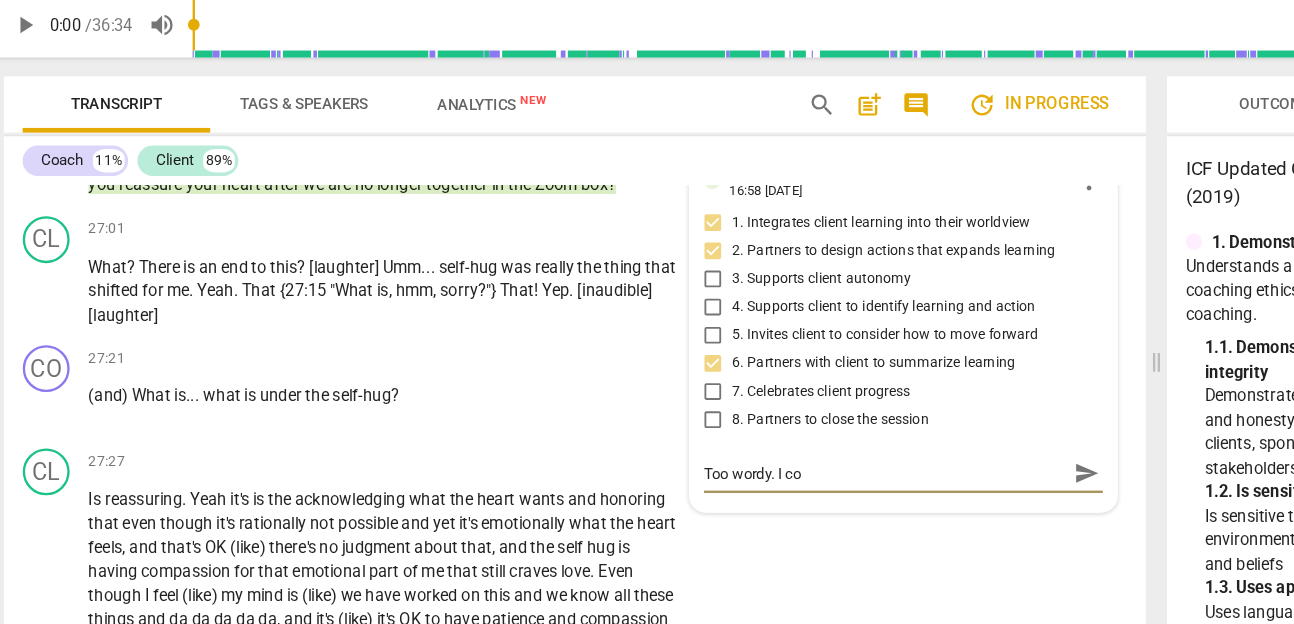 type on "Too wordy. I cou" 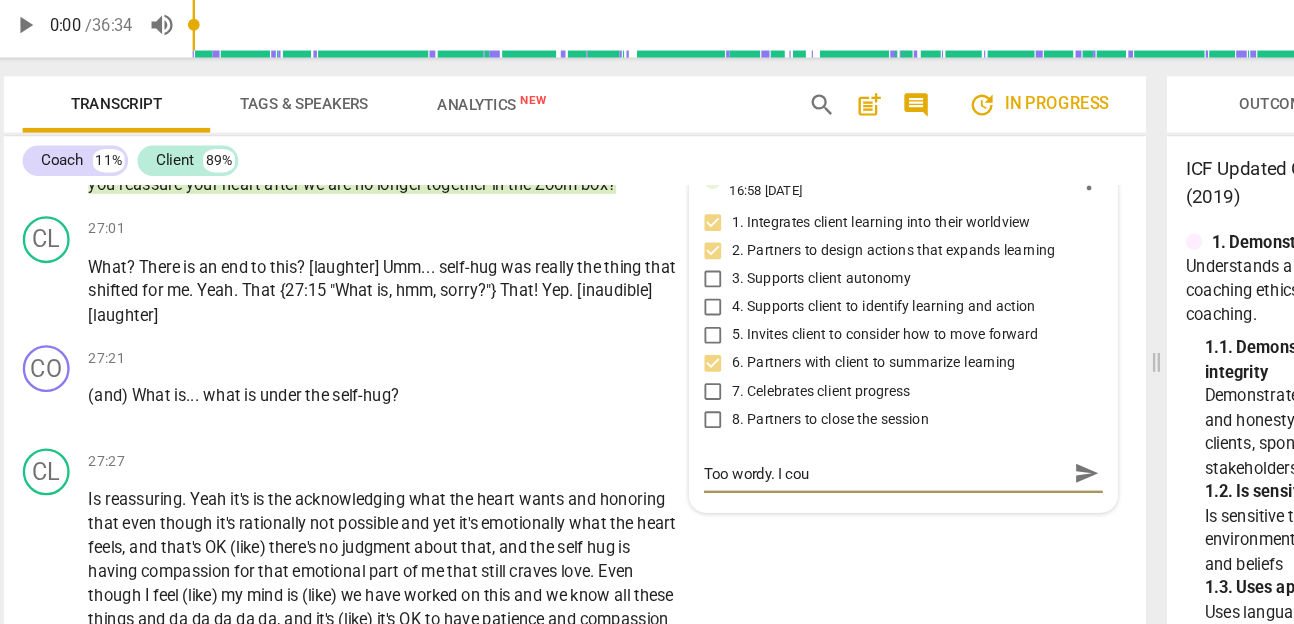 type on "Too wordy. I coul" 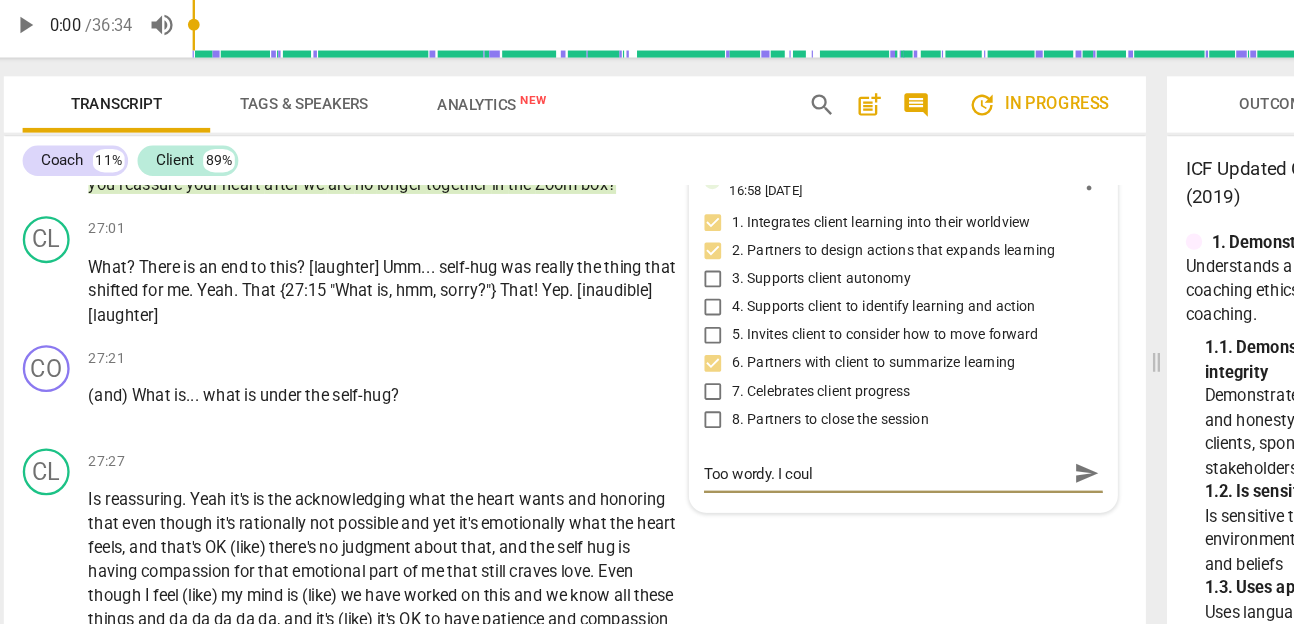 type on "Too wordy. I could" 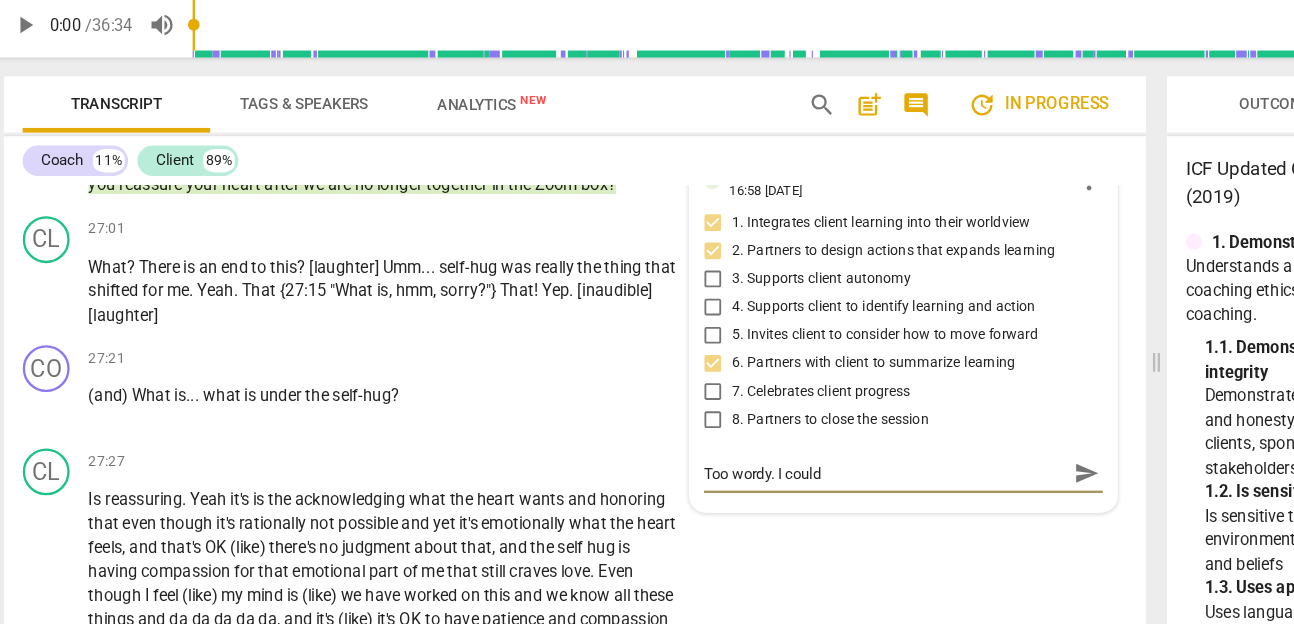 type on "Too wordy. I could" 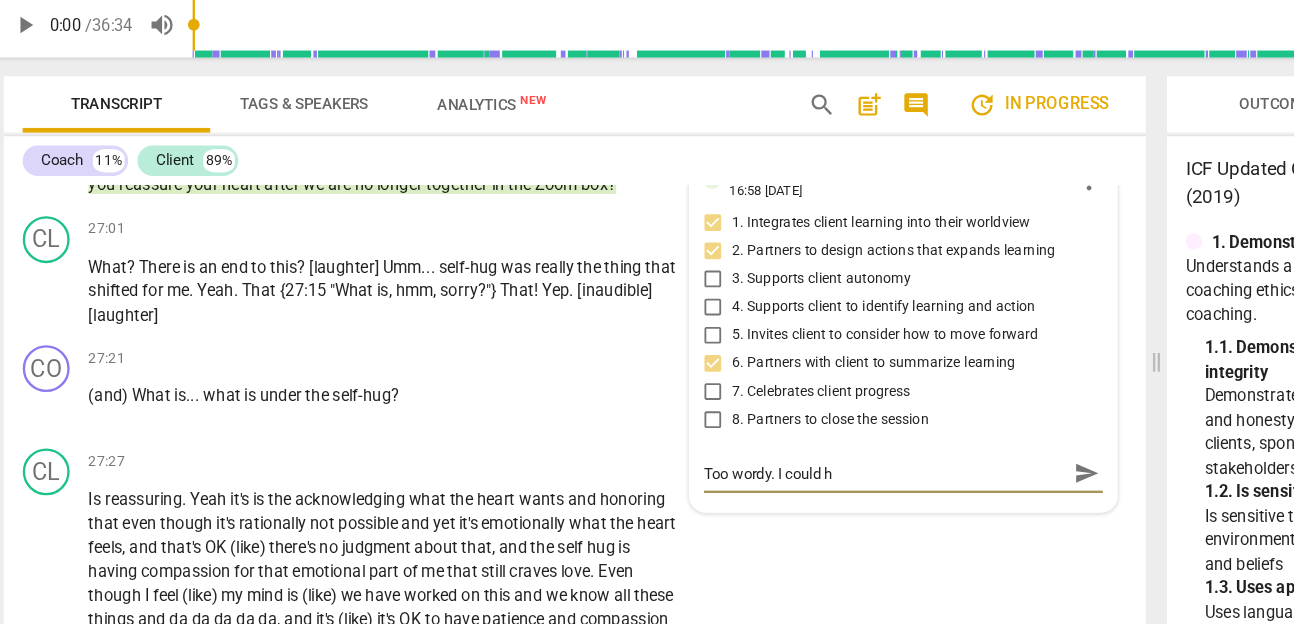 type on "Too wordy. I could ha" 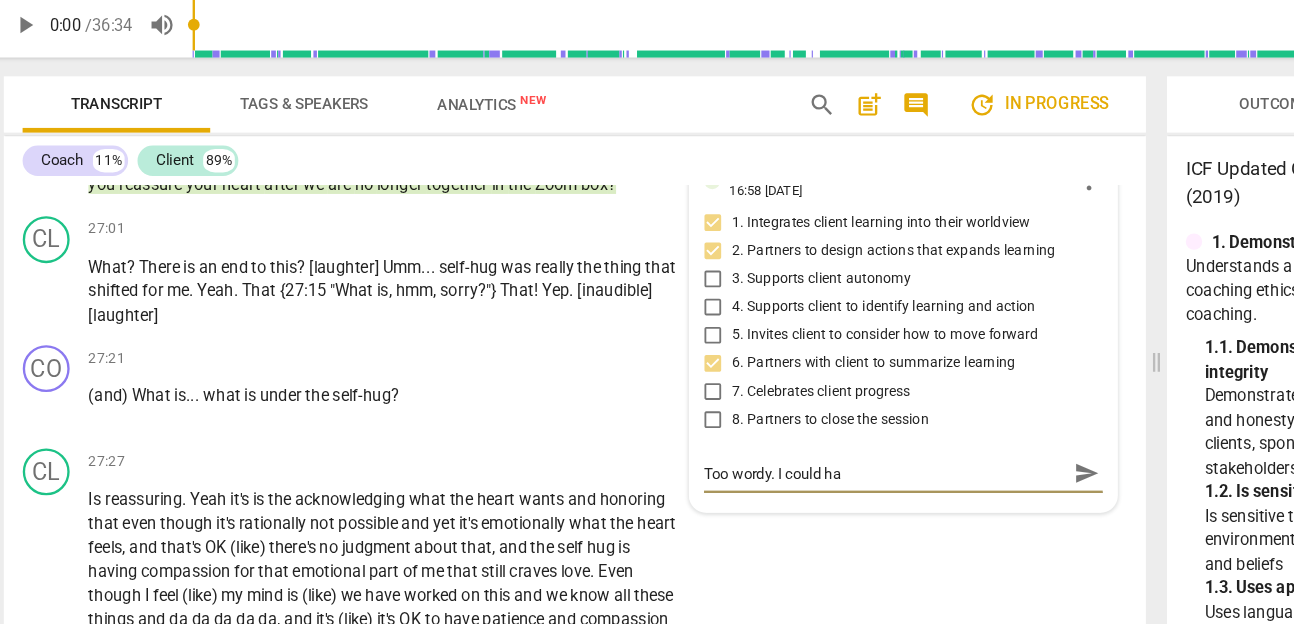 type on "Too wordy. I could hav" 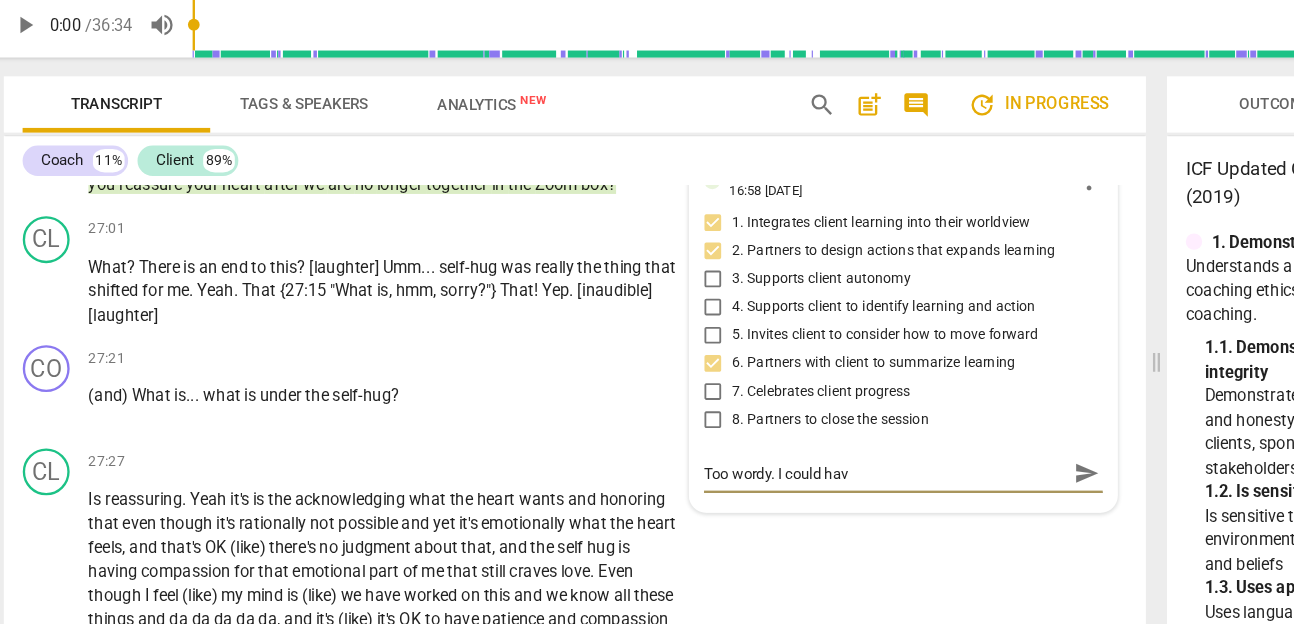 type on "Too wordy. I could have" 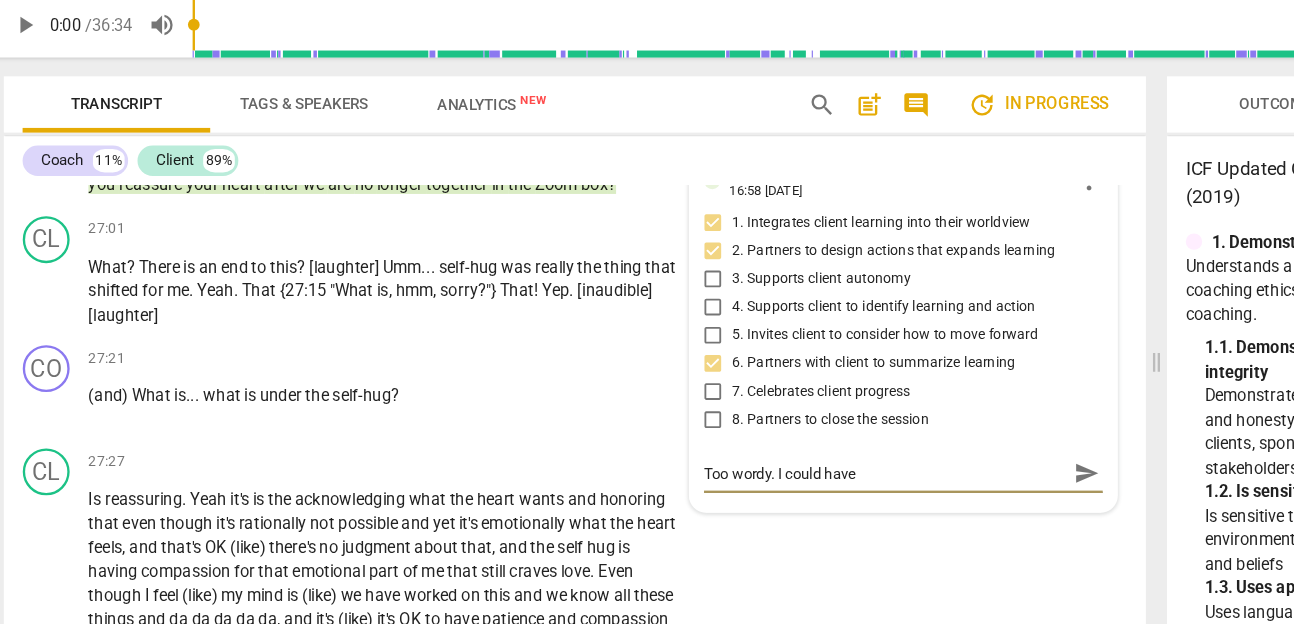 type on "Too wordy. I could have" 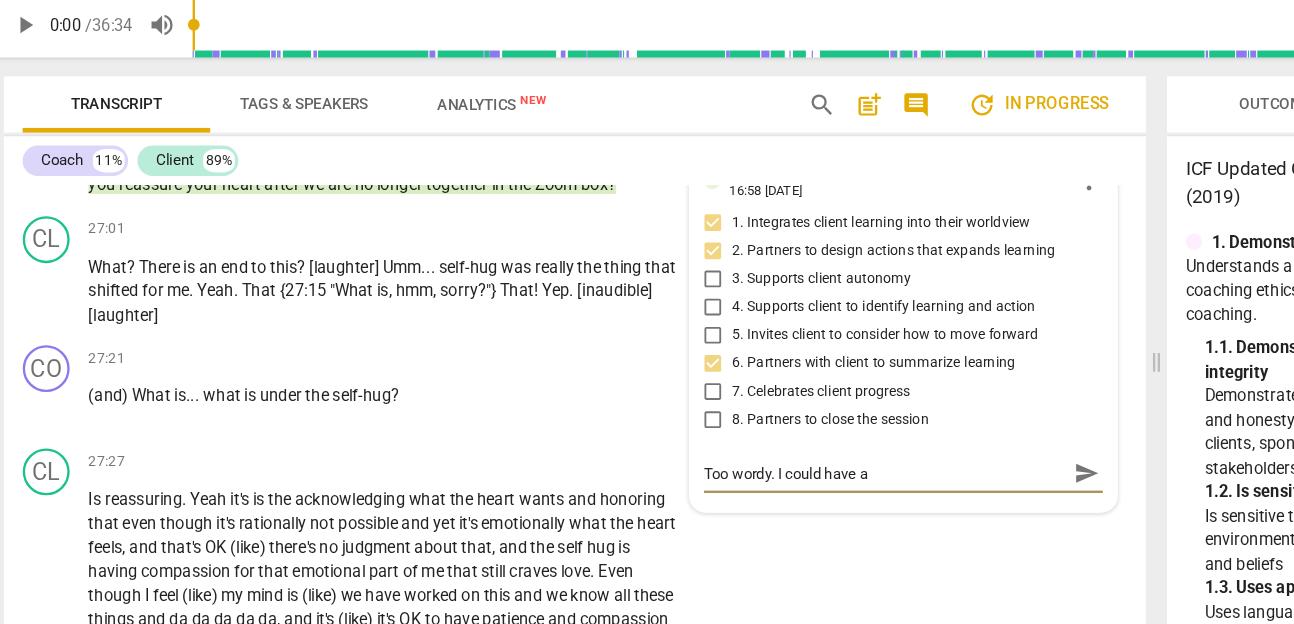 type on "Too wordy. I could have as" 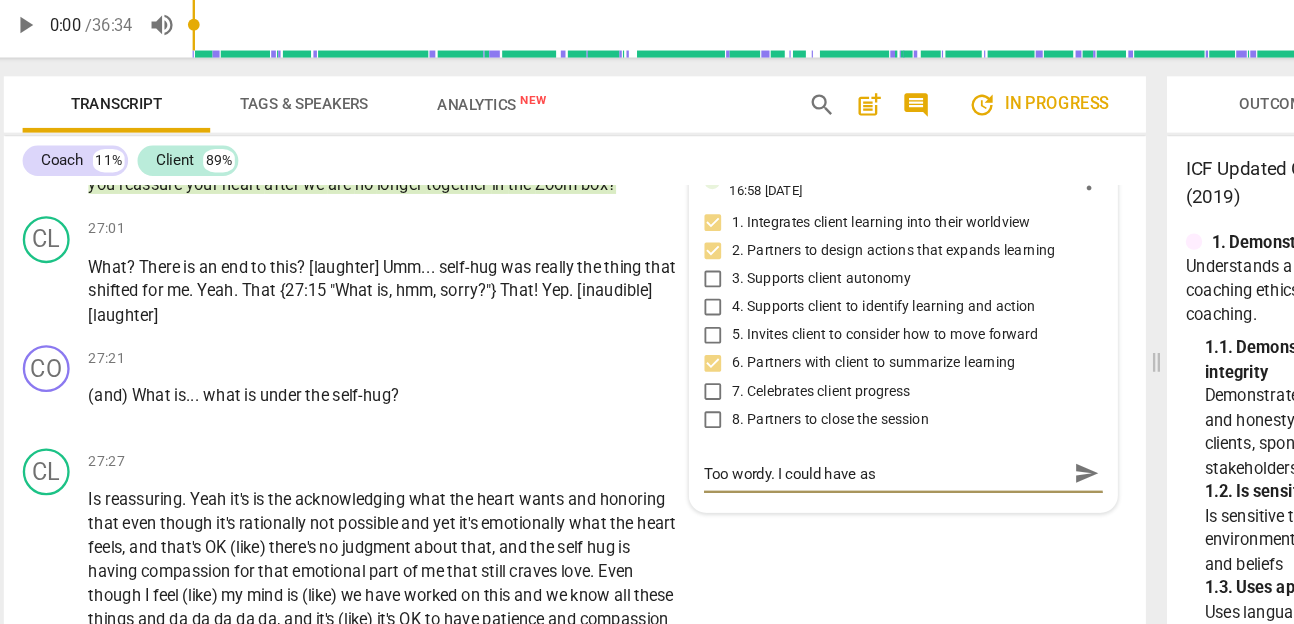 type on "Too wordy. I could have ask" 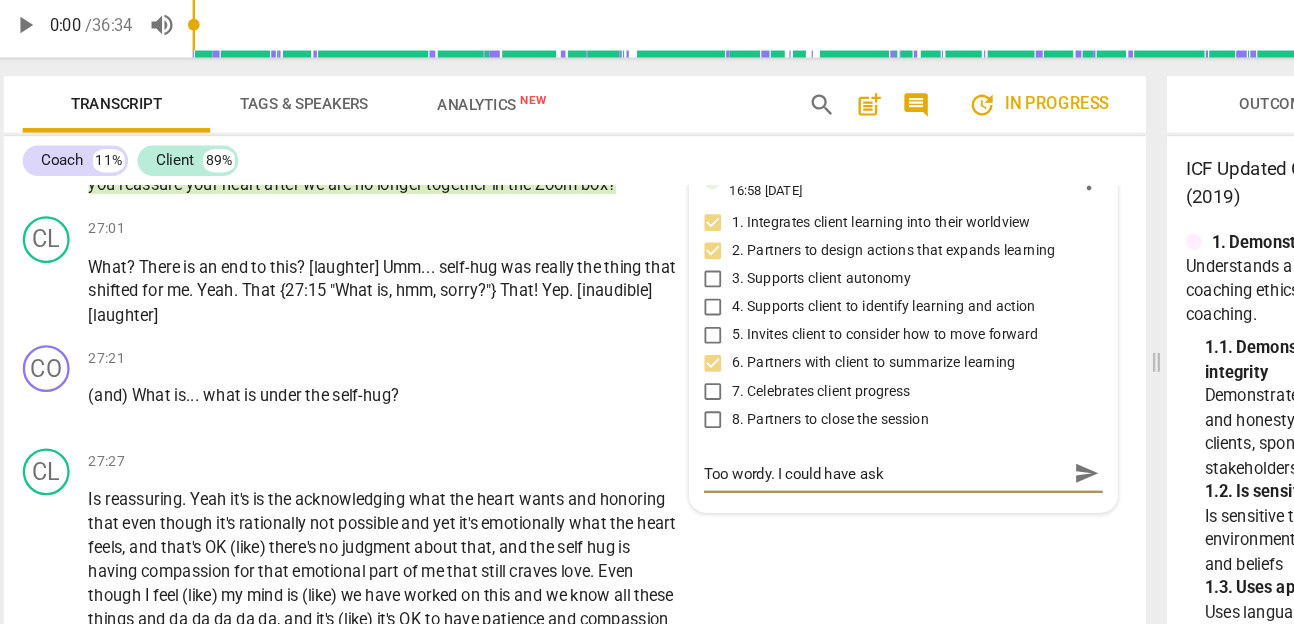 type on "Too wordy. I could have aske" 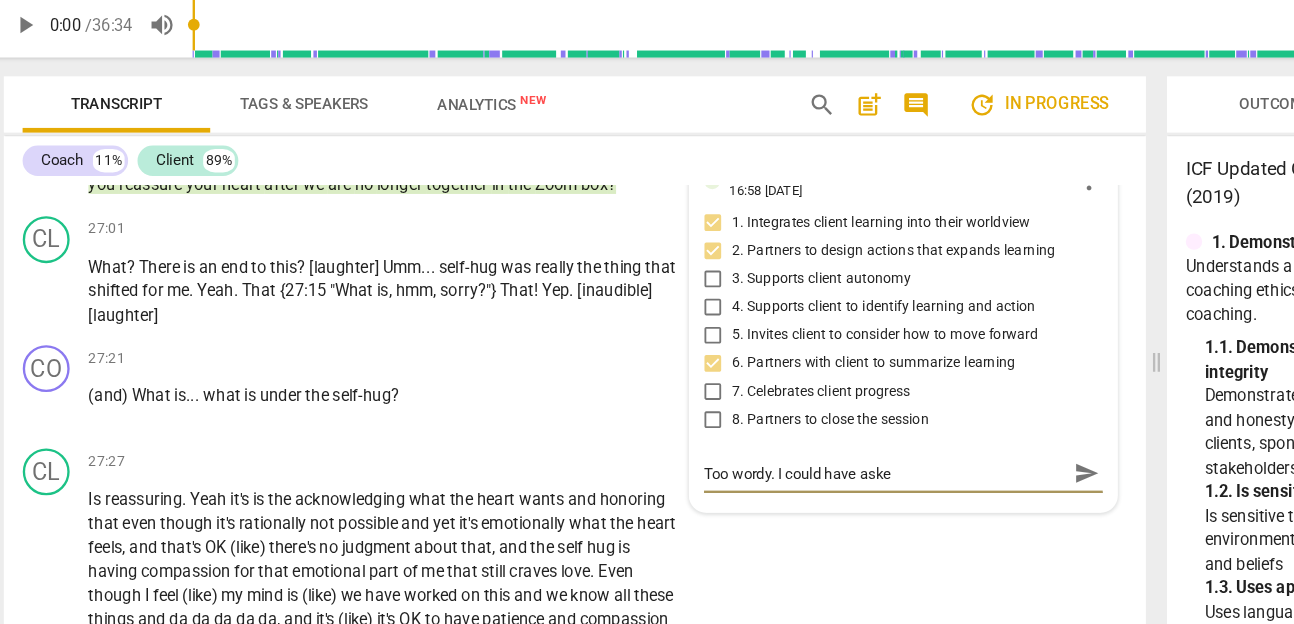 type on "Too wordy. I could have asked" 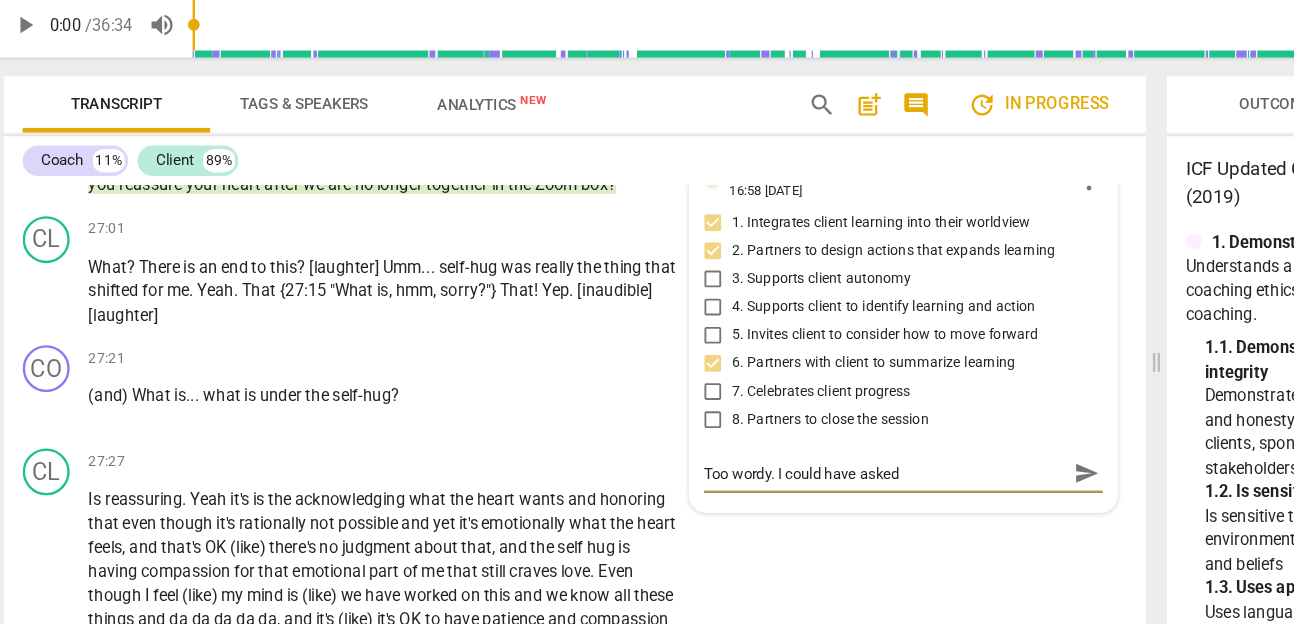 type on "Too wordy. I could have asked" 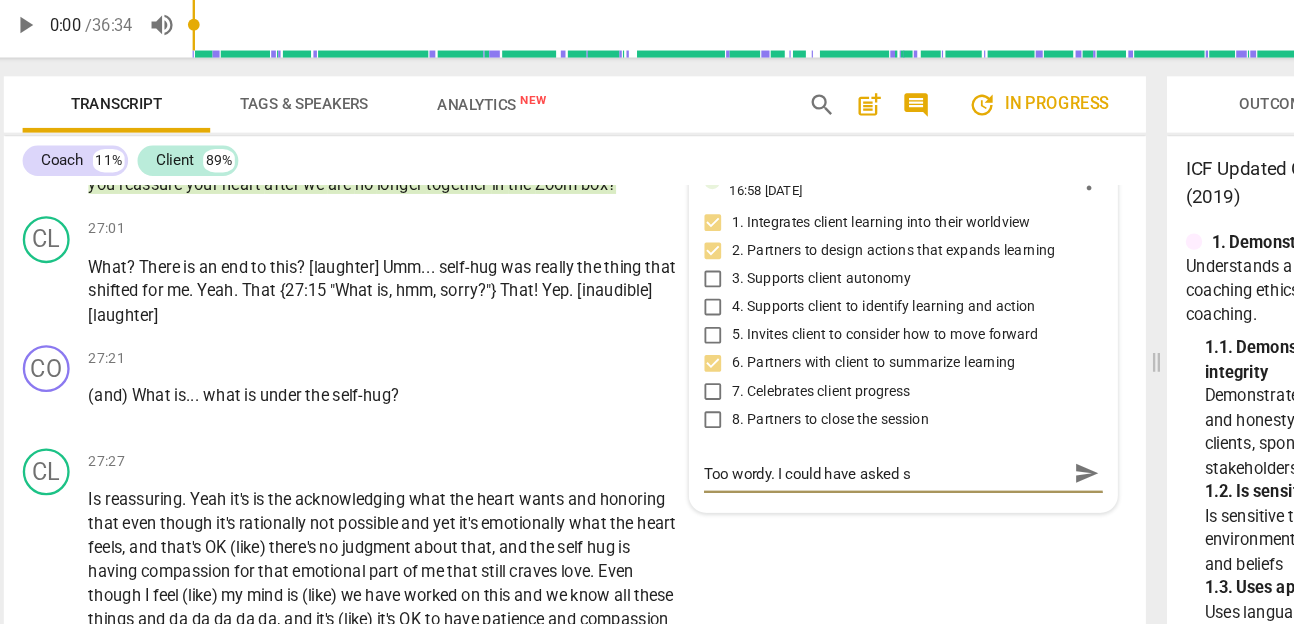 type on "Too wordy. I could have asked se" 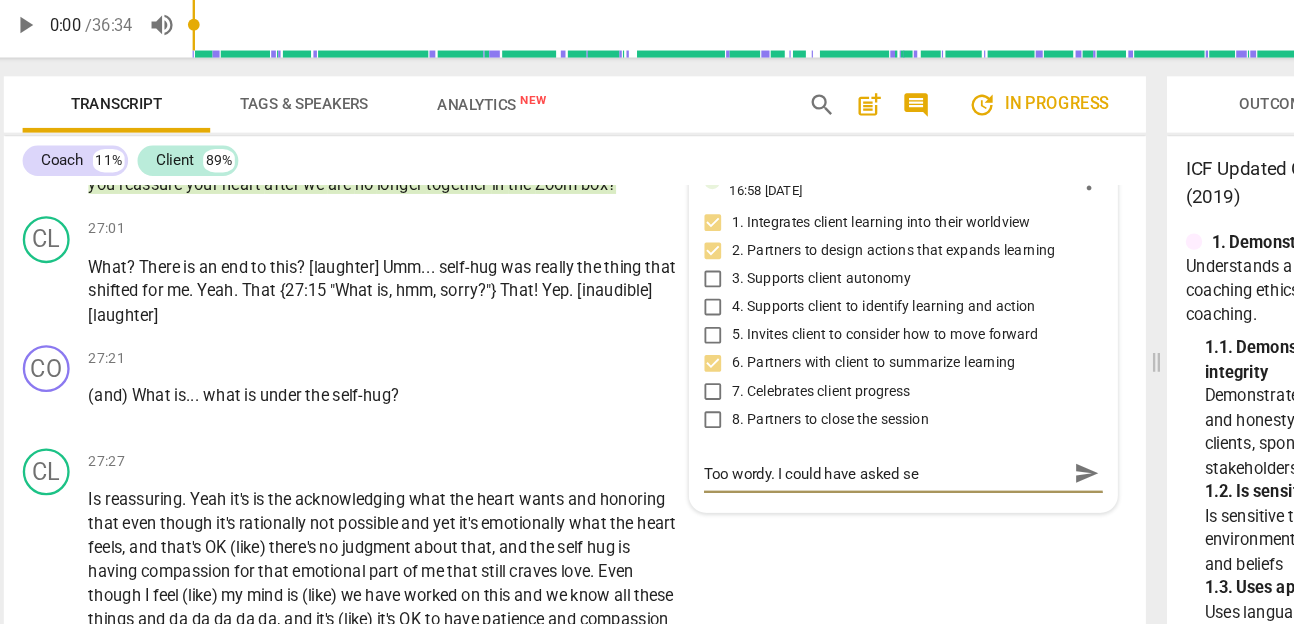 type on "Too wordy. I could have asked sep" 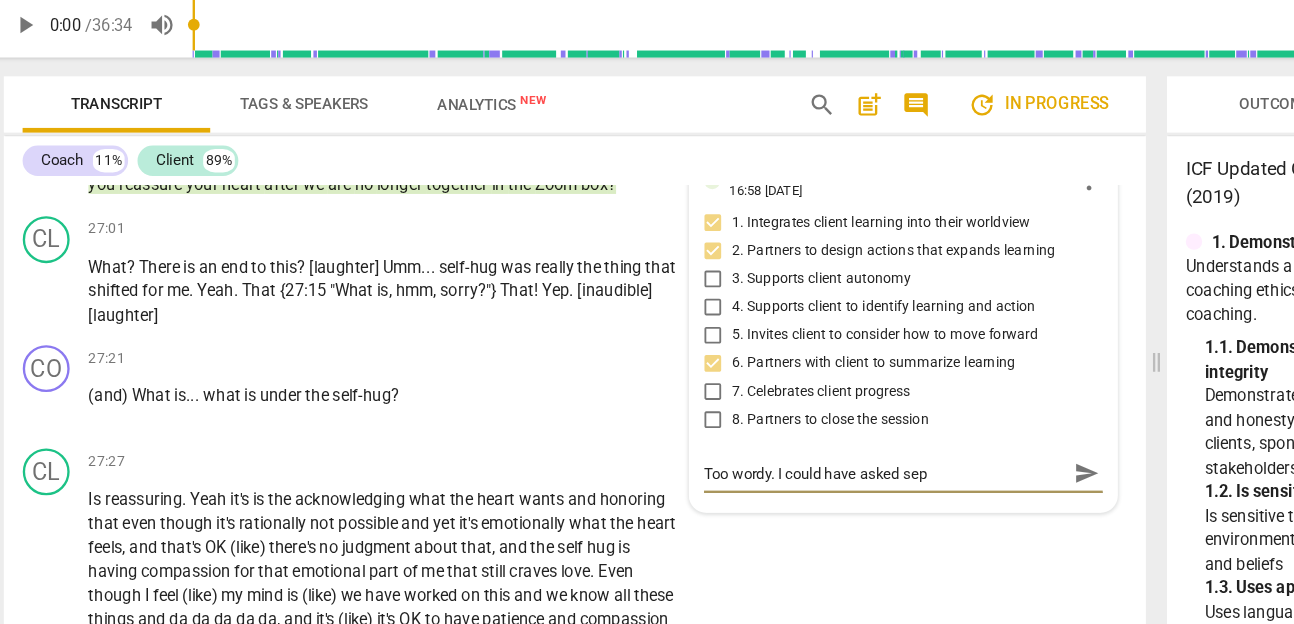 type on "Too wordy. I could have asked sepa" 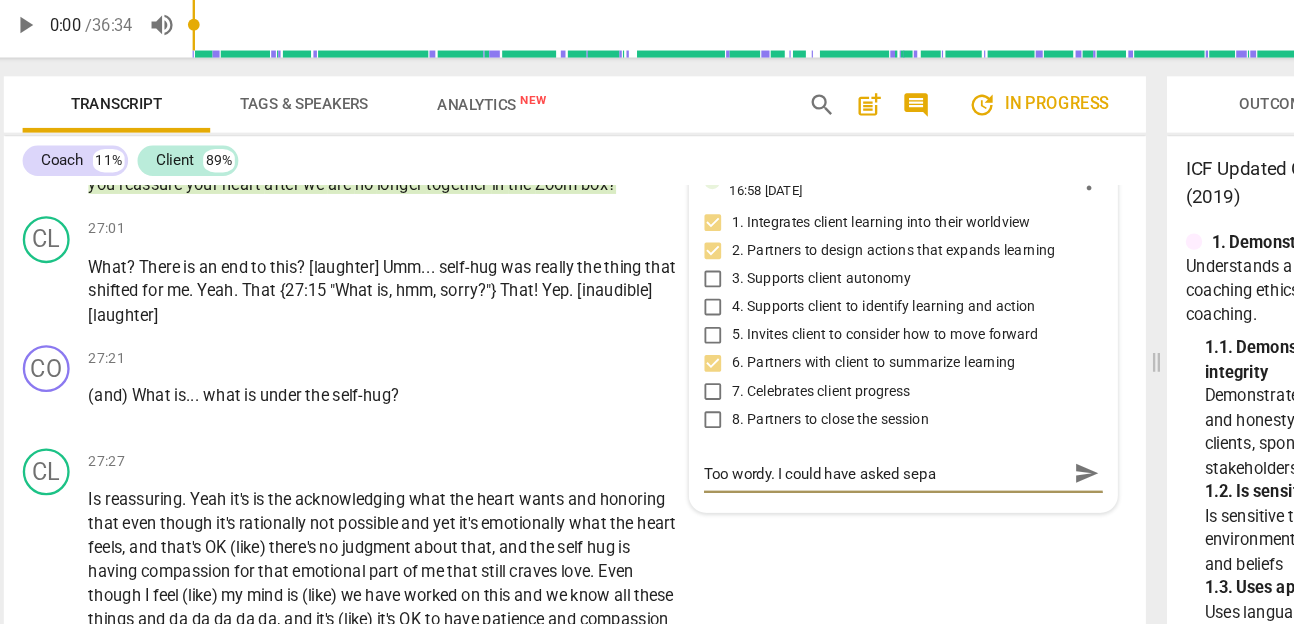type on "Too wordy. I could have asked separ" 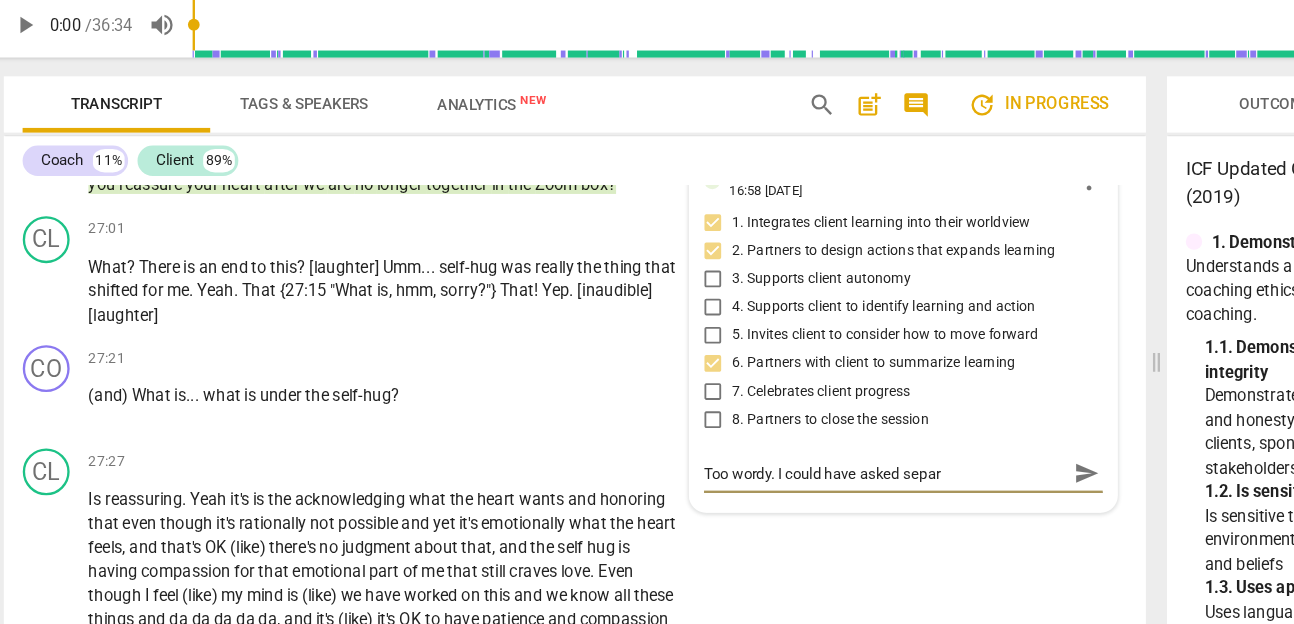 type on "Too wordy. I could have asked separa" 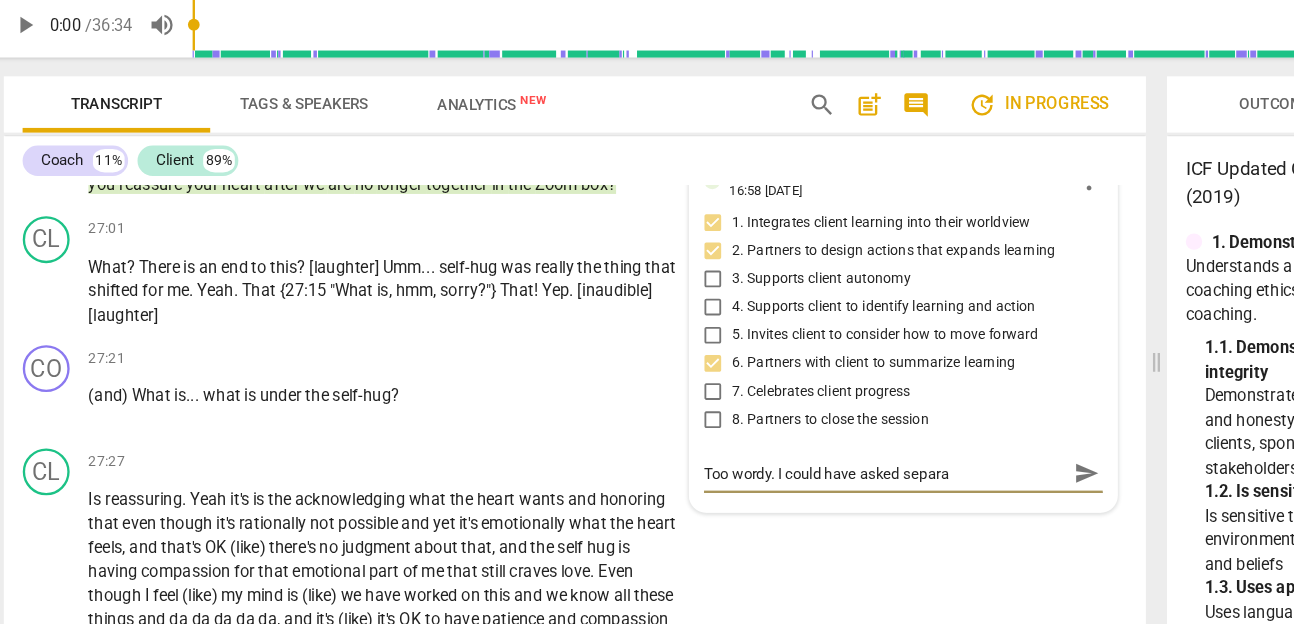 type on "Too wordy. I could have asked separat" 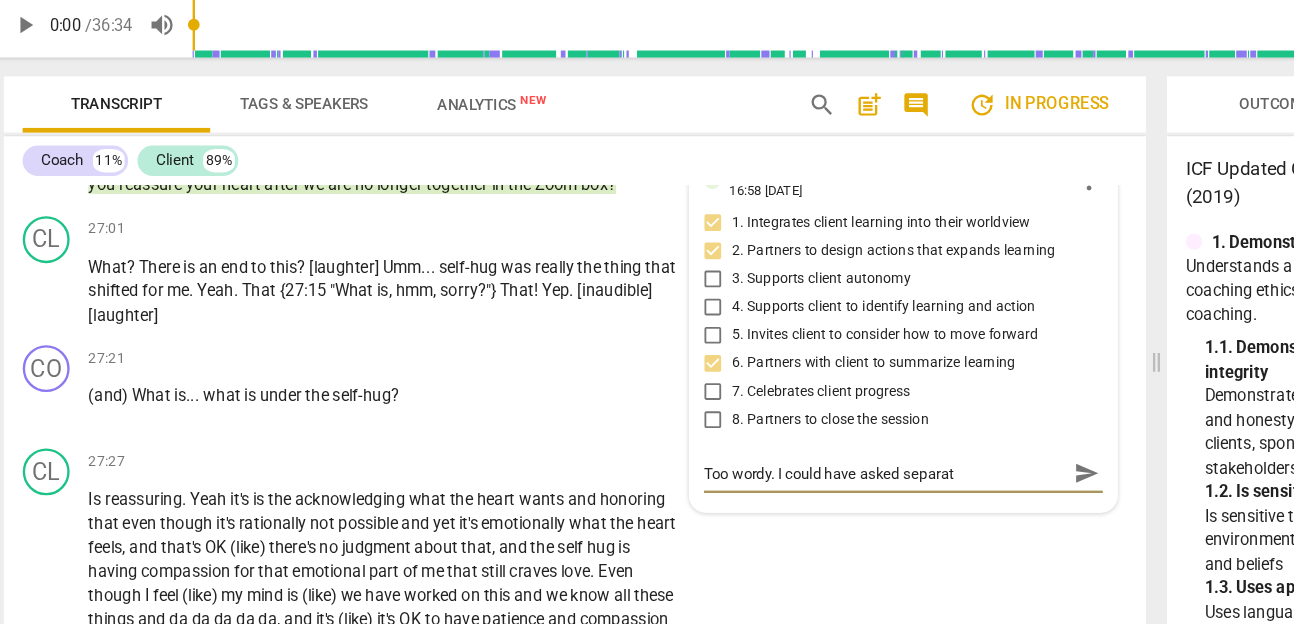 type on "Too wordy. I could have asked separate" 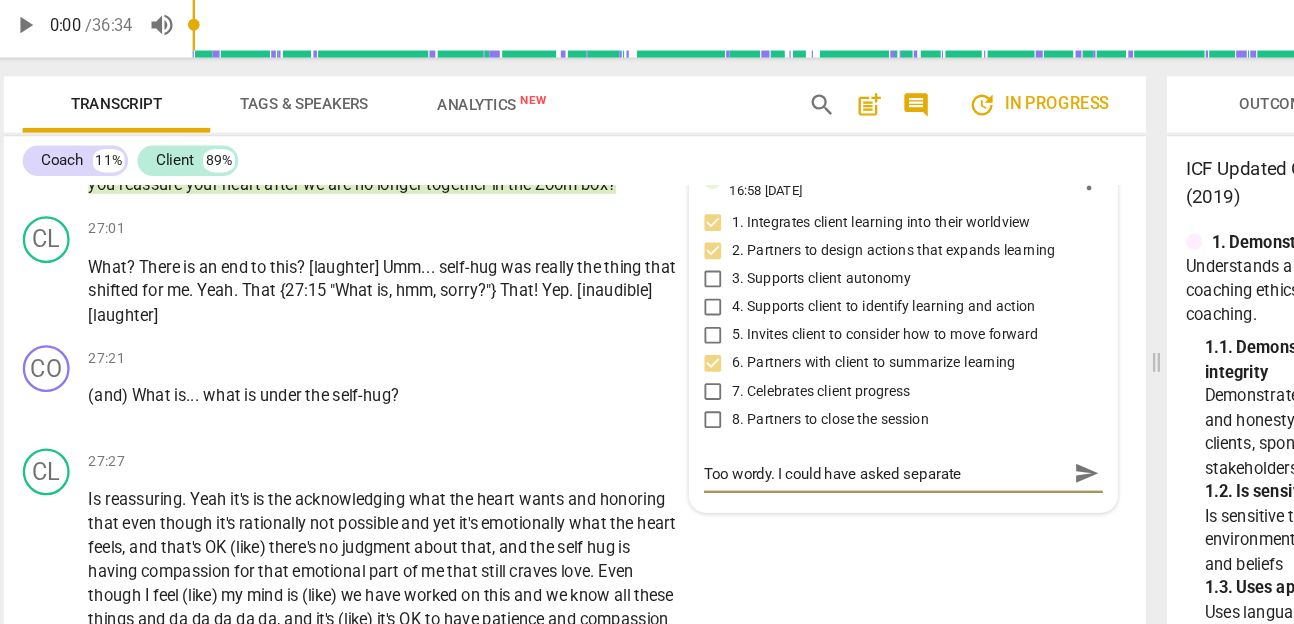type on "Too wordy. I could have asked separatel" 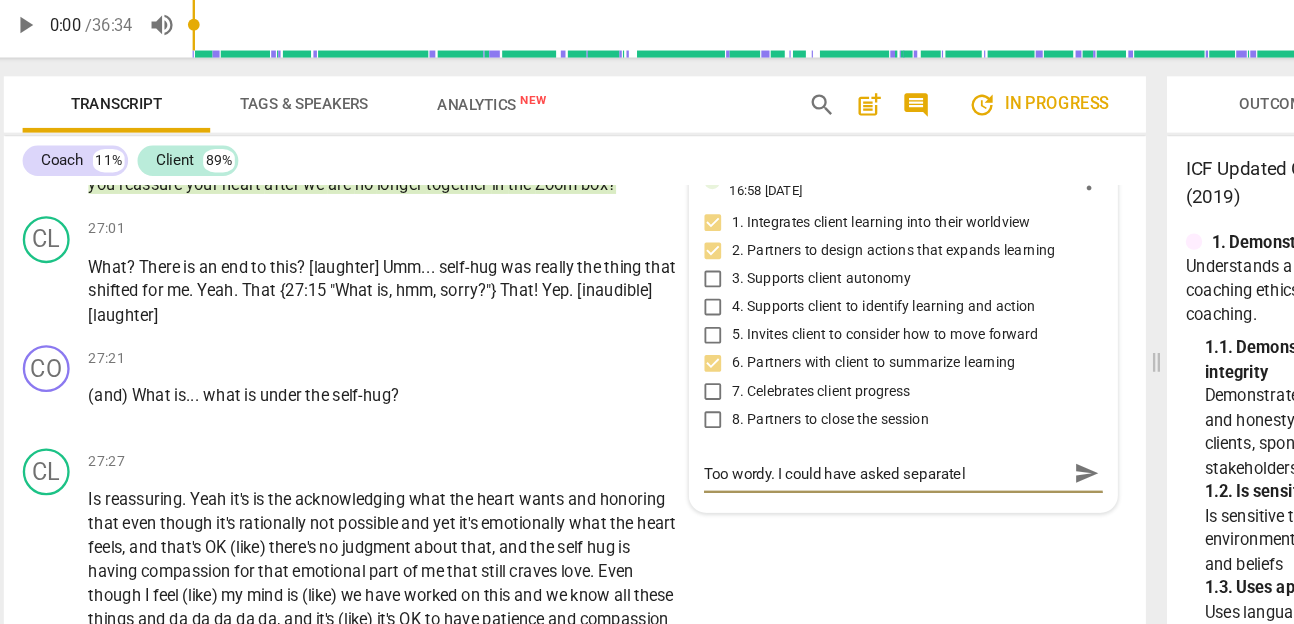 type on "Too wordy. I could have asked separately" 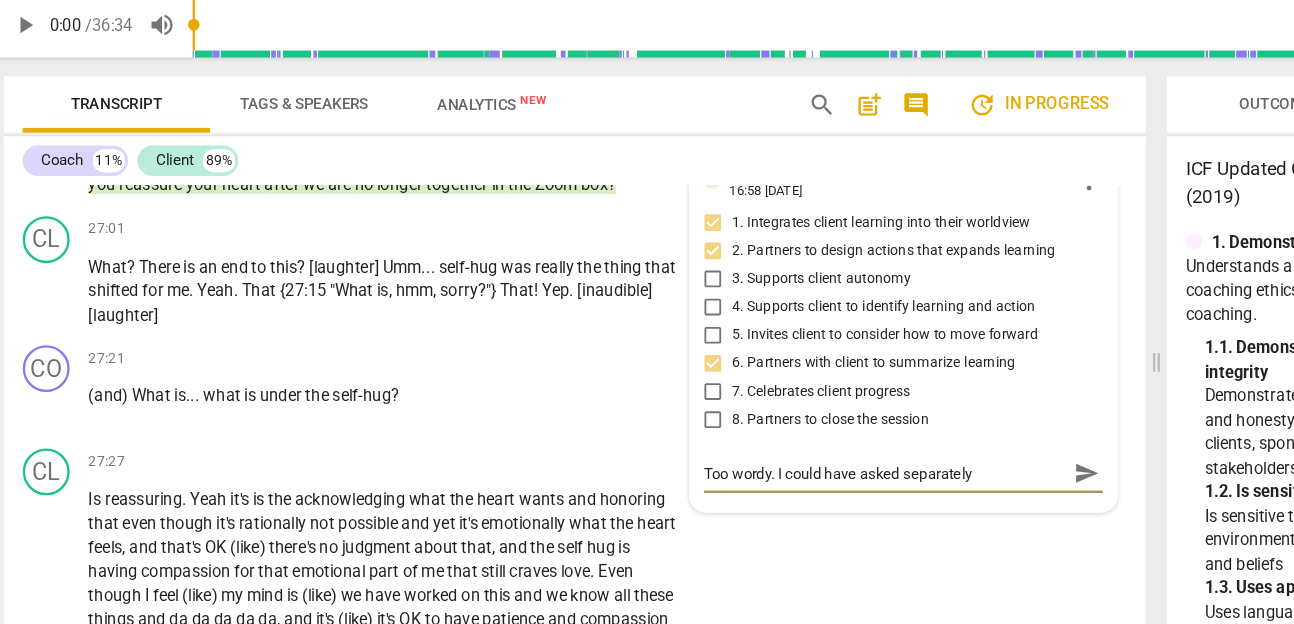 type on "Too wordy. I could have asked separately" 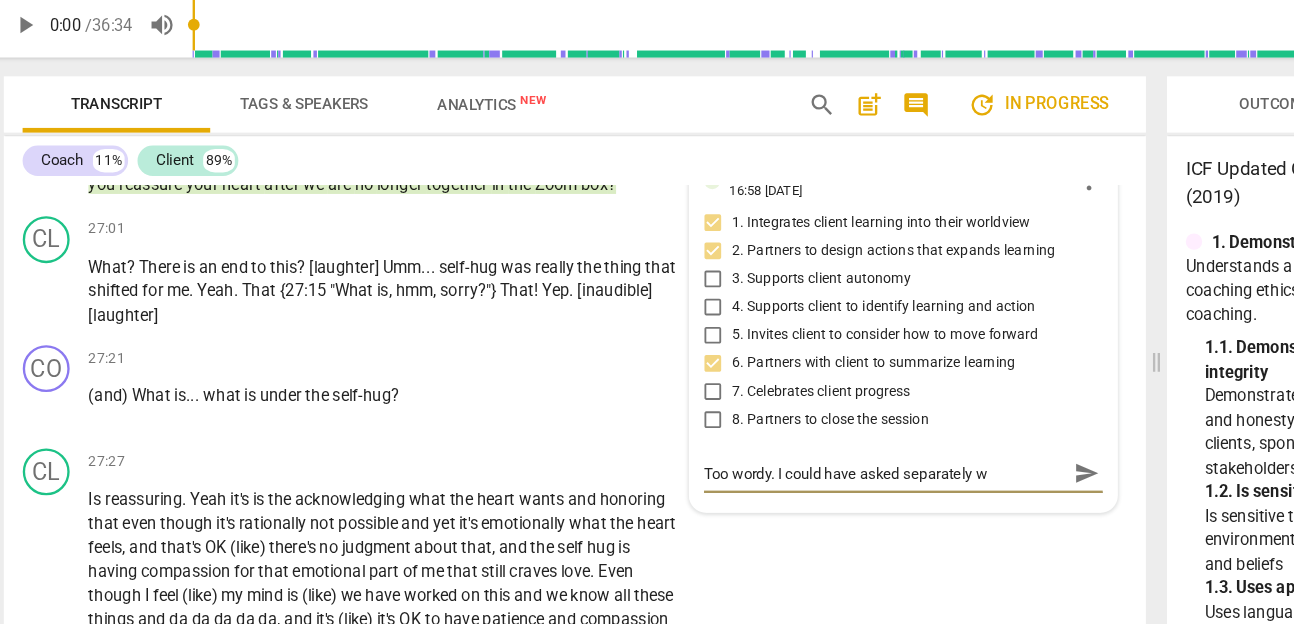 type on "Too wordy. I could have asked separately wh" 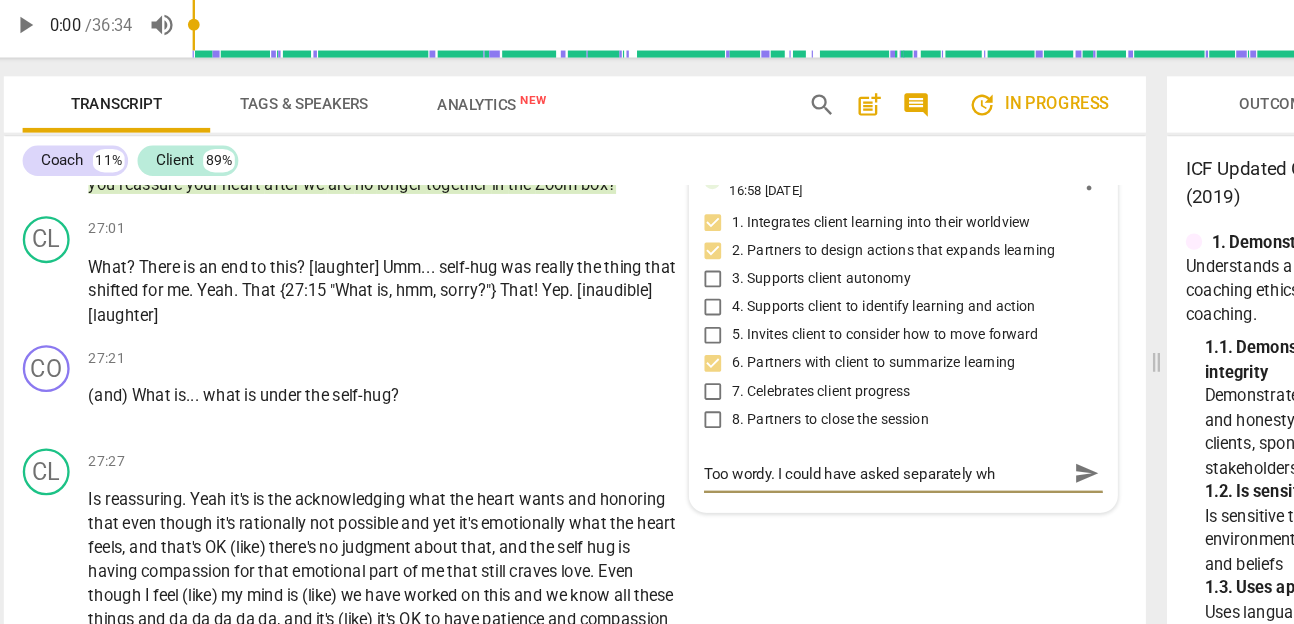 type on "Too wordy. I could have asked separately wha" 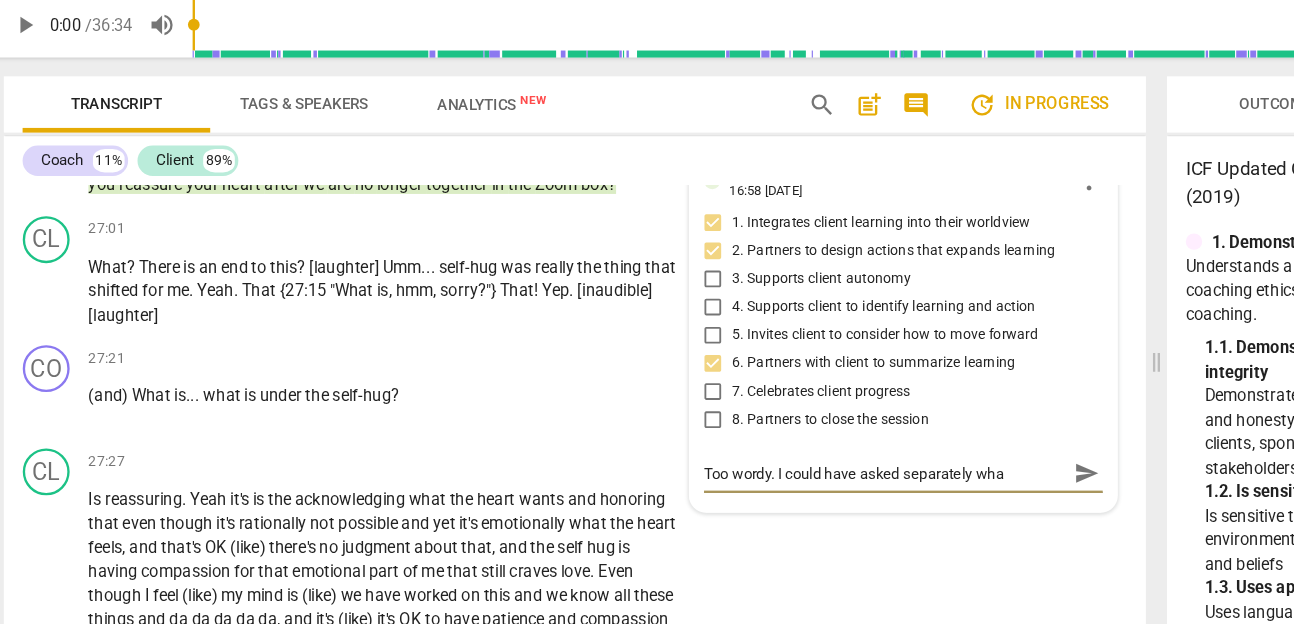 type on "Too wordy. I could have asked separately what" 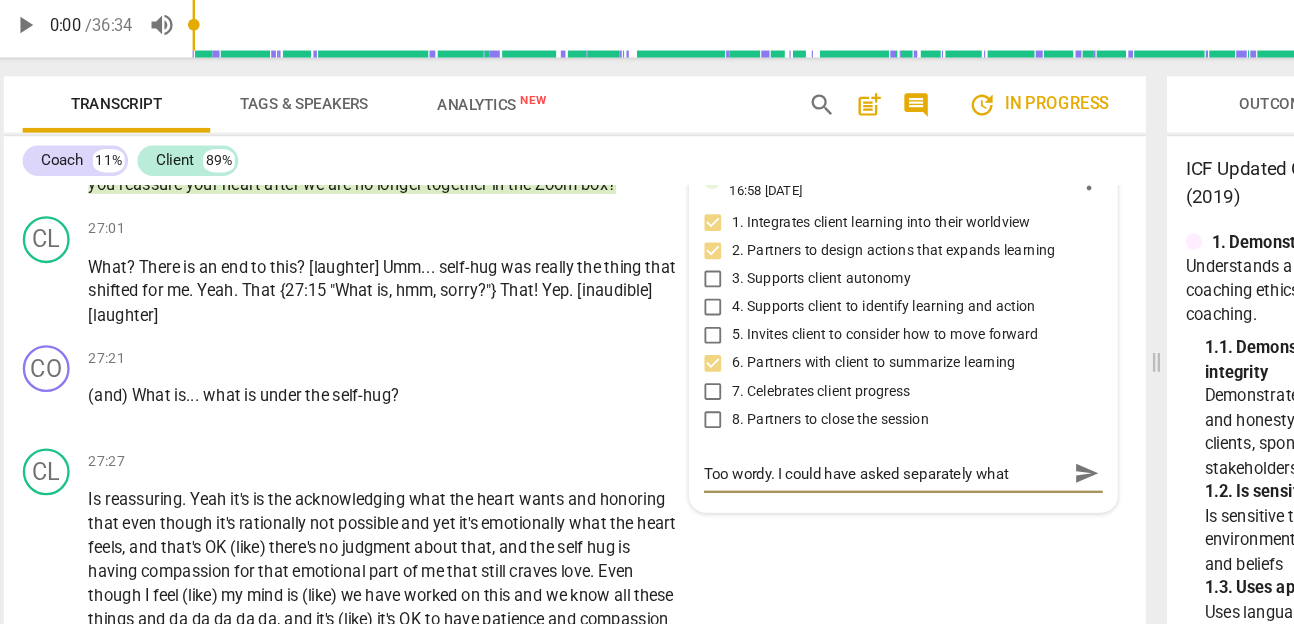 type on "Too wordy. I could have asked separately what" 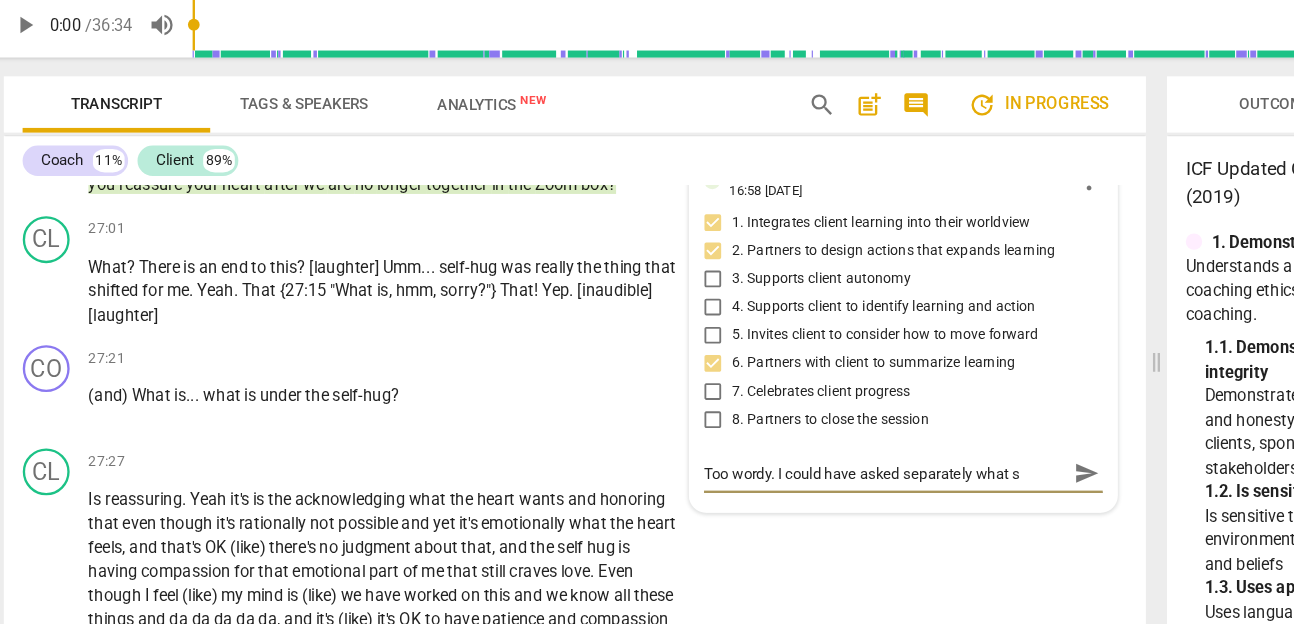 type on "Too wordy. I could have asked separately what sh" 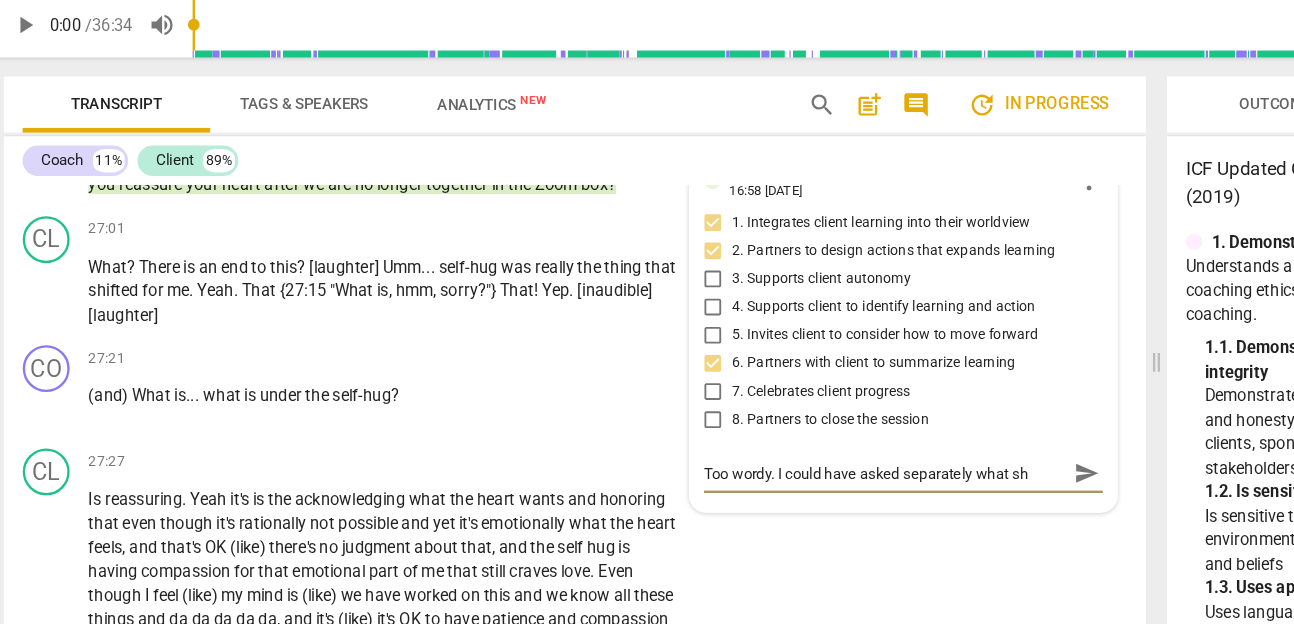 type on "Too wordy. I could have asked separately what she" 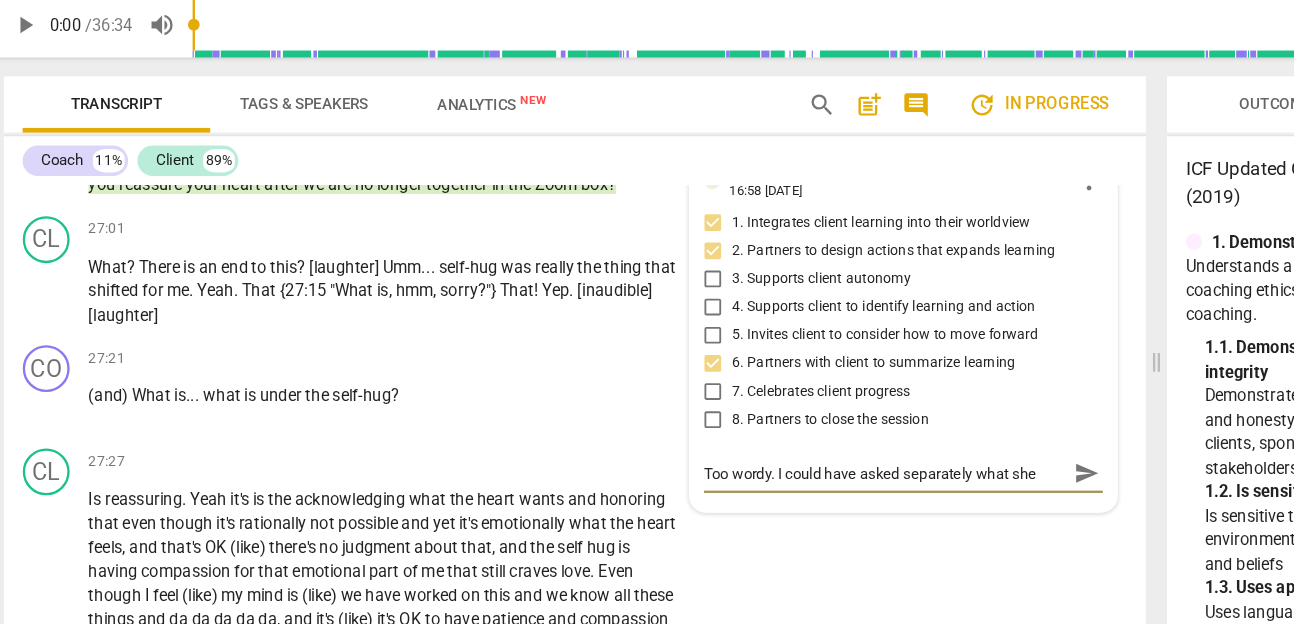 type on "Too wordy. I could have asked separately what she" 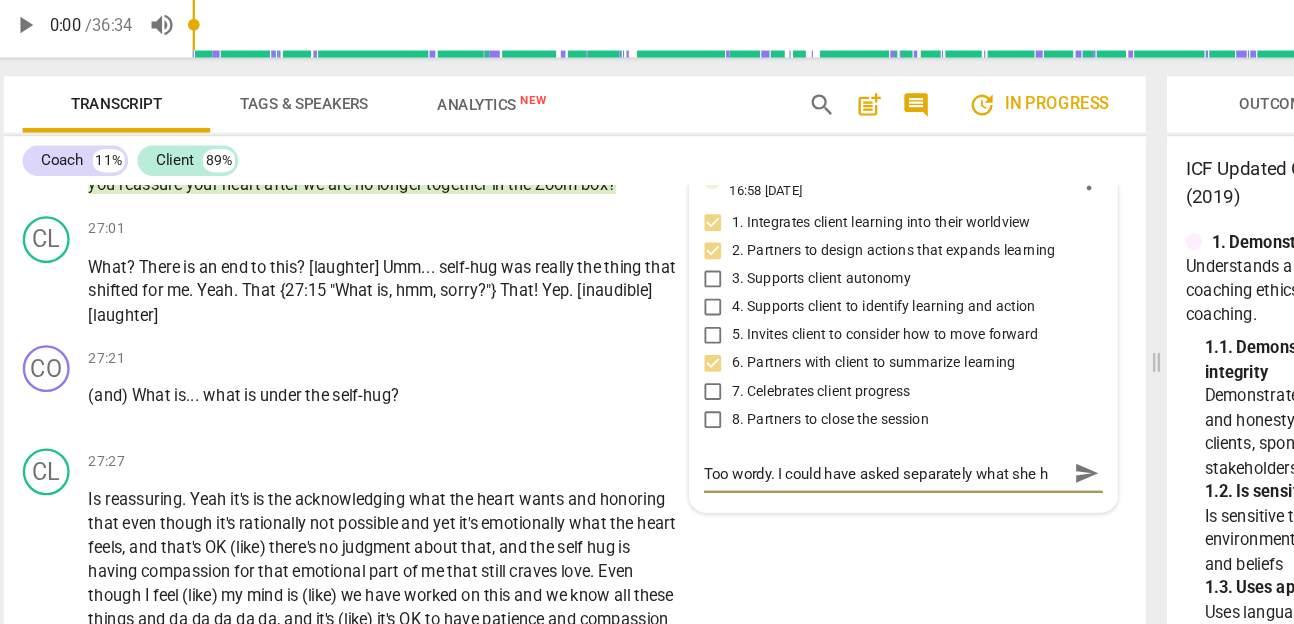 type on "Too wordy. I could have asked separately what she ha" 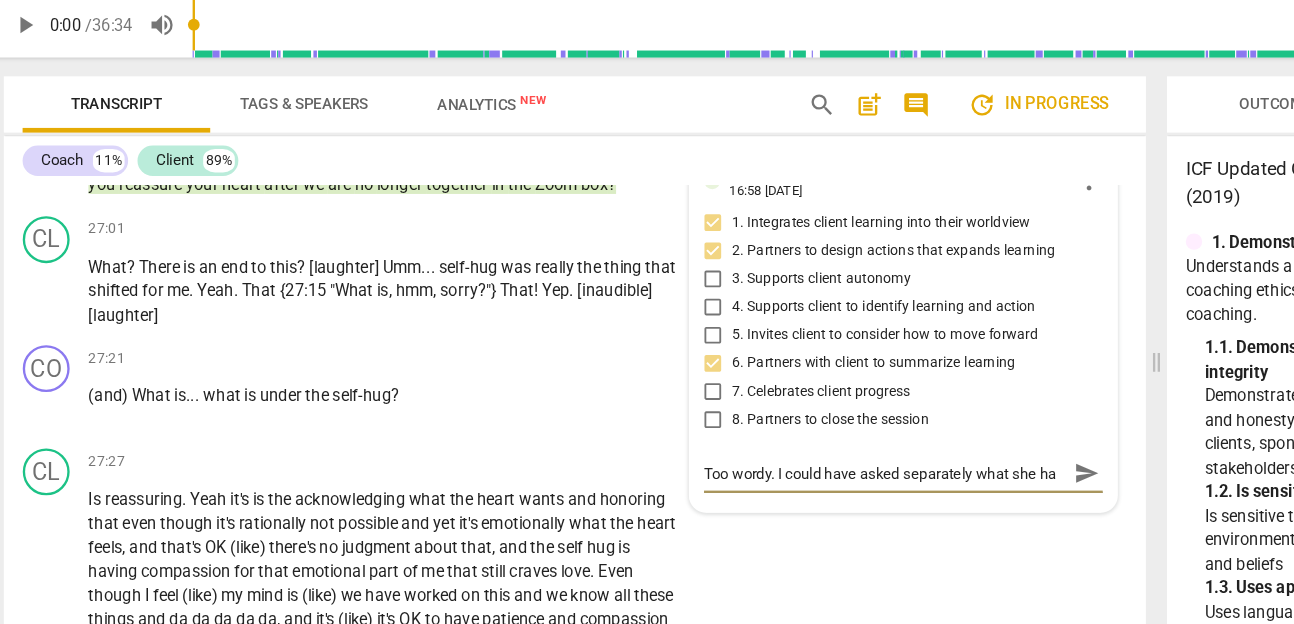 type on "Too wordy. I could have asked separately what she has" 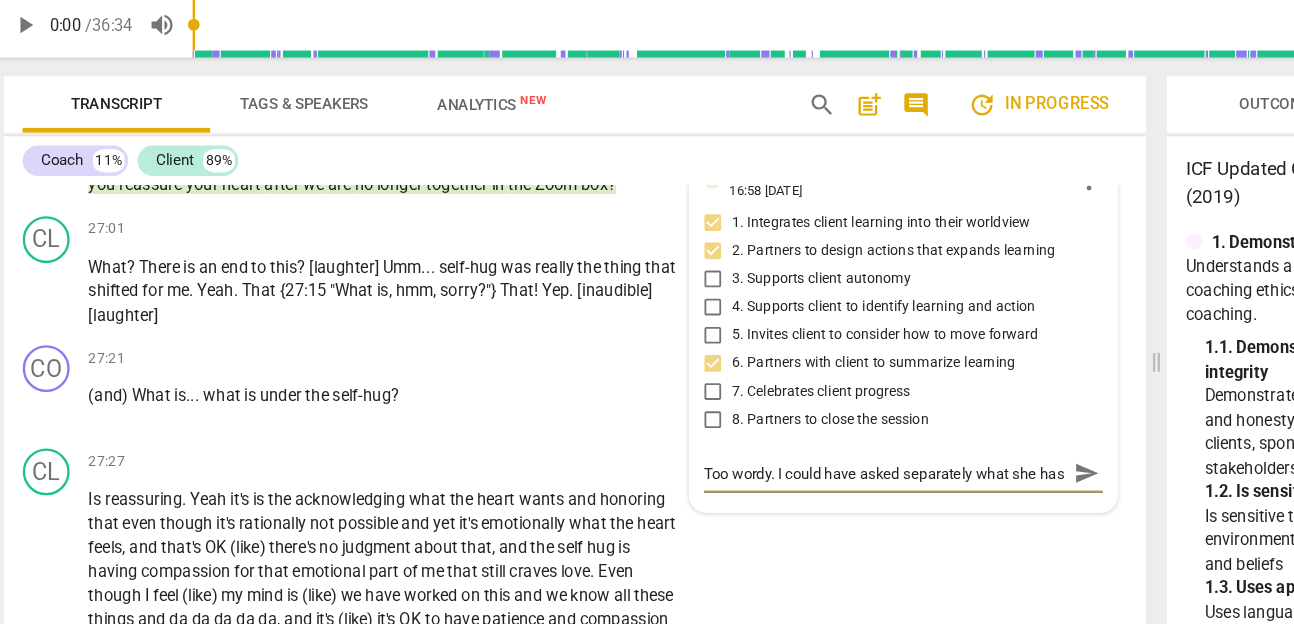 type on "Too wordy. I could have asked separately what she has" 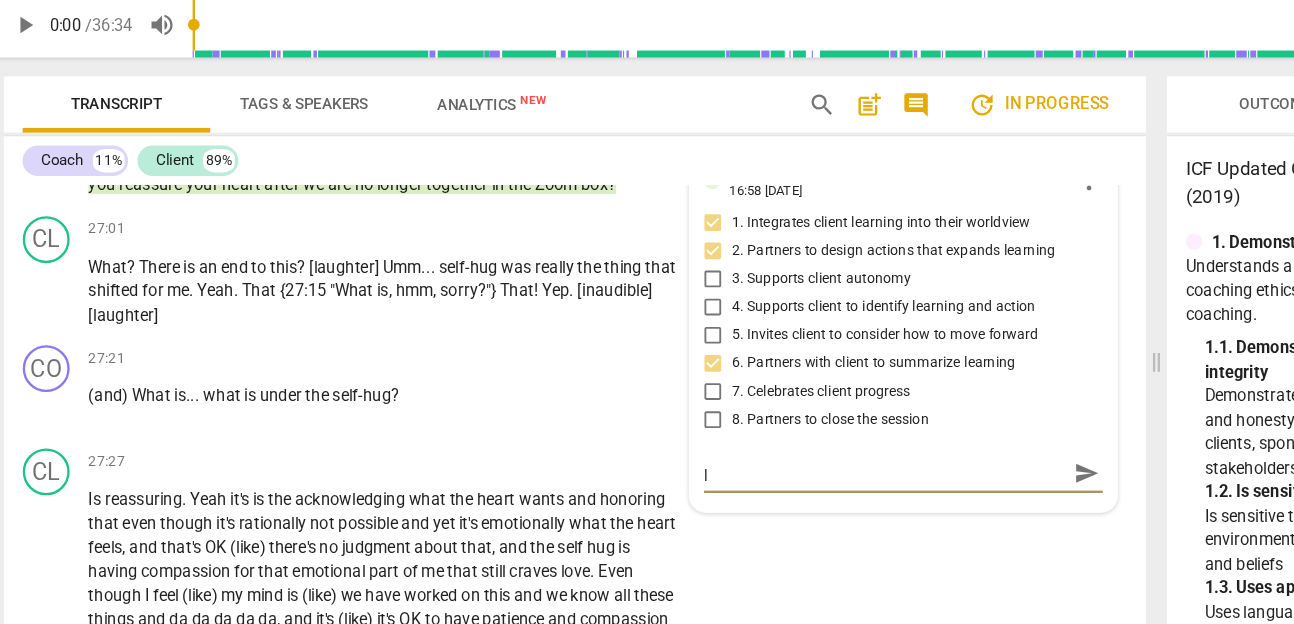 type on "Too wordy. I could have asked separately what she has le" 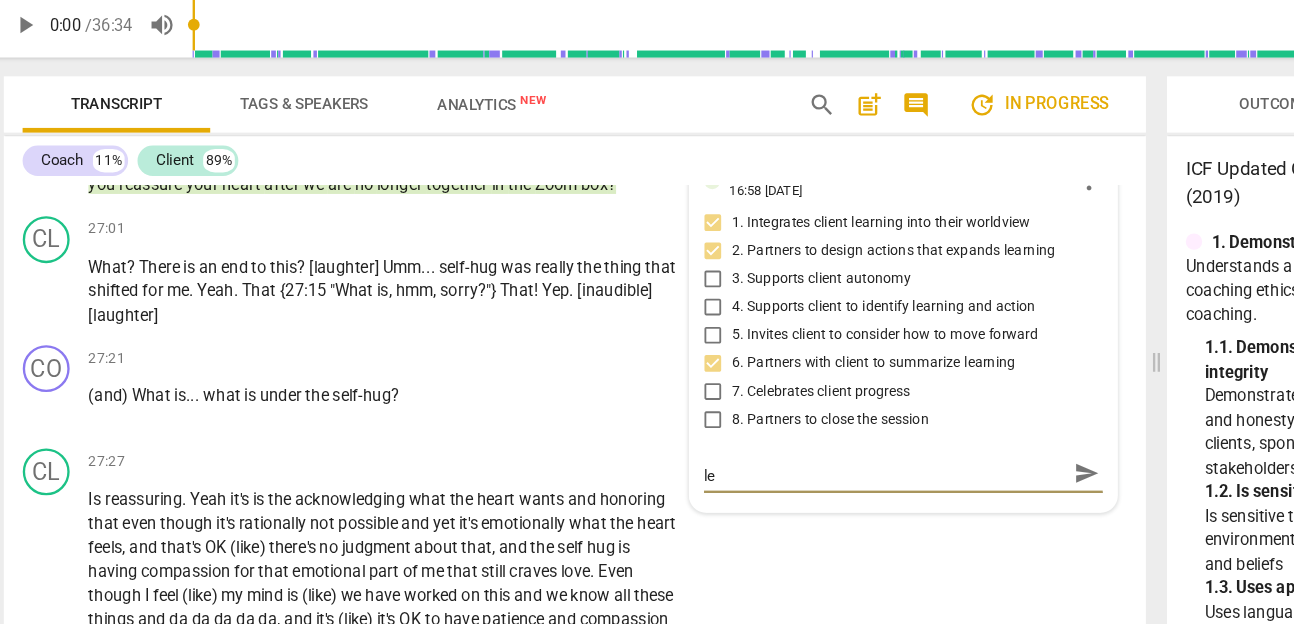 type on "Too wordy. I could have asked separately what she has lea" 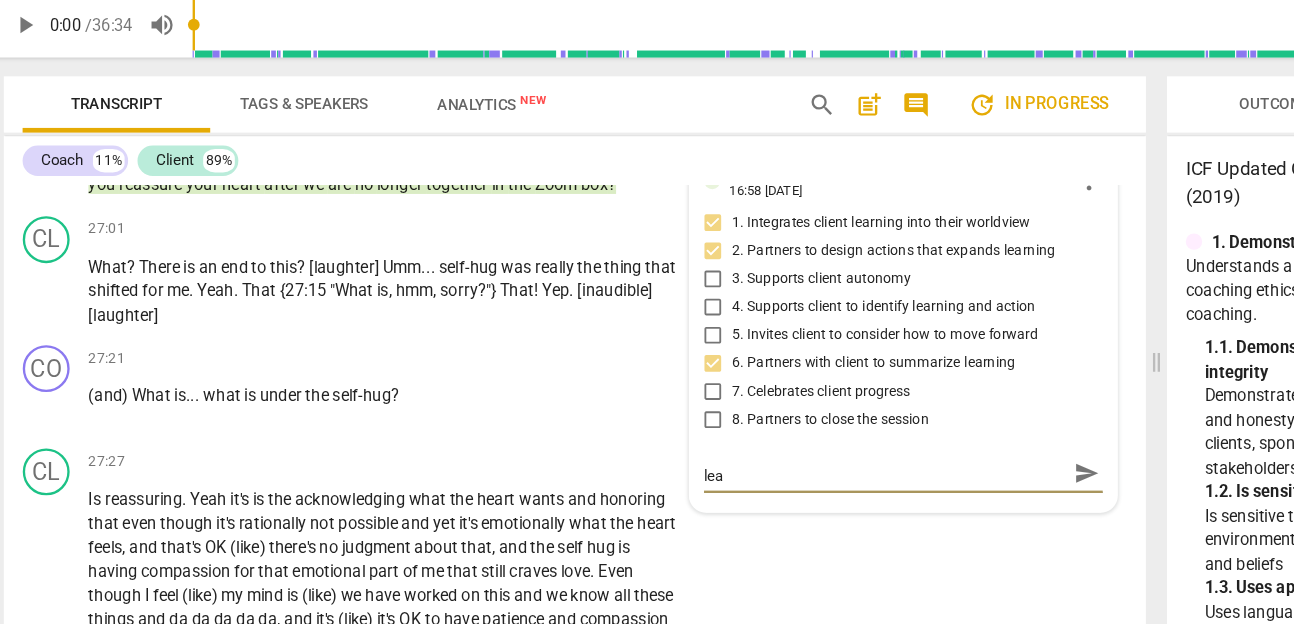type on "Too wordy. I could have asked separately what she has lear" 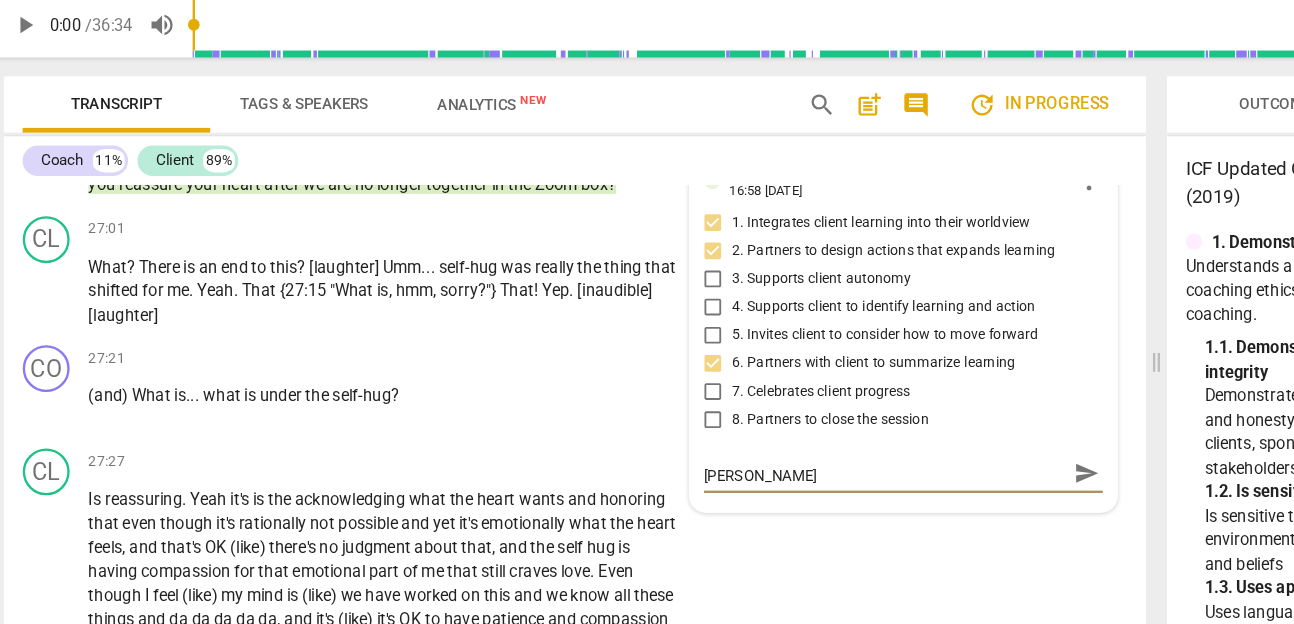 type on "Too wordy. I could have asked separately what she has learn" 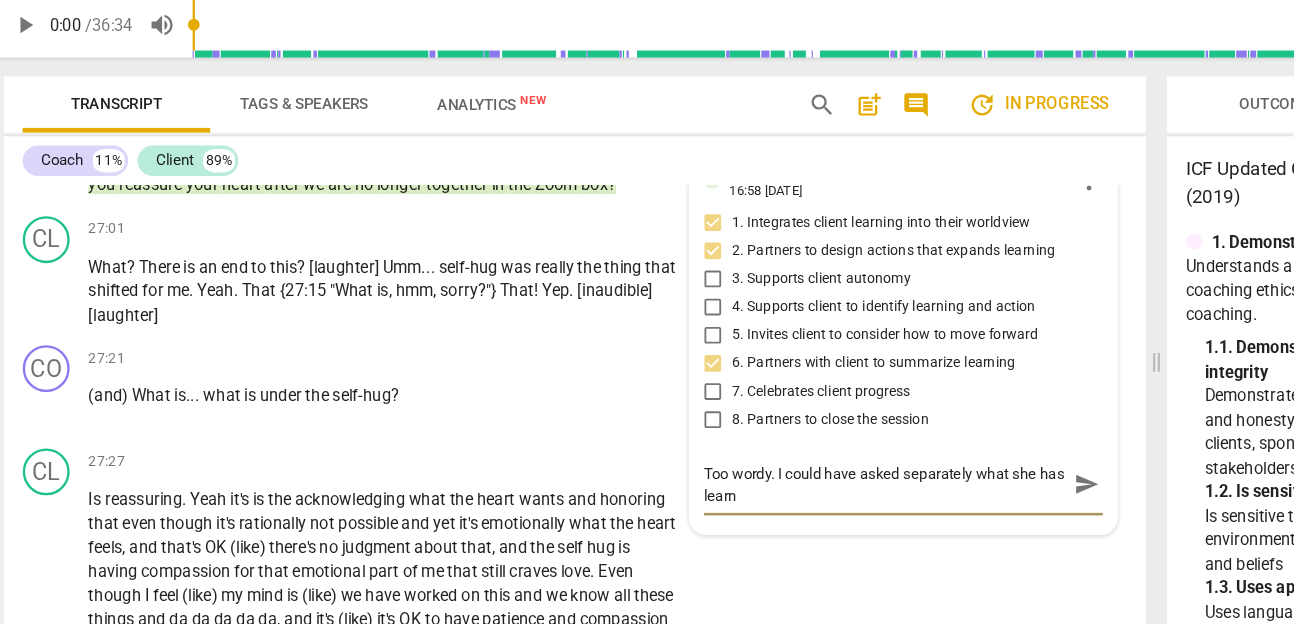 scroll, scrollTop: 0, scrollLeft: 0, axis: both 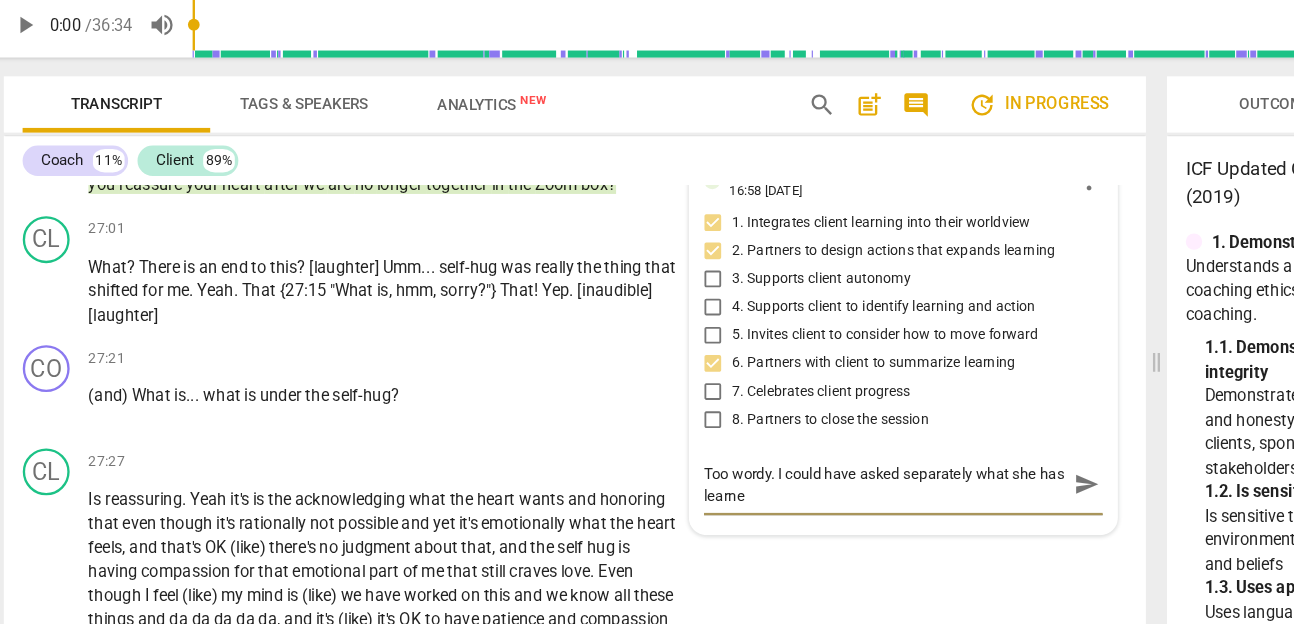 type on "Too wordy. I could have asked separately what she has learned" 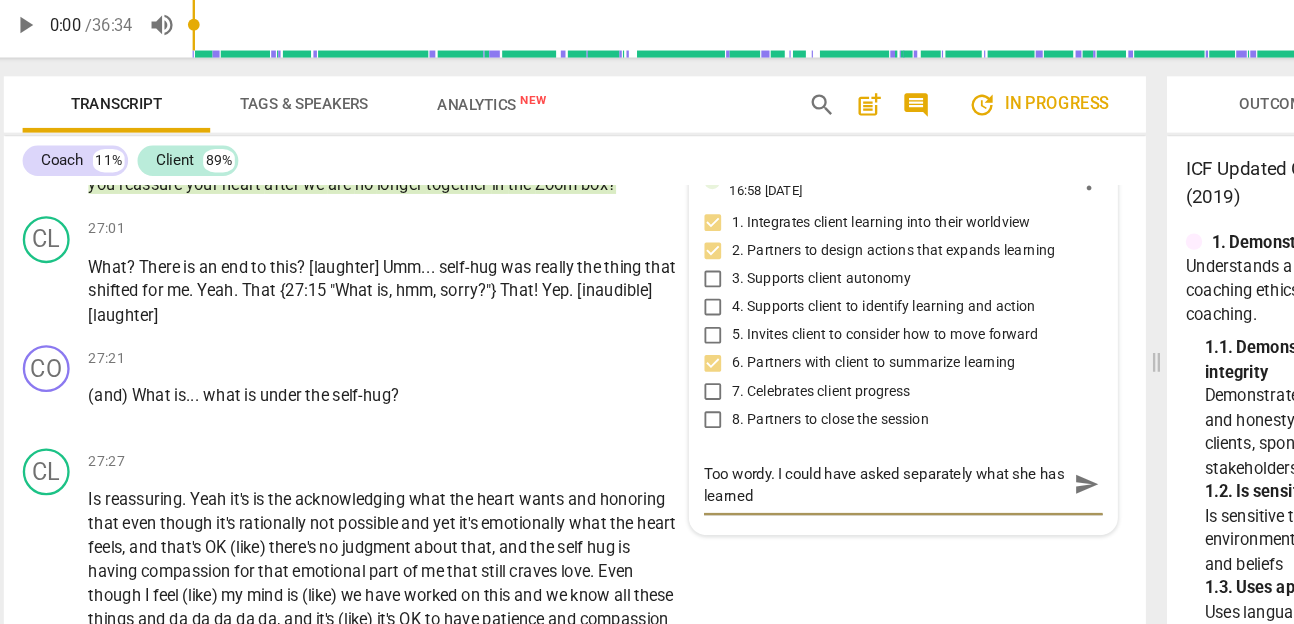 type on "Too wordy. I could have asked separately what she has learned" 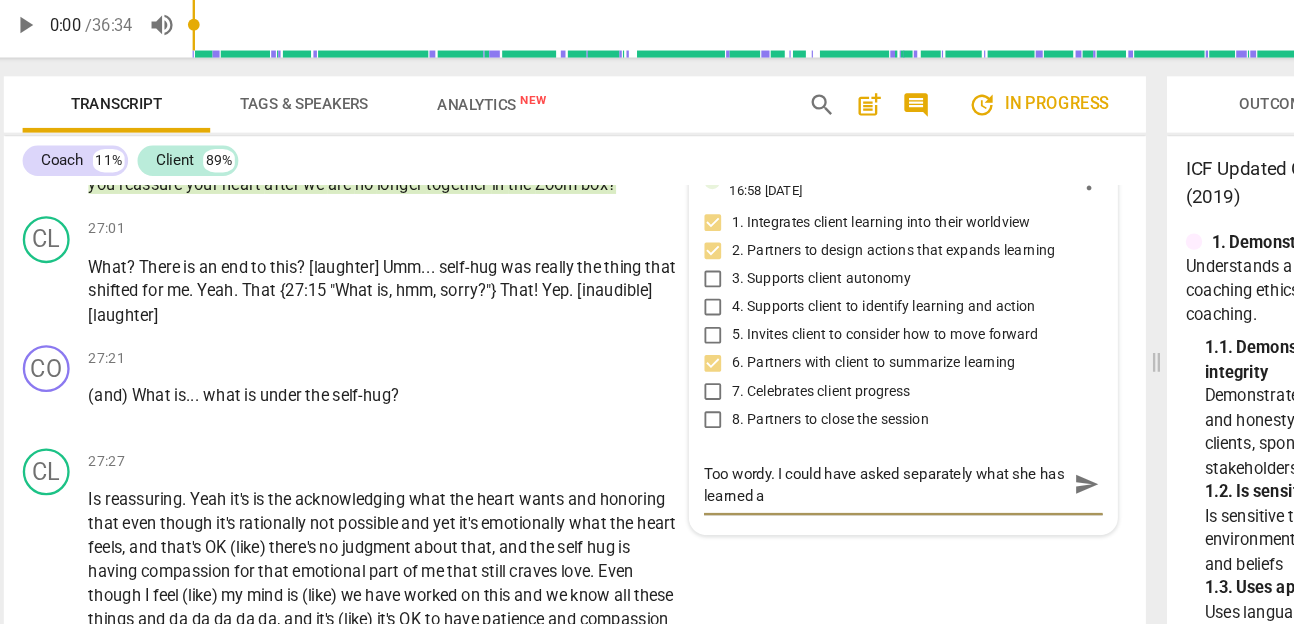 type on "Too wordy. I could have asked separately what she has learned ab" 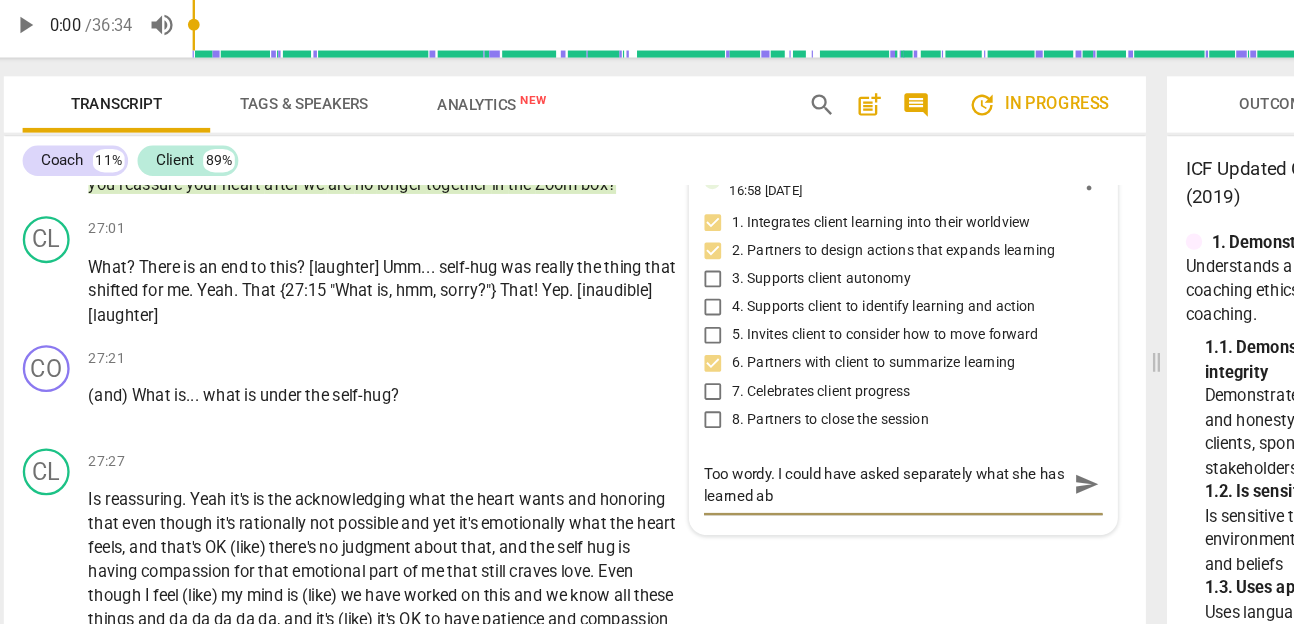 type on "Too wordy. I could have asked separately what she has learned abo" 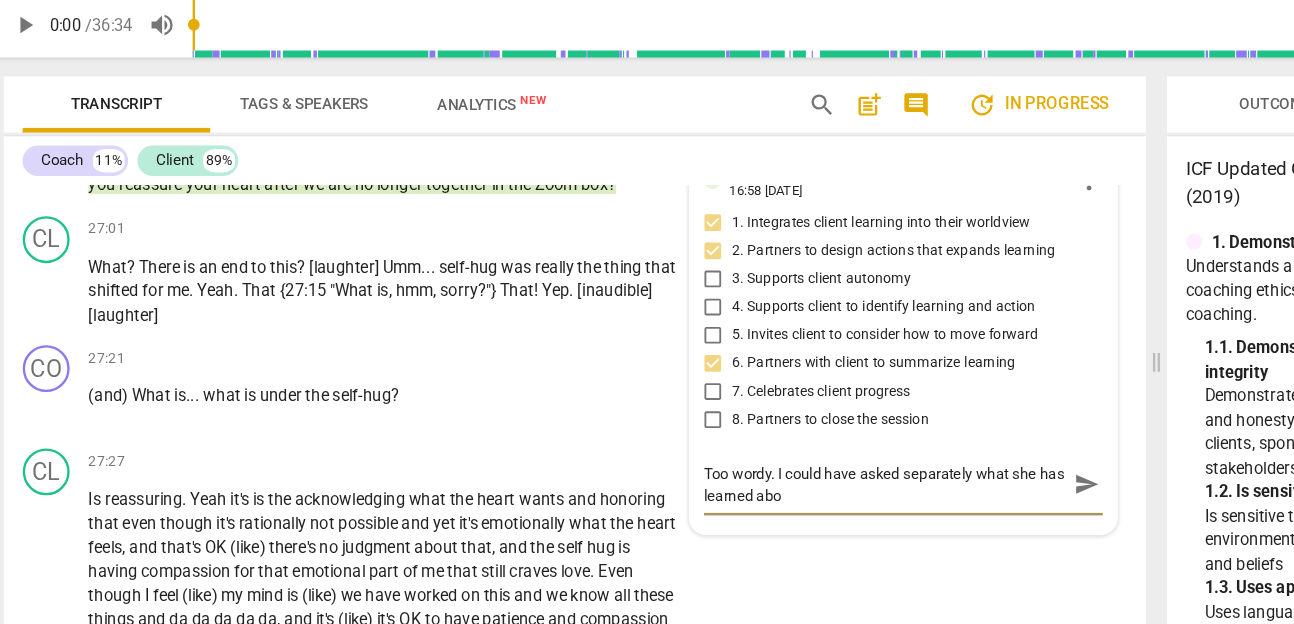 type on "Too wordy. I could have asked separately what she has learned abou" 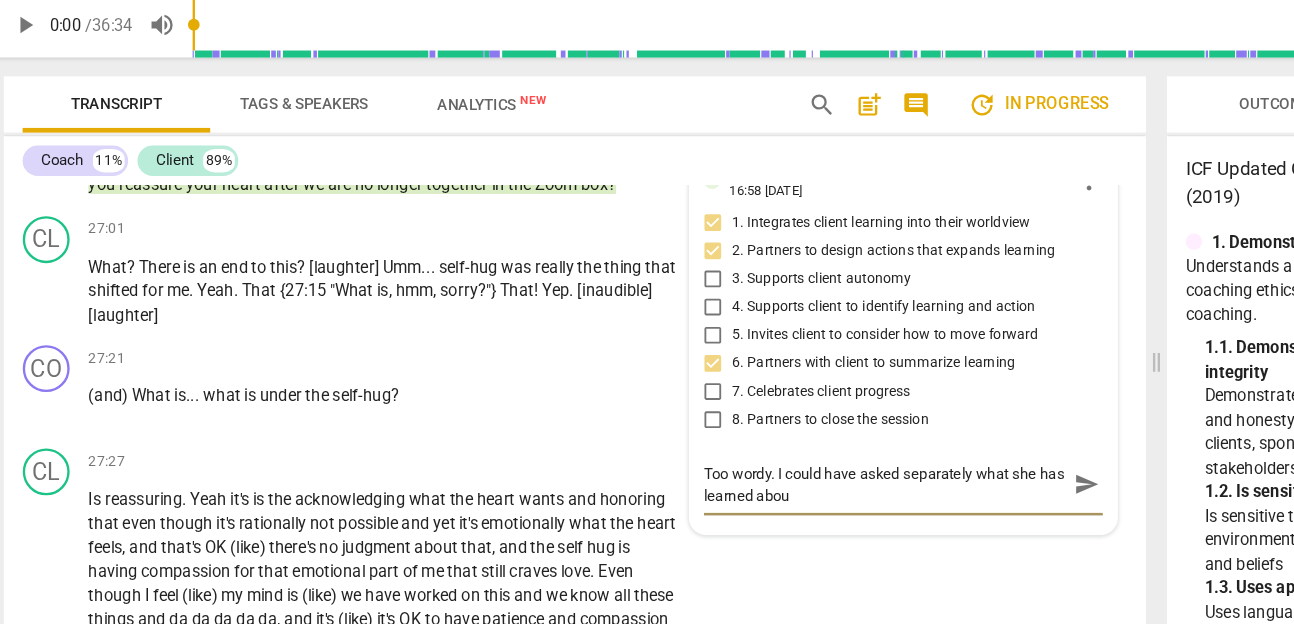 type on "Too wordy. I could have asked separately what she has learned about" 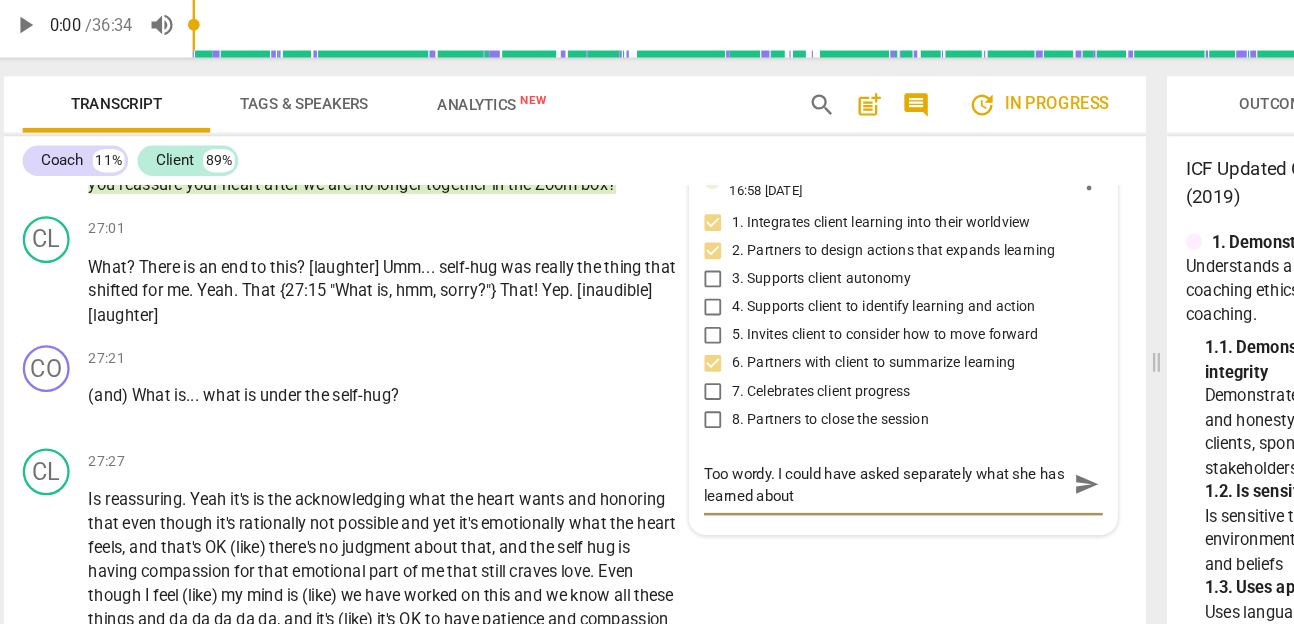 type on "Too wordy. I could have asked separately what she has learned about" 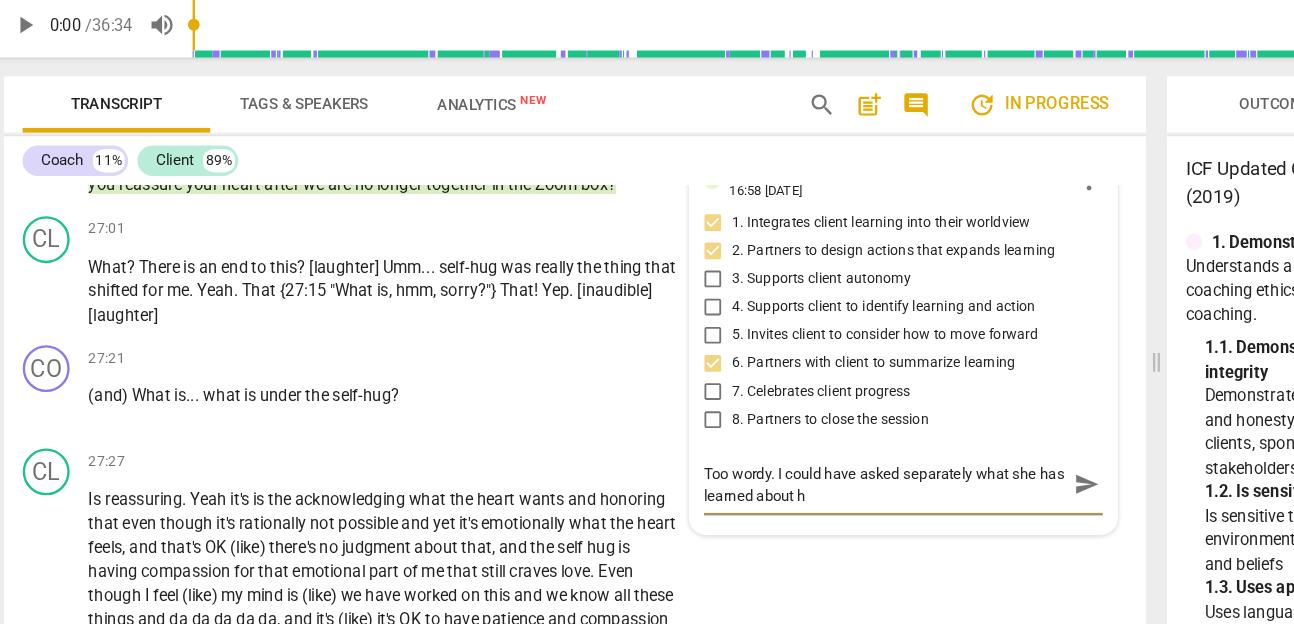 type on "Too wordy. I could have asked separately what she has learned about hw" 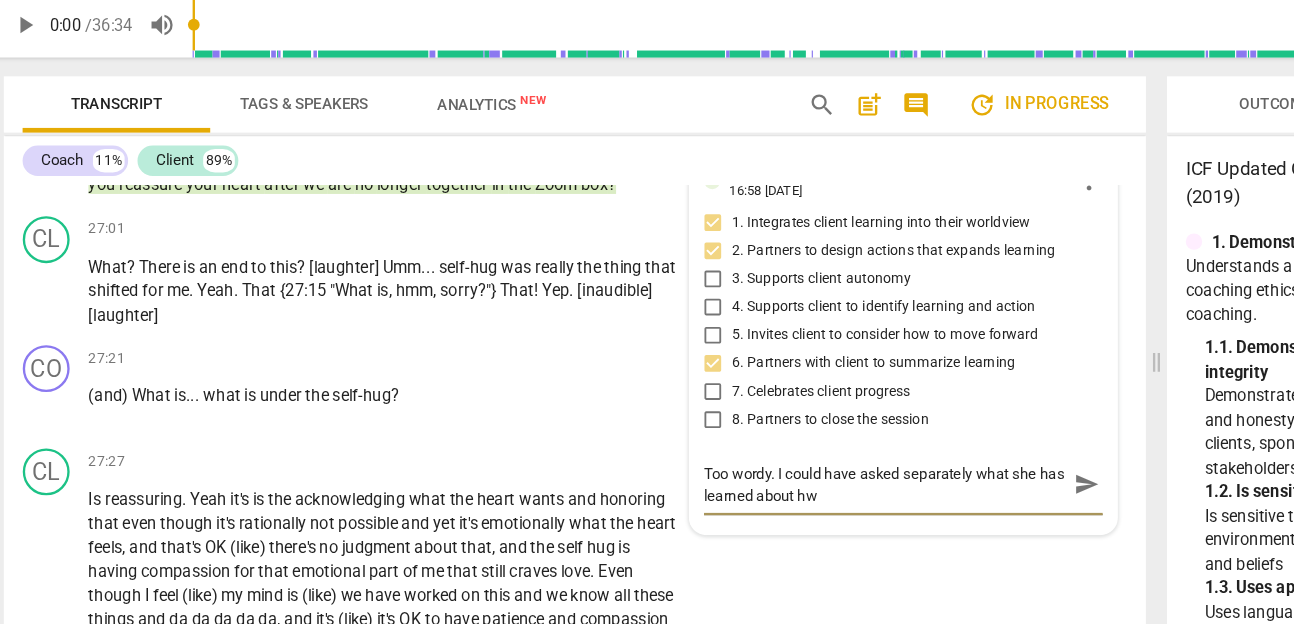 type on "Too wordy. I could have asked separately what she has learned about hwr" 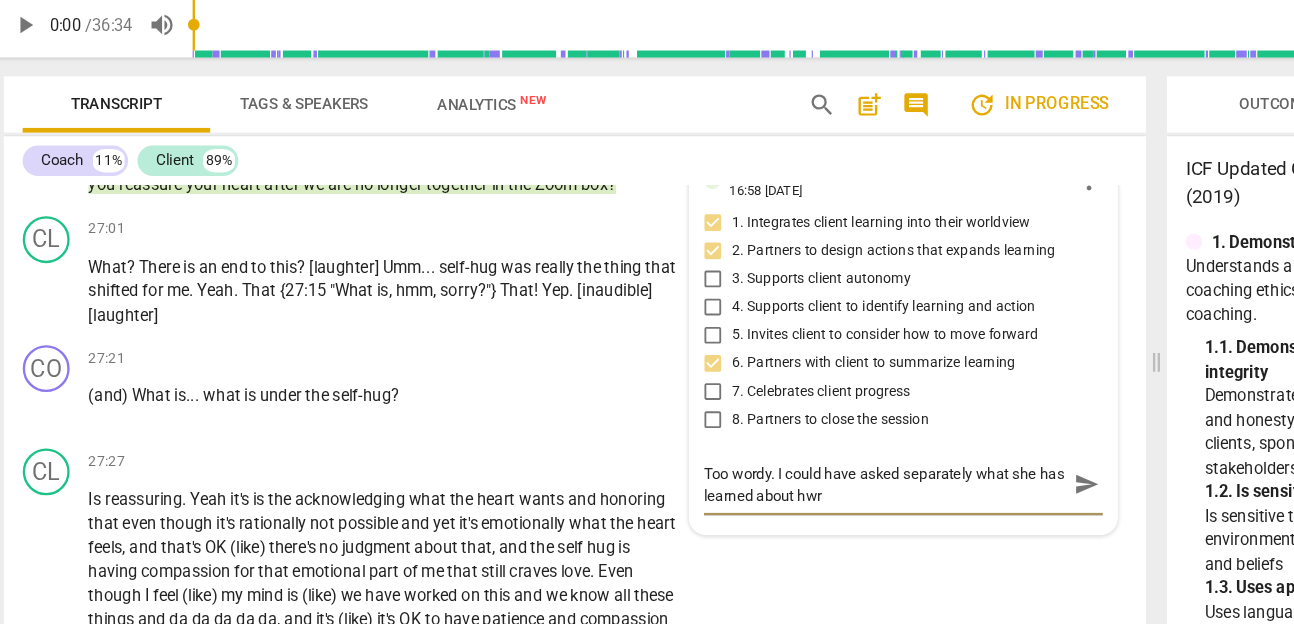 type on "Too wordy. I could have asked separately what she has learned about hw" 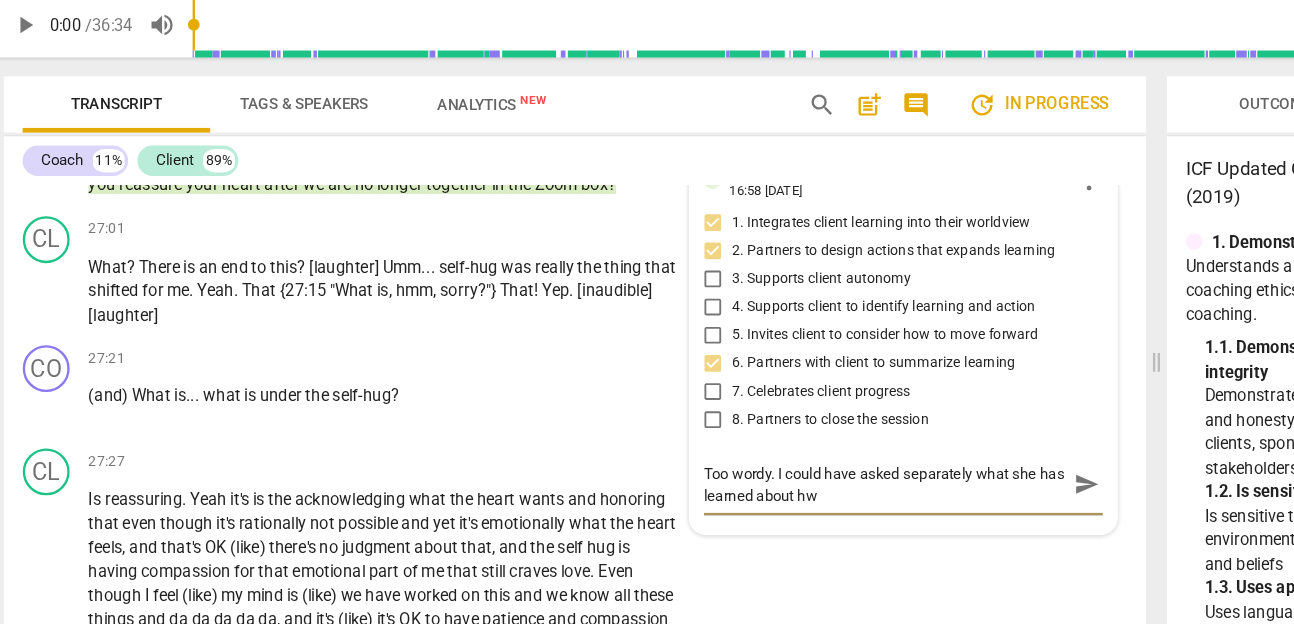type on "Too wordy. I could have asked separately what she has learned about h" 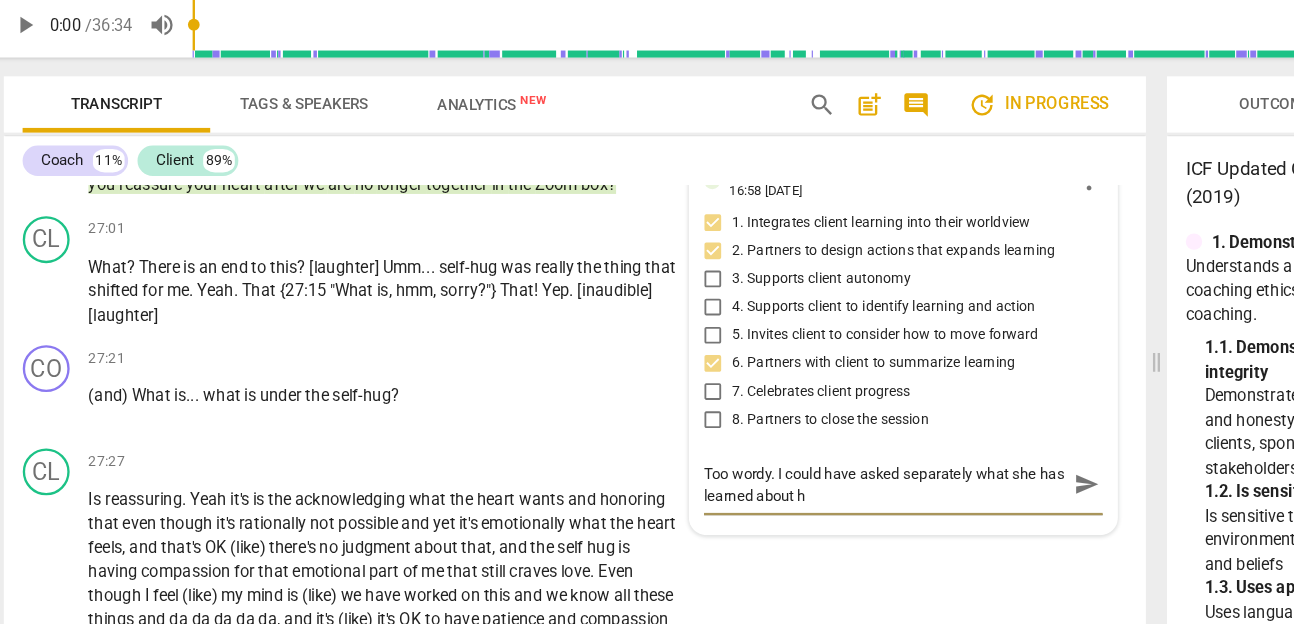 type on "Too wordy. I could have asked separately what she has learned about he" 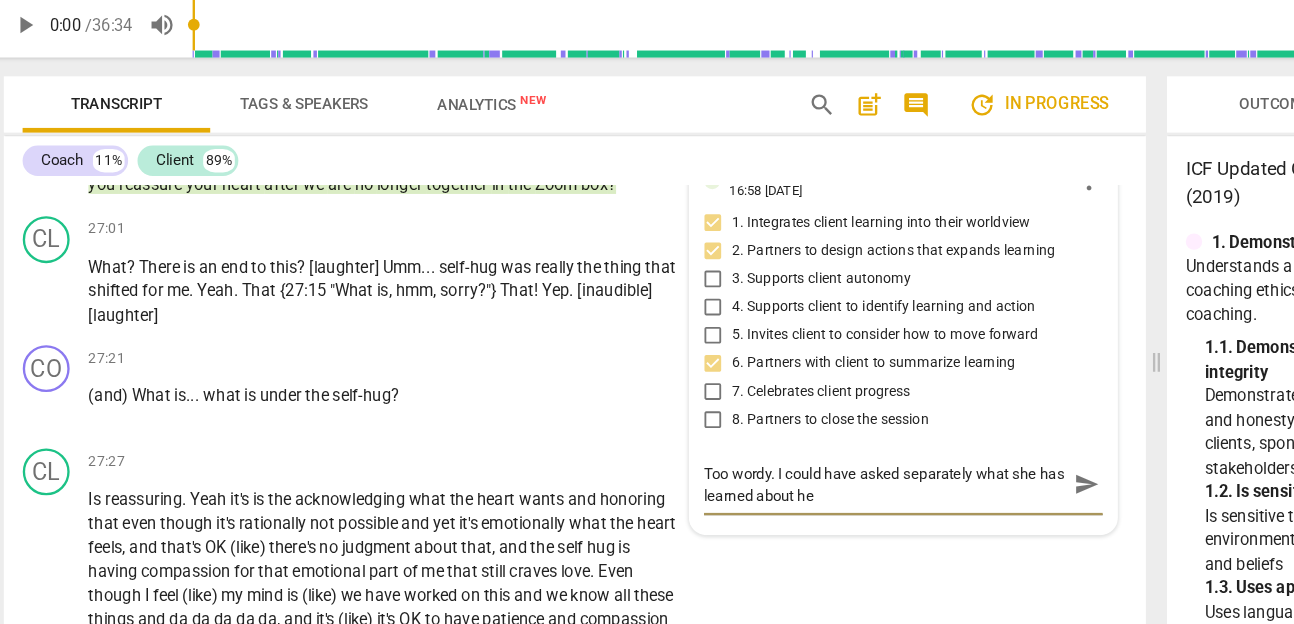 type on "Too wordy. I could have asked separately what she has learned about her" 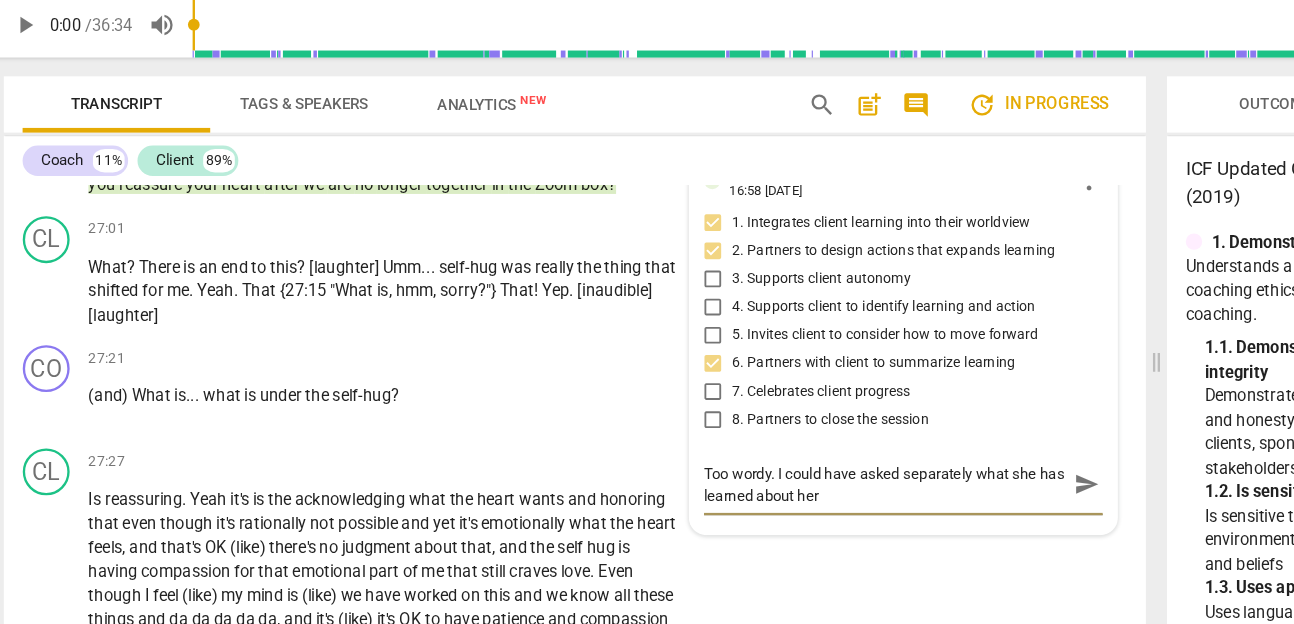 type on "Too wordy. I could have asked separately what she has learned about hers" 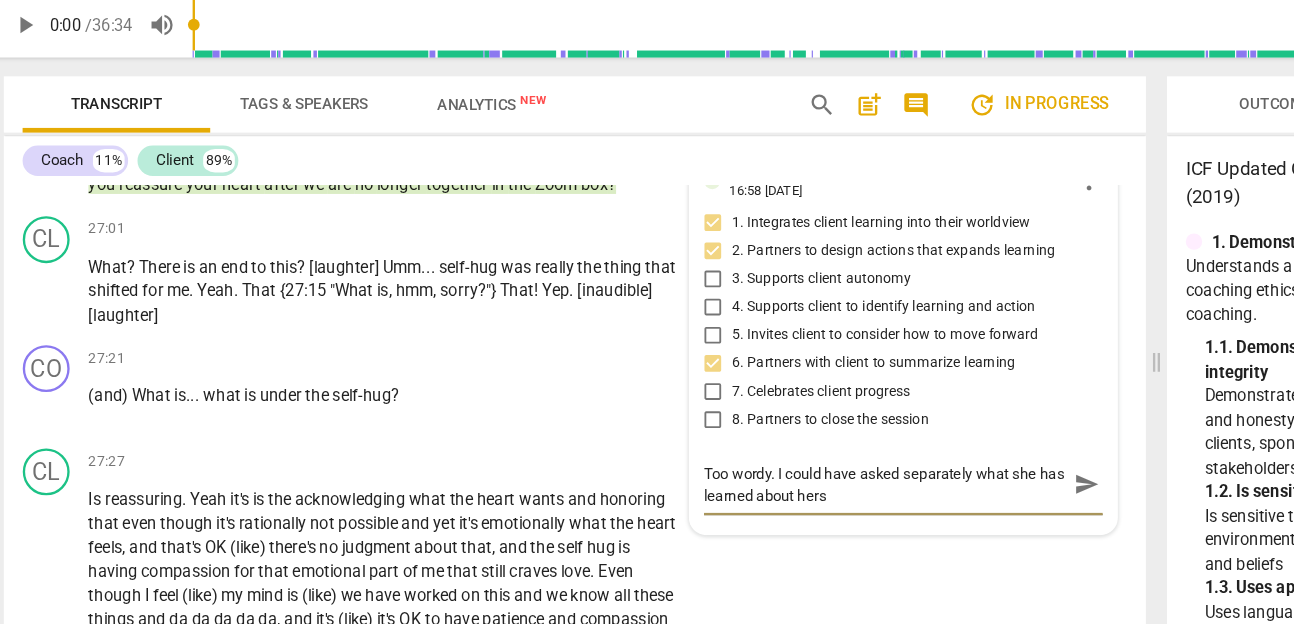 type on "Too wordy. I could have asked separately what she has learned about herse" 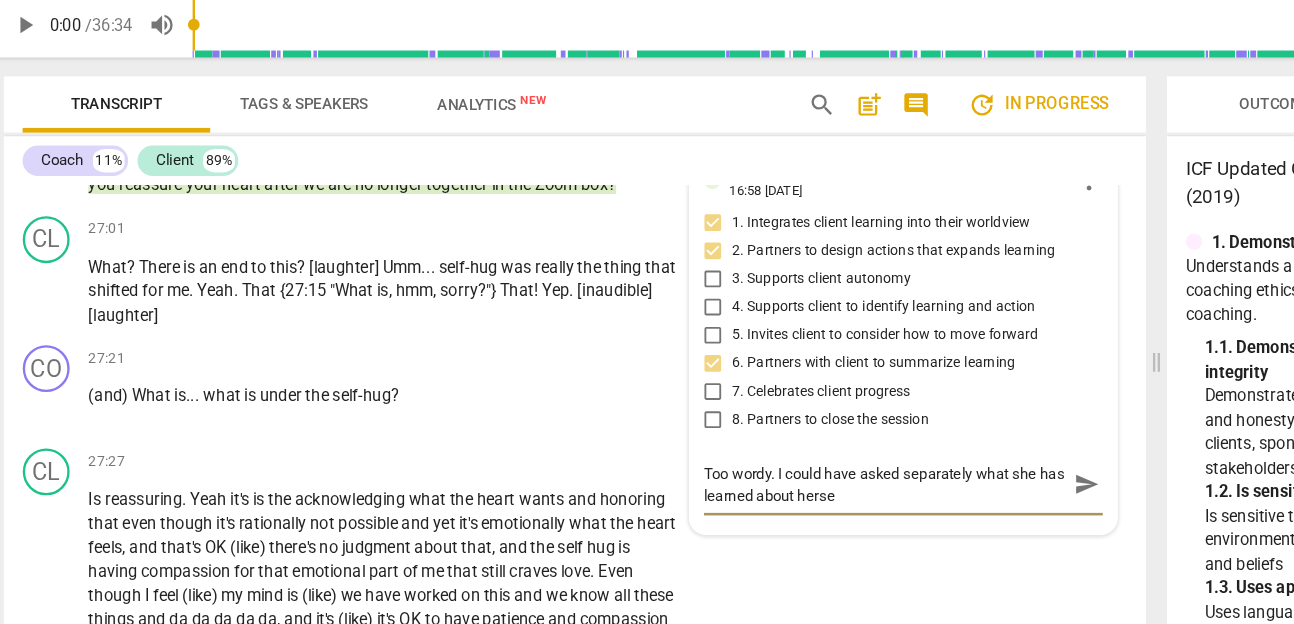 type on "Too wordy. I could have asked separately what she has learned about hersel" 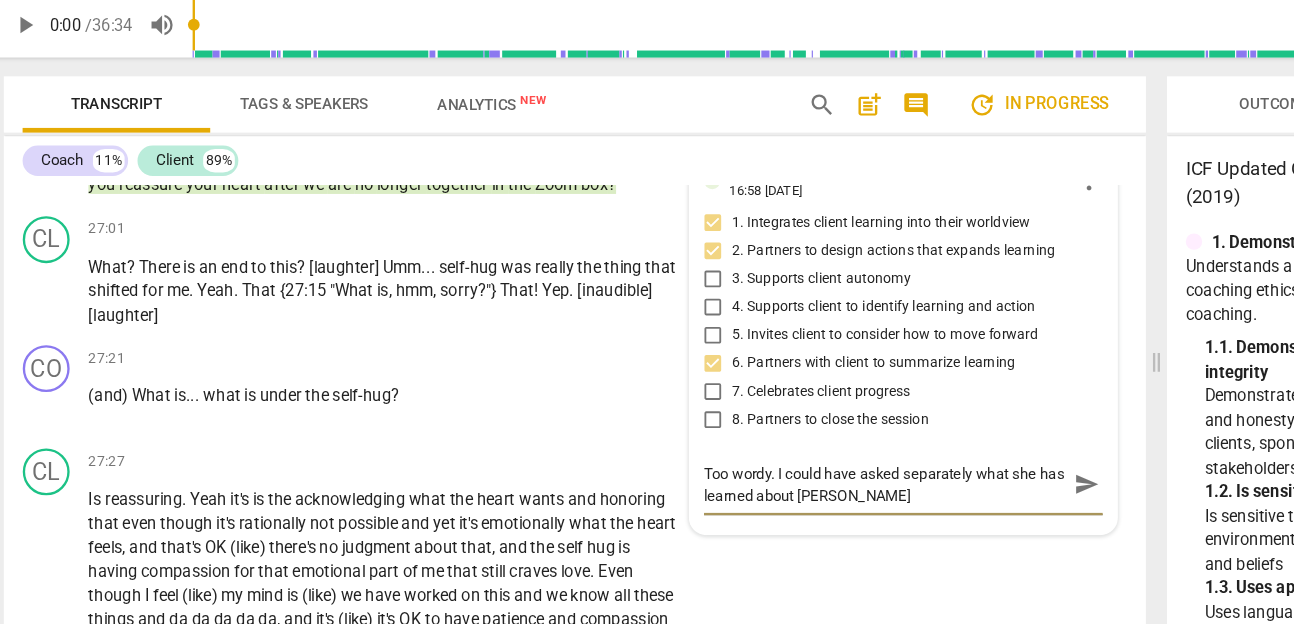 type on "Too wordy. I could have asked separately what she has learned about herself" 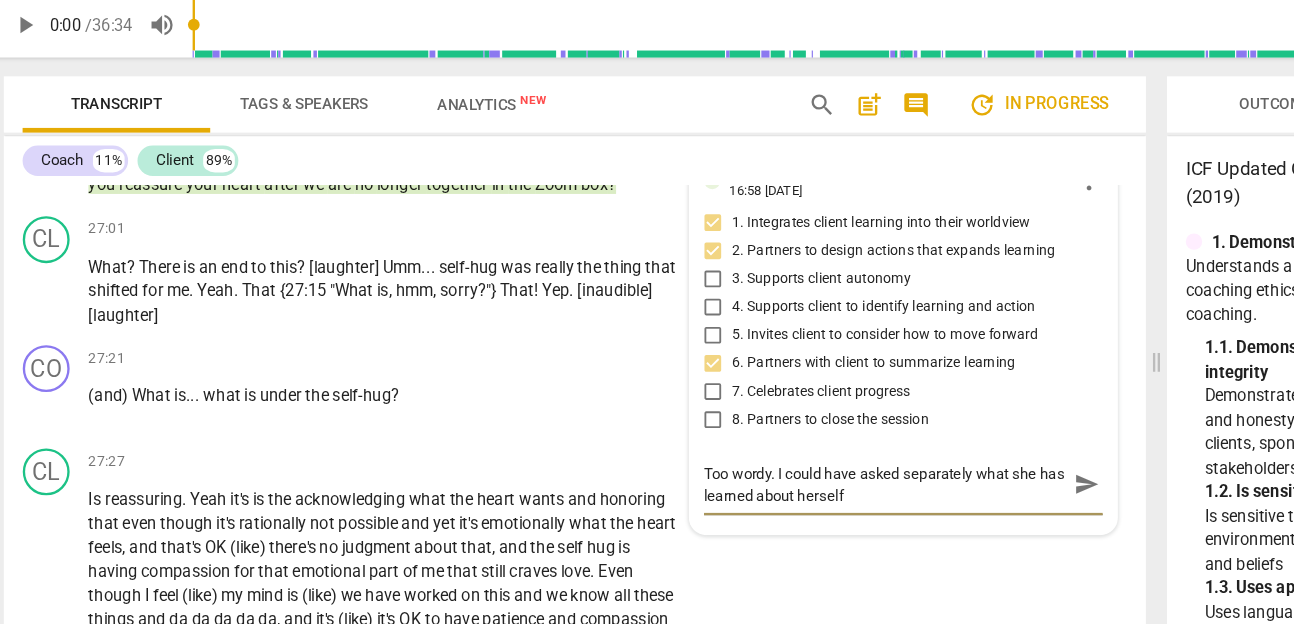 type on "Too wordy. I could have asked separately what she has learned about herself" 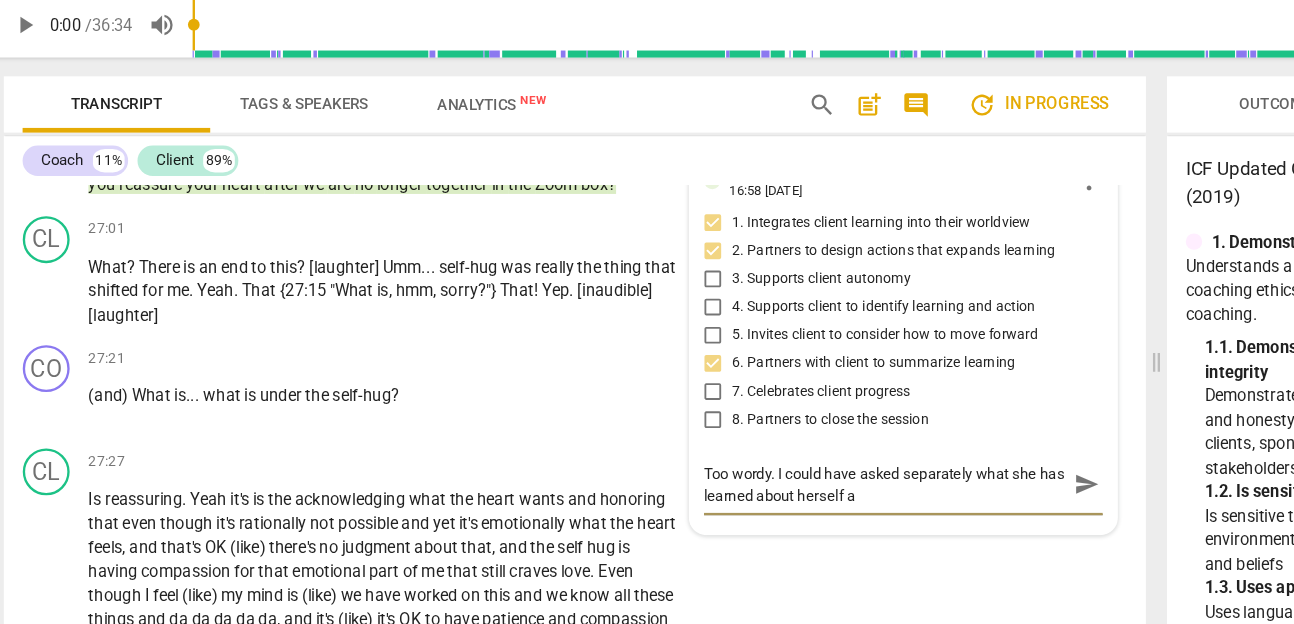 type on "Too wordy. I could have asked separately what she has learned about herself an" 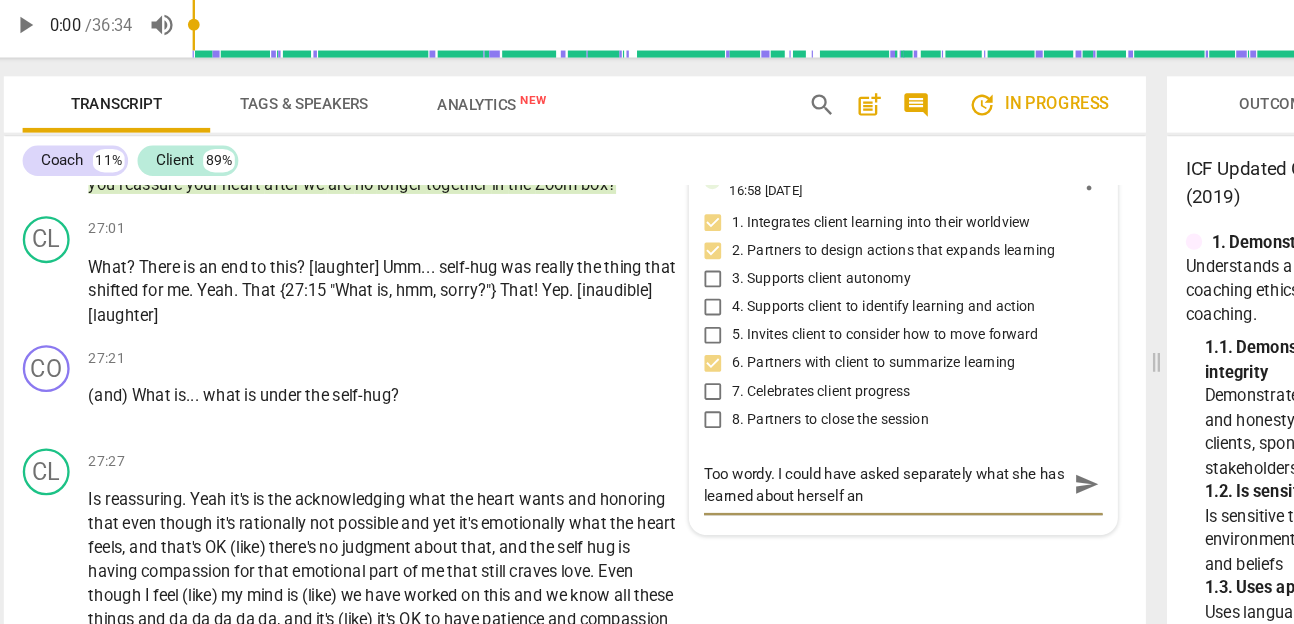 type on "Too wordy. I could have asked separately what she has learned about herself and" 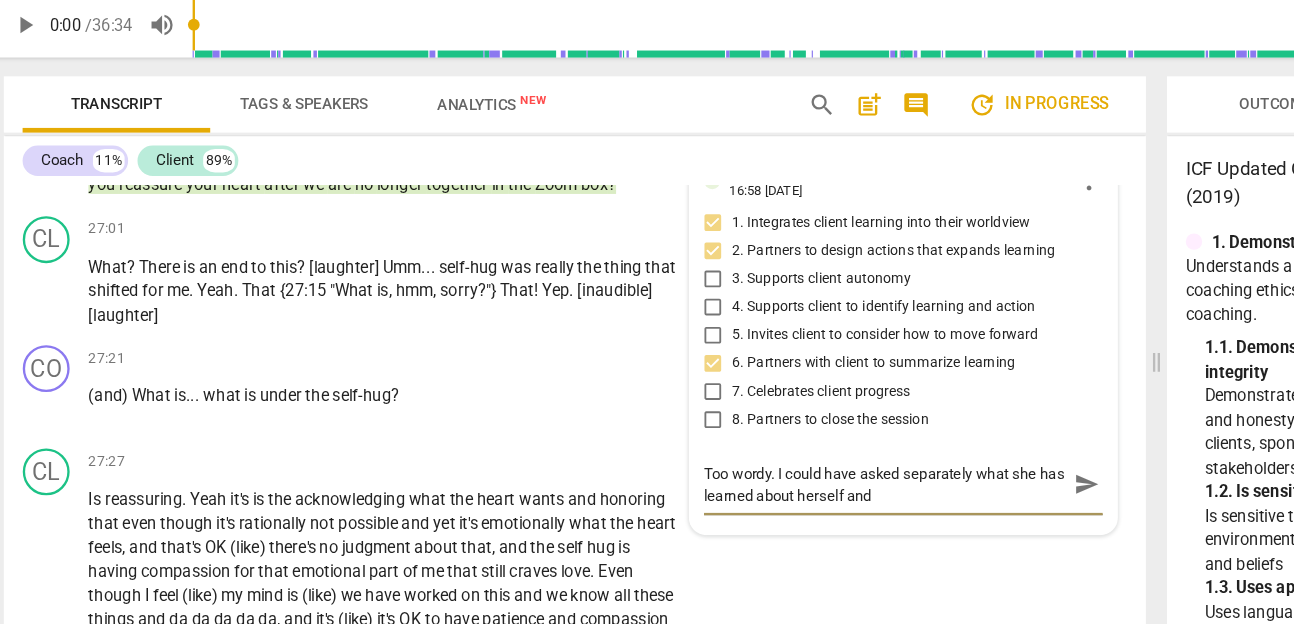 type on "Too wordy. I could have asked separately what she has learned about herself and" 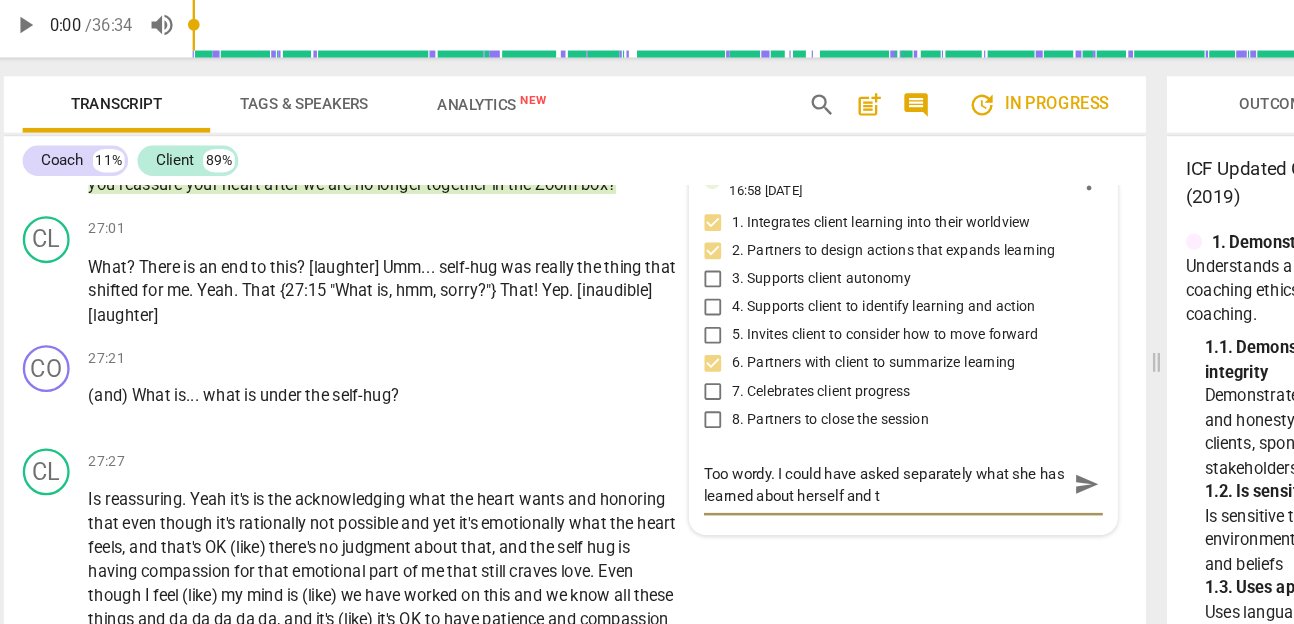 type on "Too wordy. I could have asked separately what she has learned about herself and th" 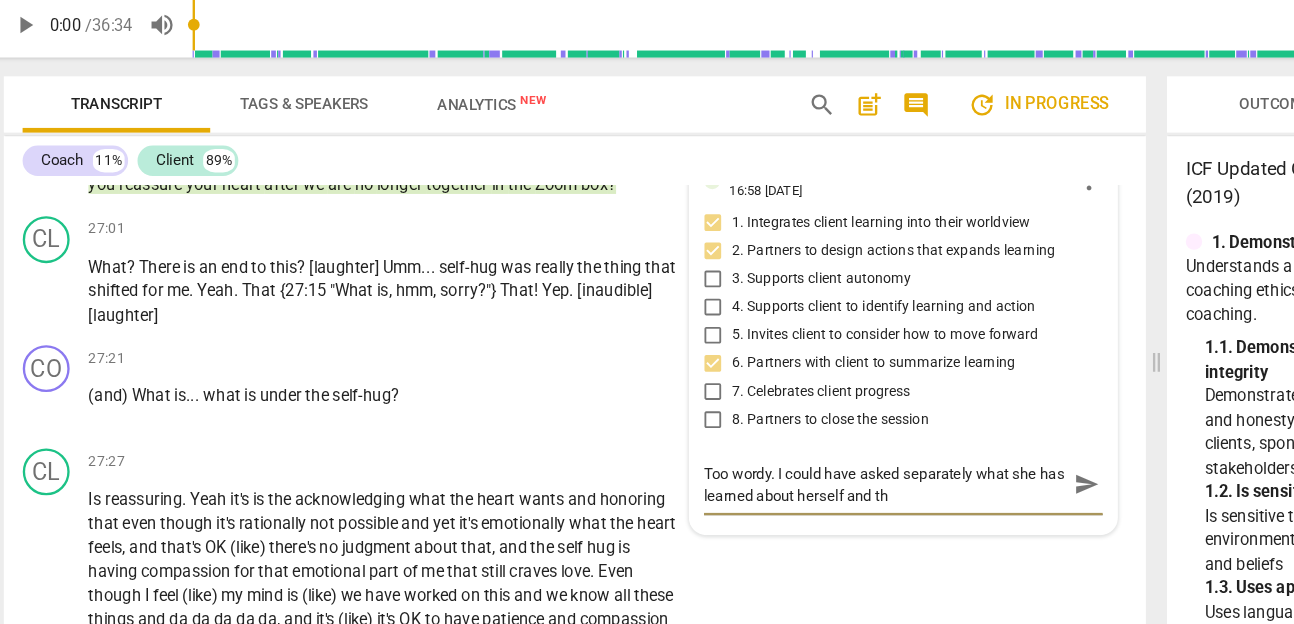 type on "Too wordy. I could have asked separately what she has learned about herself and the" 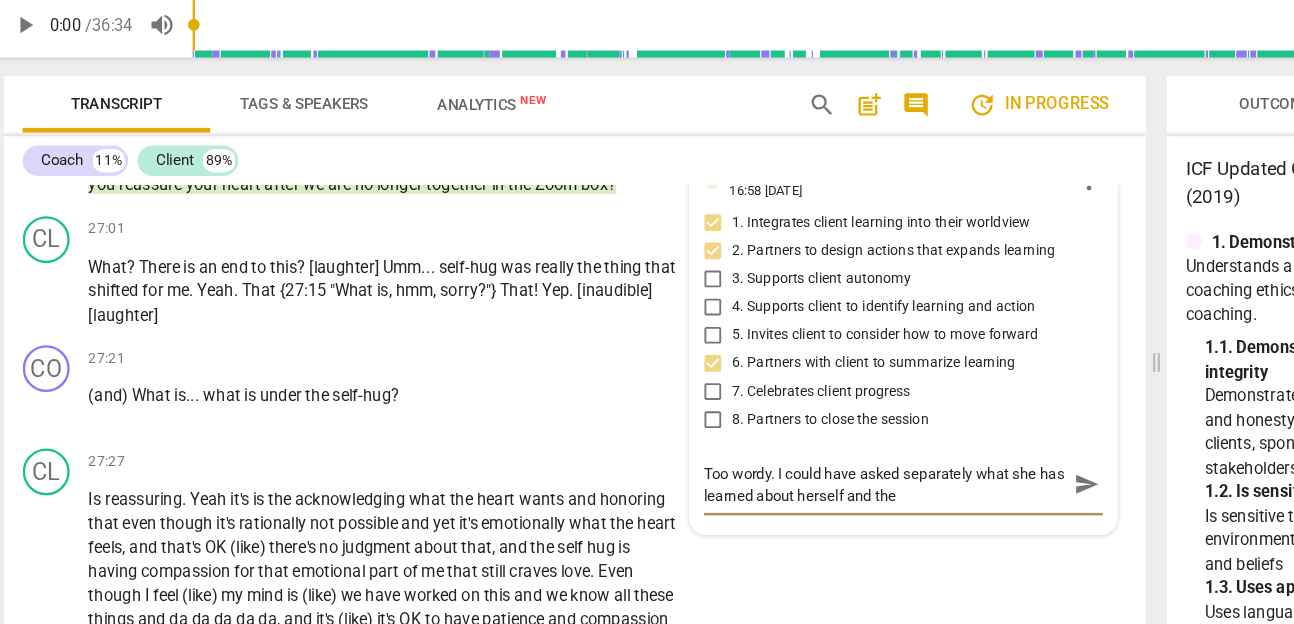 type on "Too wordy. I could have asked separately what she has learned about herself and then" 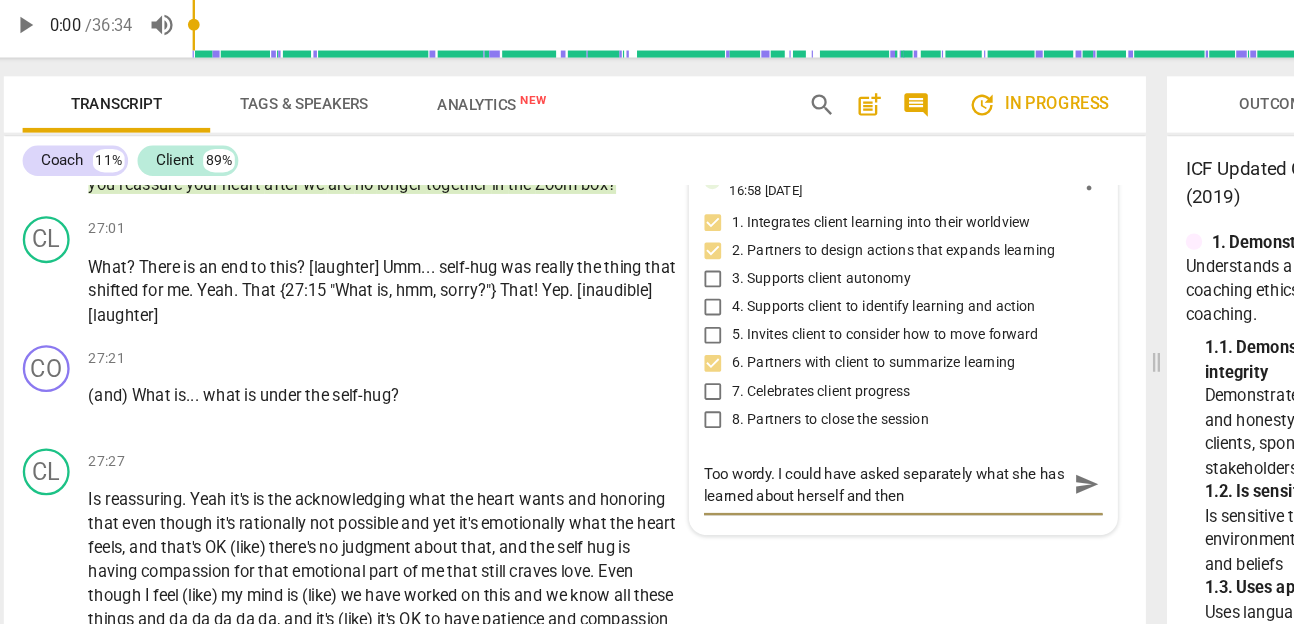 type on "Too wordy. I could have asked separately what she has learned about herself and then" 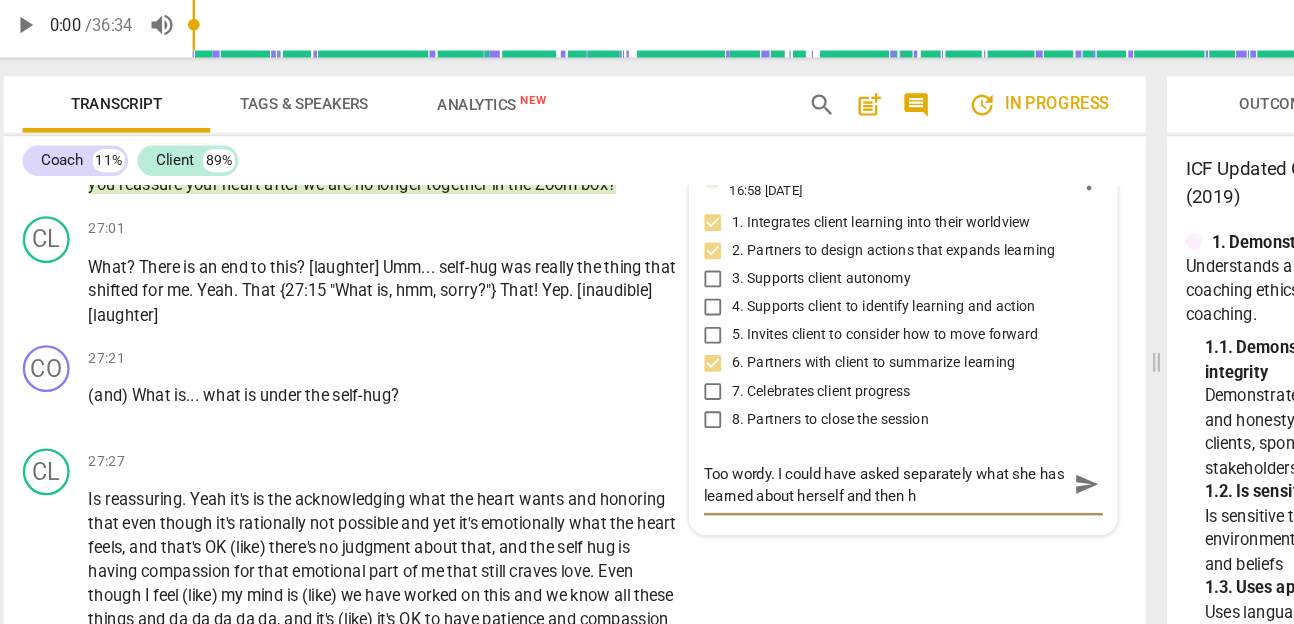 type on "Too wordy. I could have asked separately what she has learned about herself and then ho" 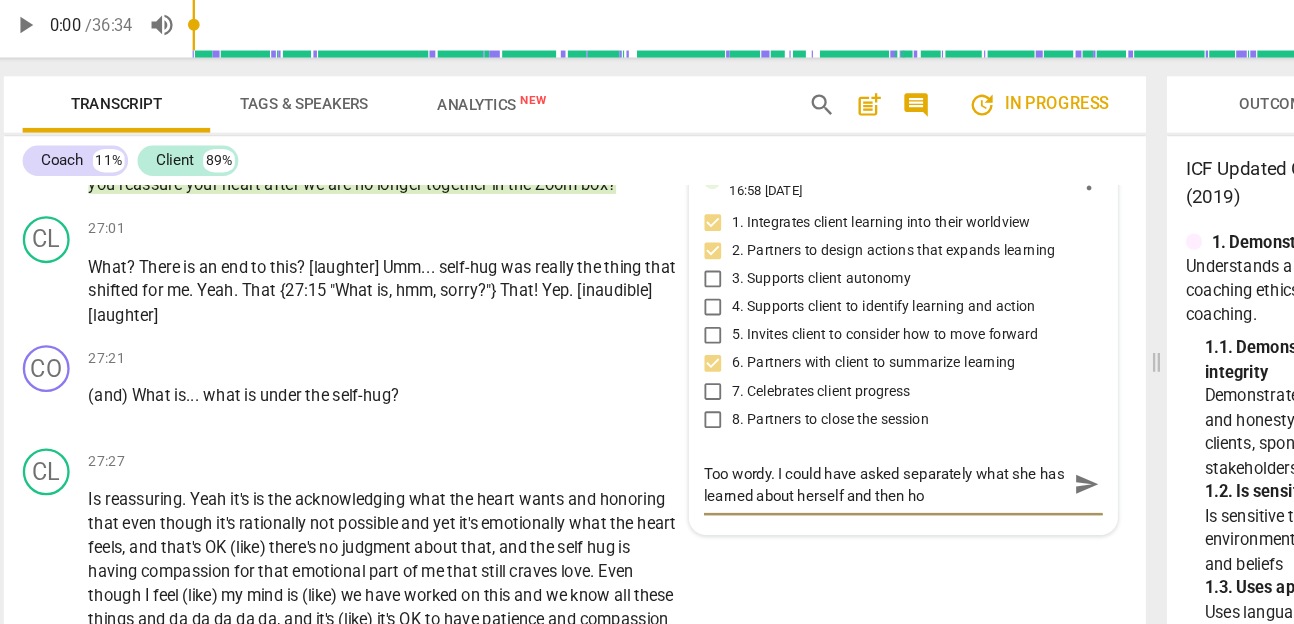 type on "Too wordy. I could have asked separately what she has learned about herself and then how" 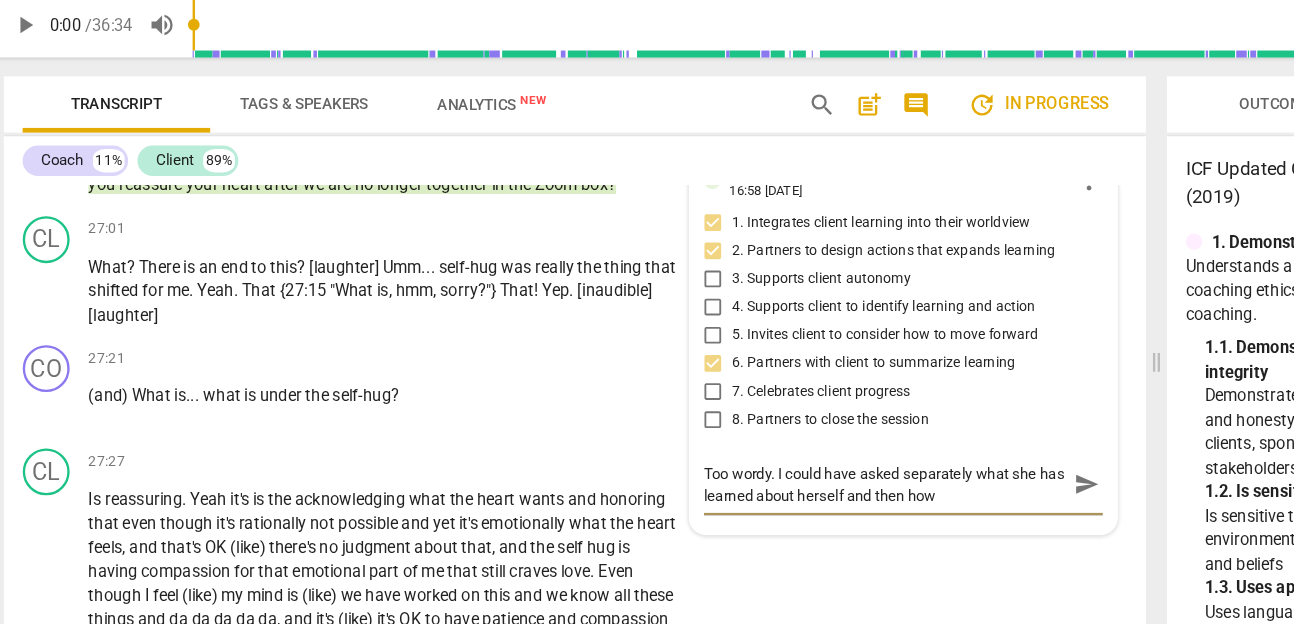 type on "Too wordy. I could have asked separately what she has learned about herself and then how" 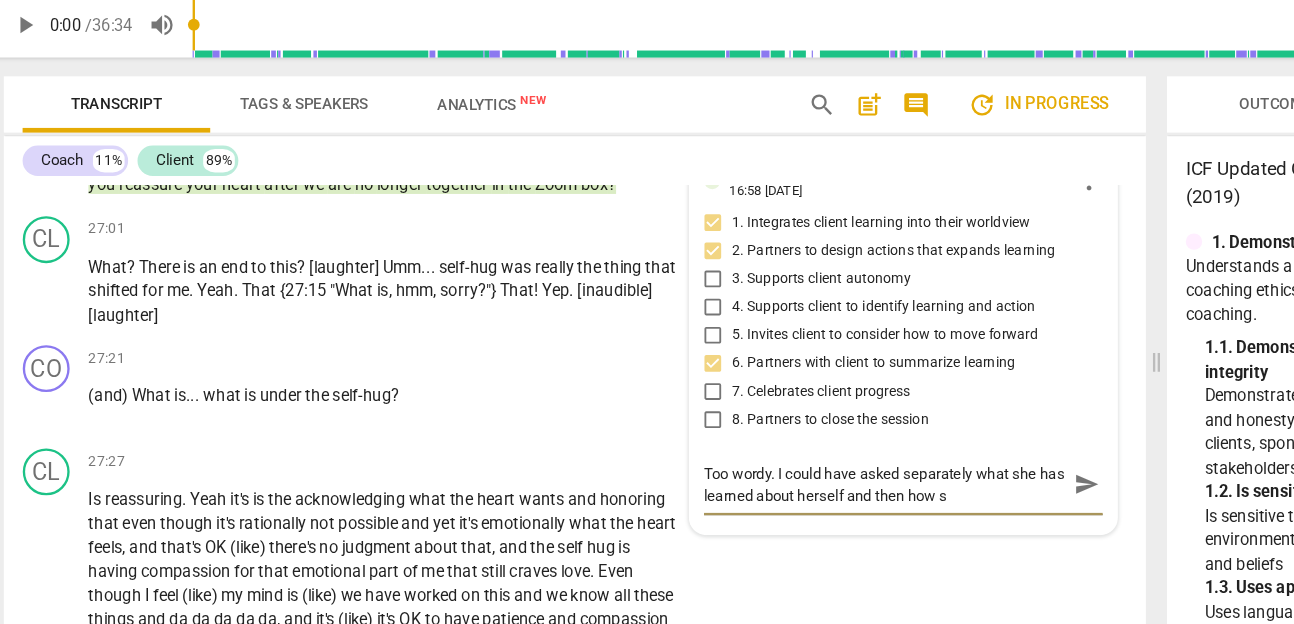 type on "Too wordy. I could have asked separately what she has learned about herself and then how sh" 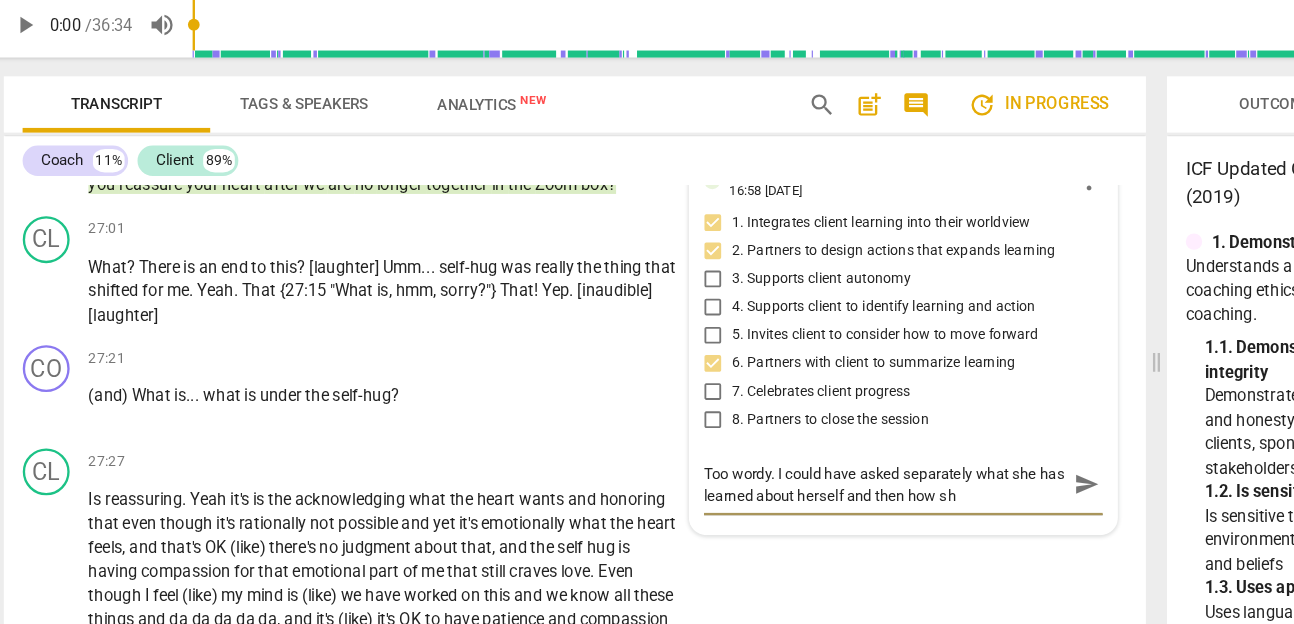 type on "Too wordy. I could have asked separately what she has learned about herself and then how she" 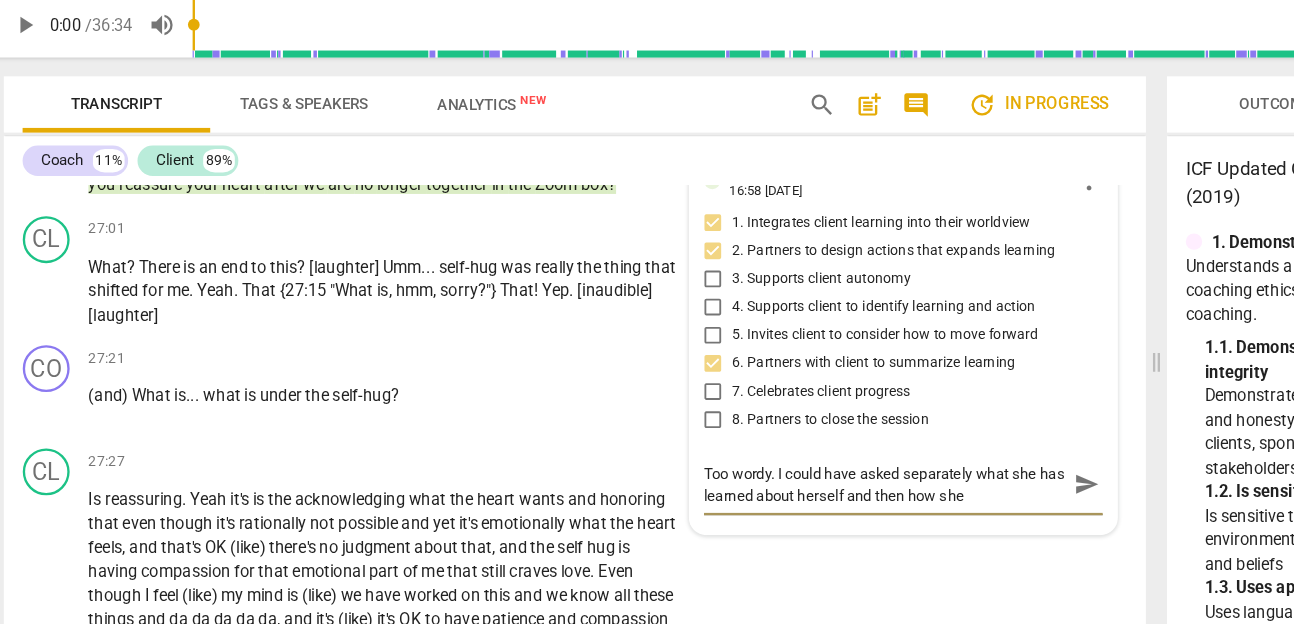 type on "Too wordy. I could have asked separately what she has learned about herself and then how she" 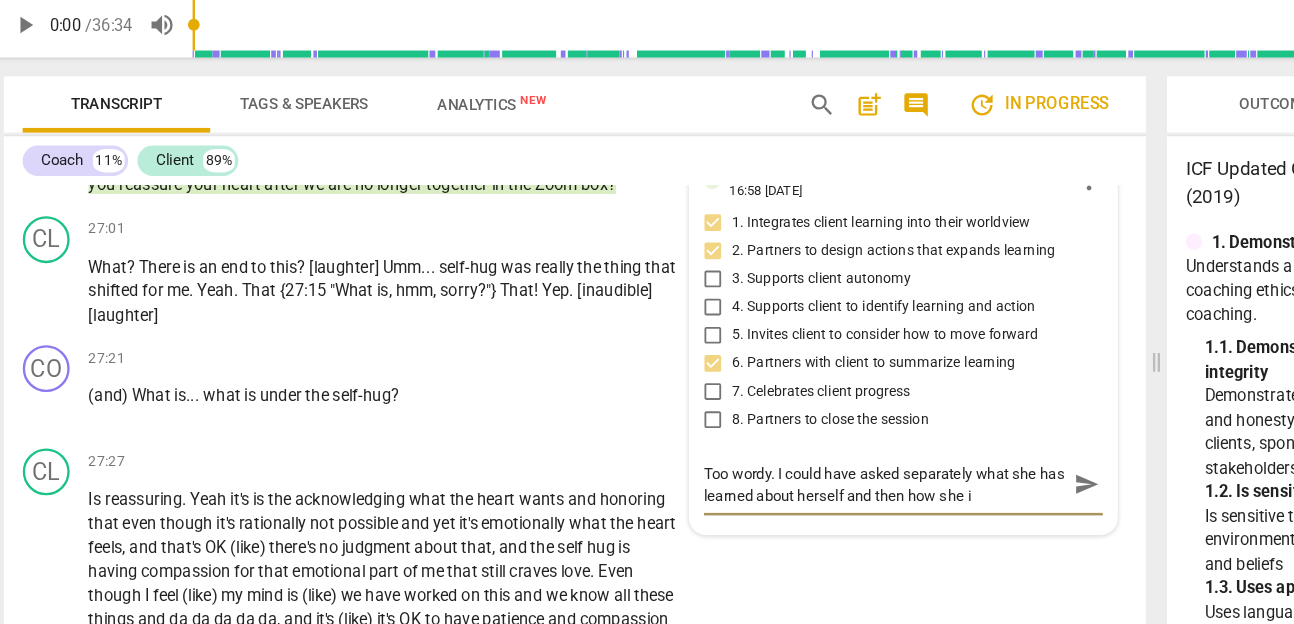 type on "Too wordy. I could have asked separately what she has learned about herself and then how she is" 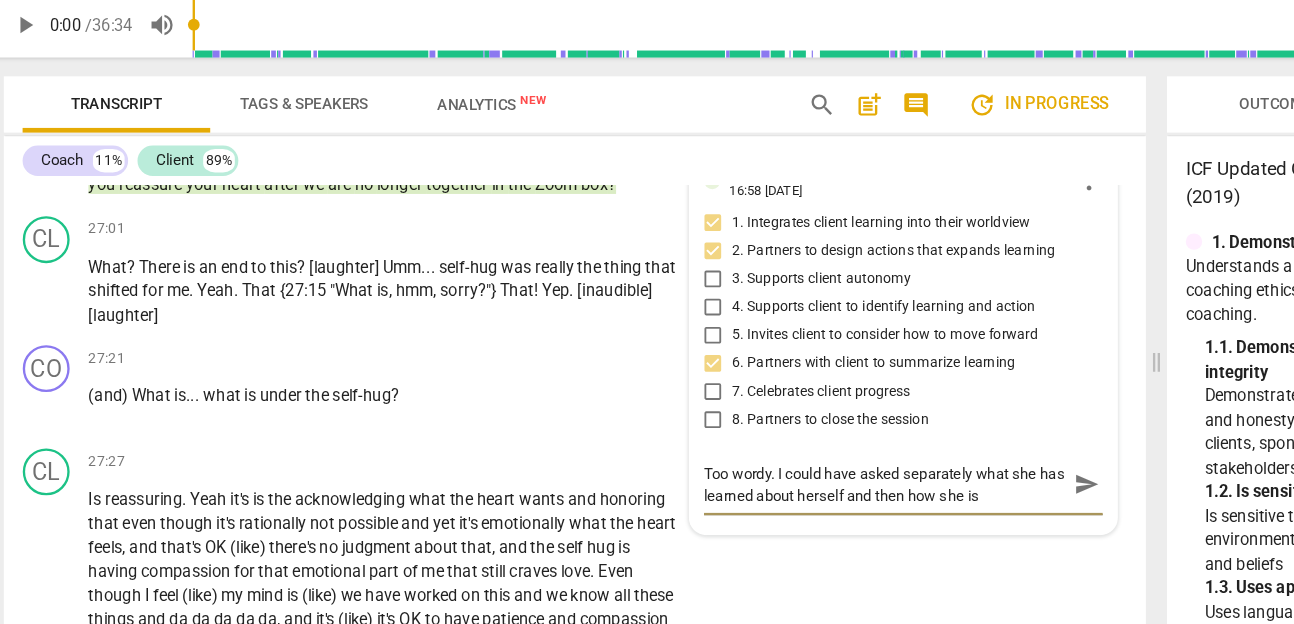 type on "Too wordy. I could have asked separately what she has learned about herself and then how she is" 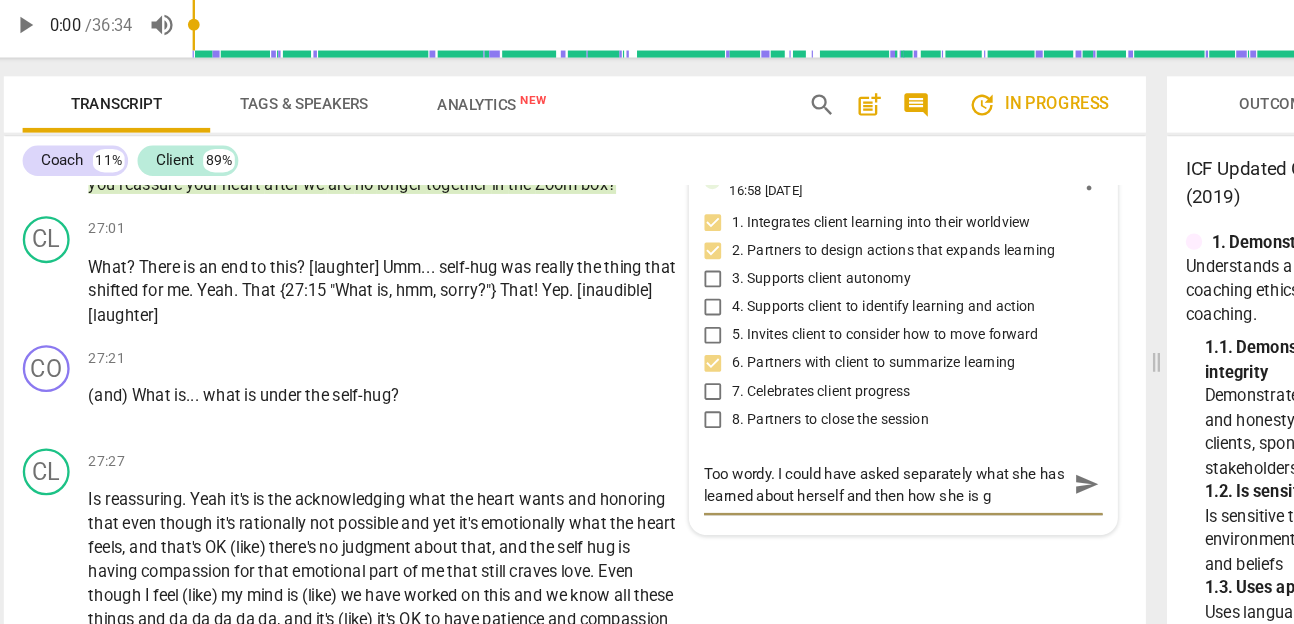 type on "Too wordy. I could have asked separately what she has learned about herself and then how she is go" 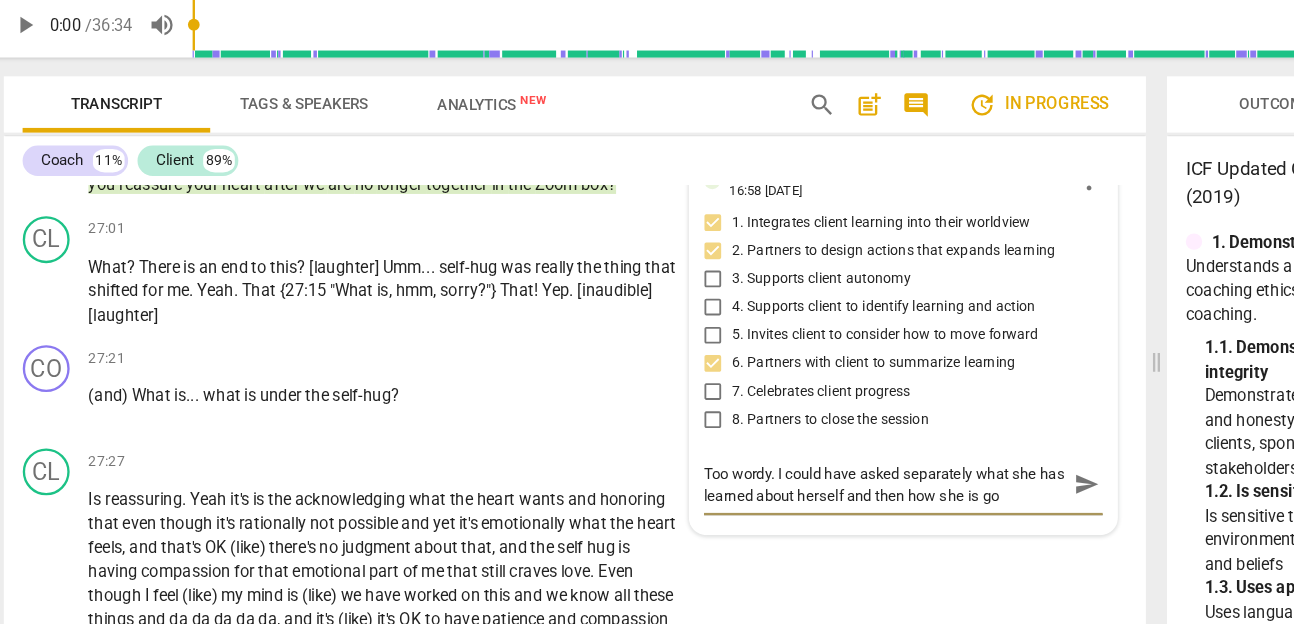 type on "Too wordy. I could have asked separately what she has learned about herself and then how she is goi" 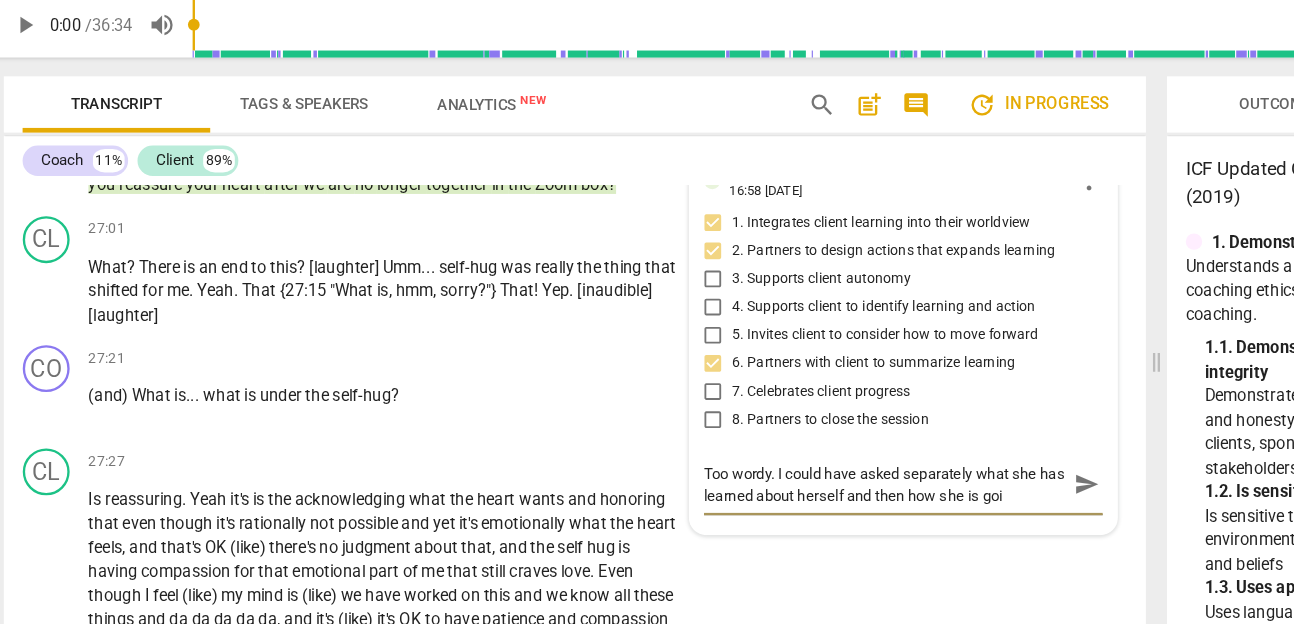 type on "Too wordy. I could have asked separately what she has learned about herself and then how she is goin" 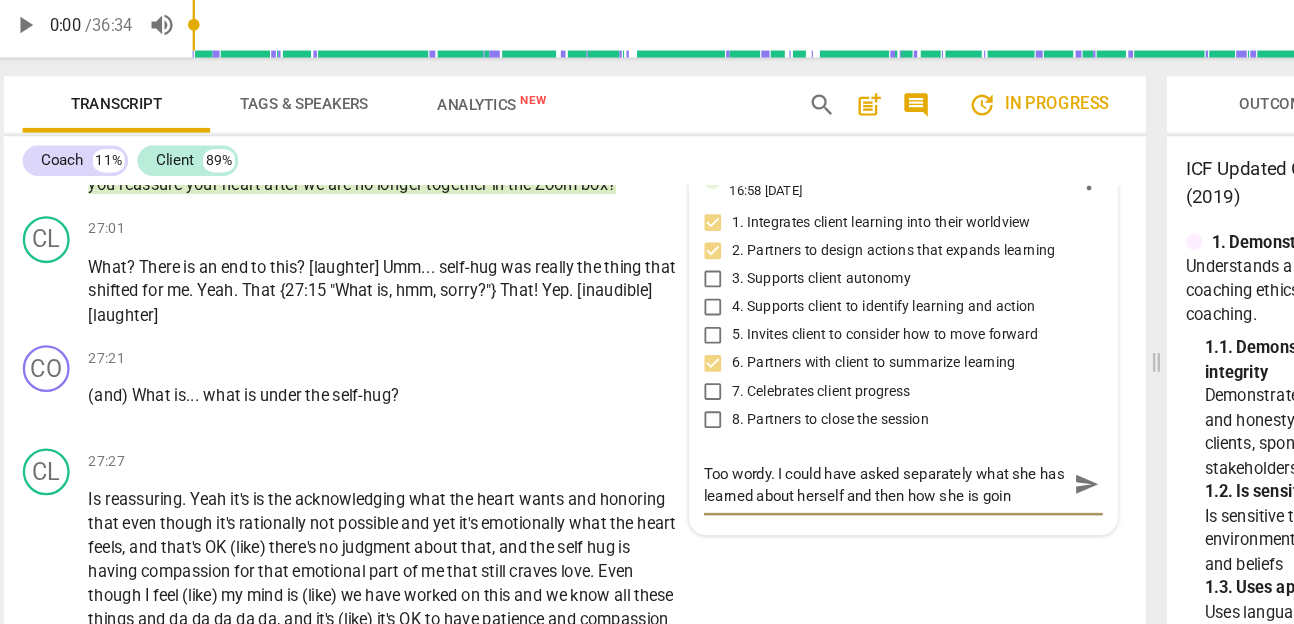 type on "Too wordy. I could have asked separately what she has learned about herself and then how she is going" 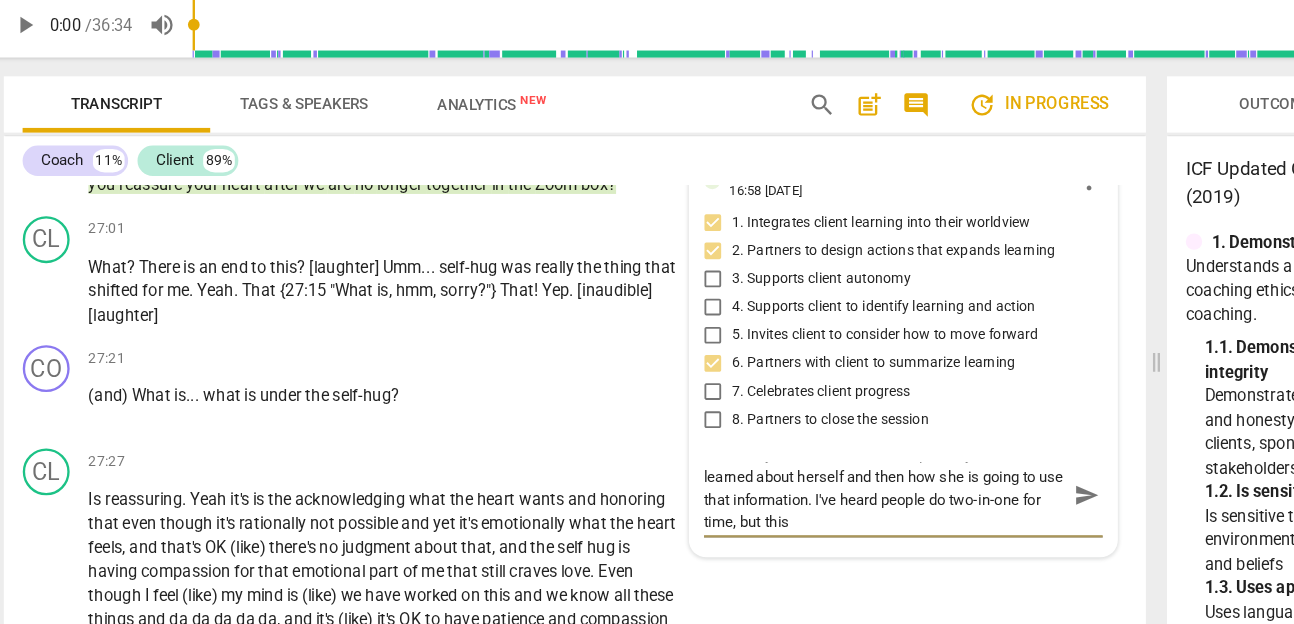 scroll, scrollTop: 0, scrollLeft: 0, axis: both 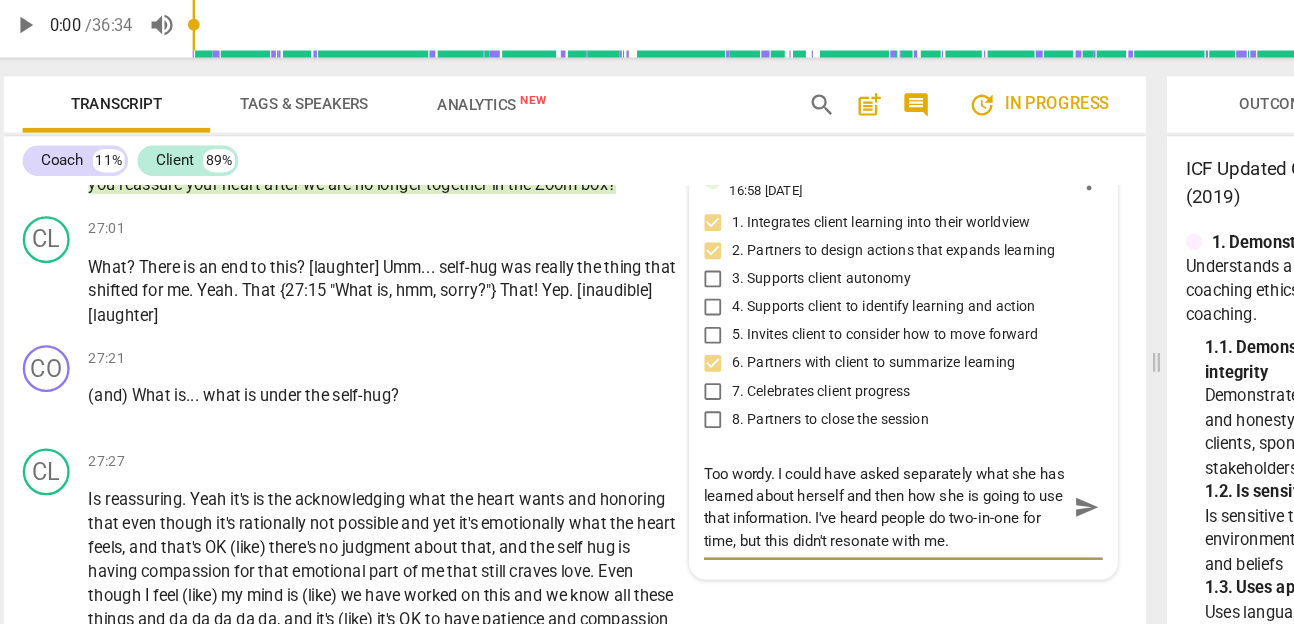 click on "send" at bounding box center (939, 488) 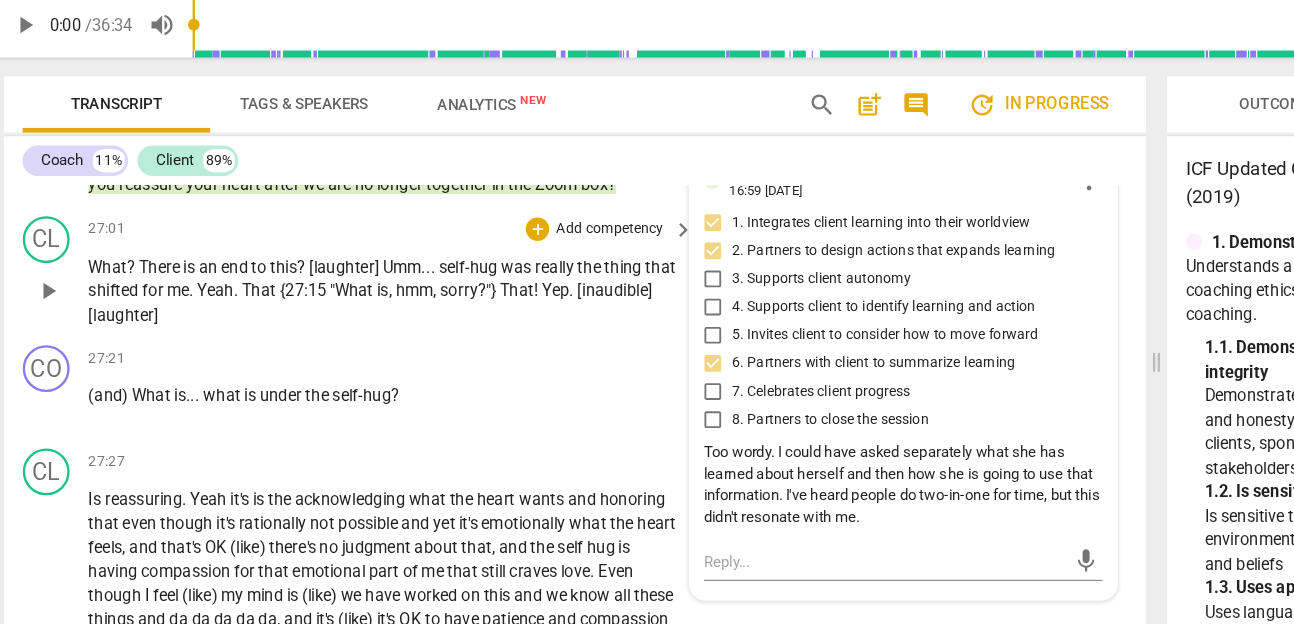 click on ""What" at bounding box center [314, 303] 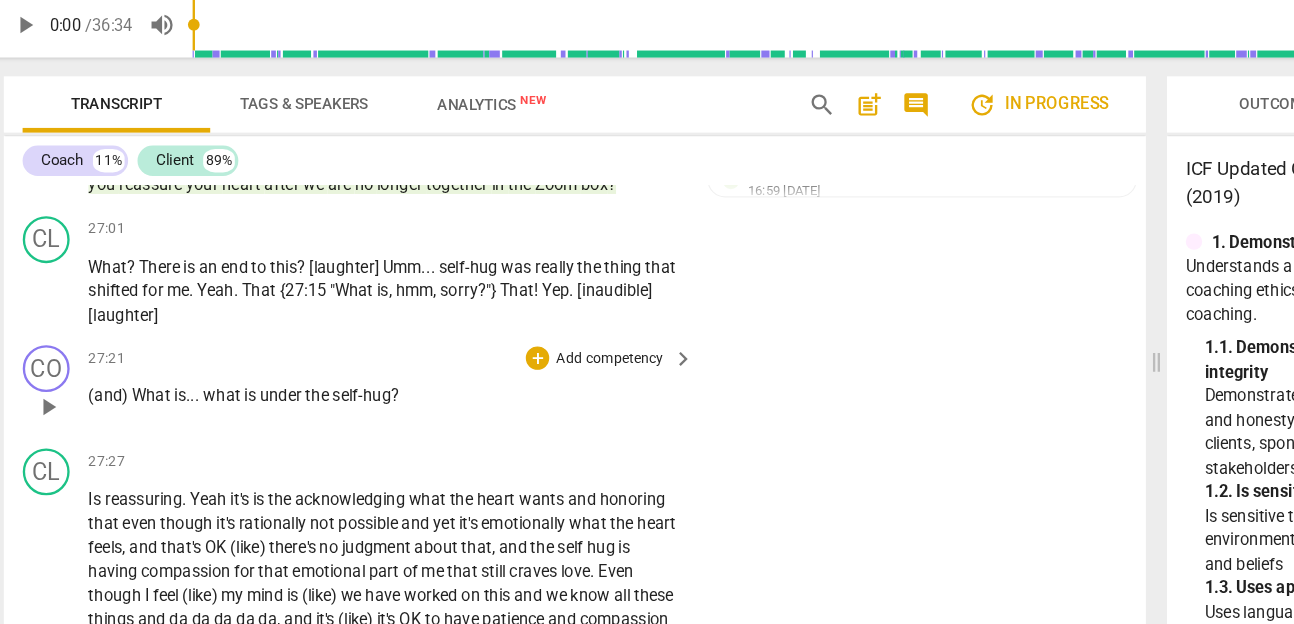 click on "Add competency" at bounding box center [532, 362] 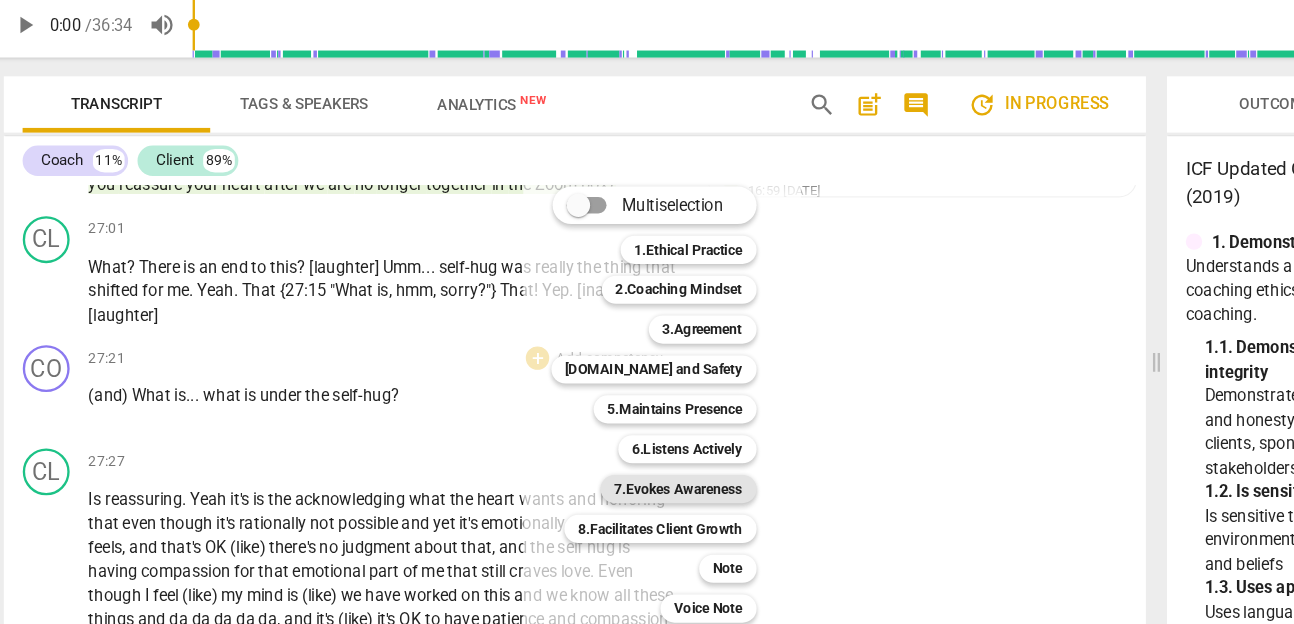 click on "7.Evokes Awareness" at bounding box center (591, 473) 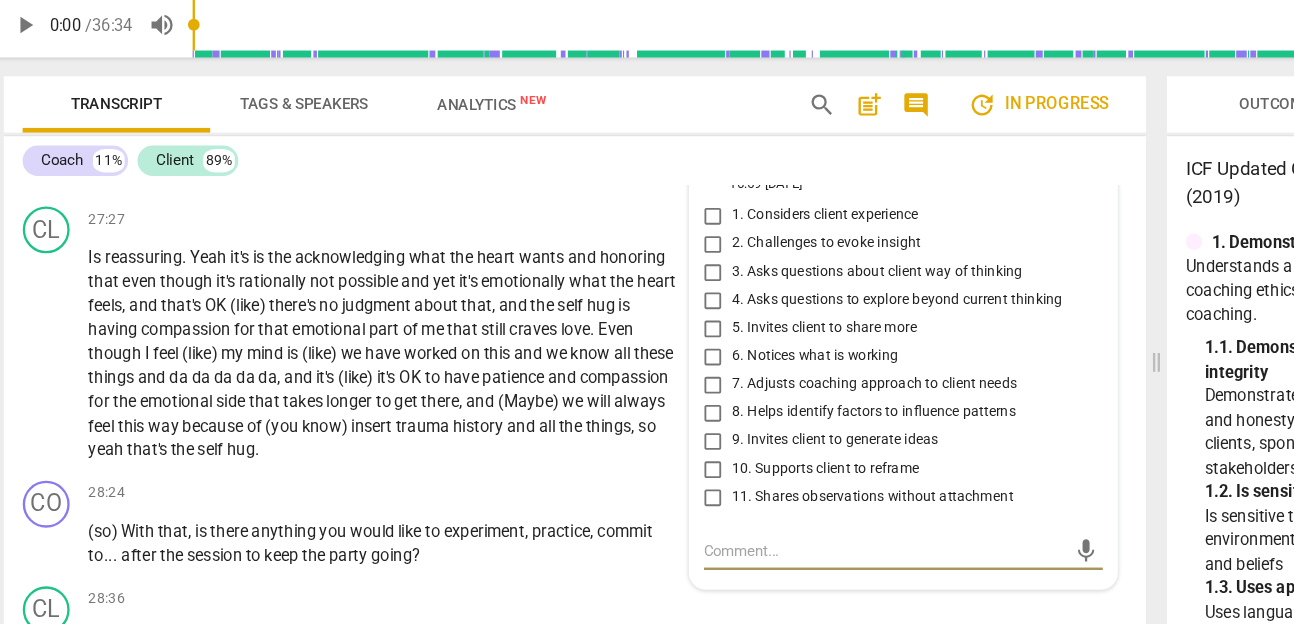 scroll, scrollTop: 8665, scrollLeft: 0, axis: vertical 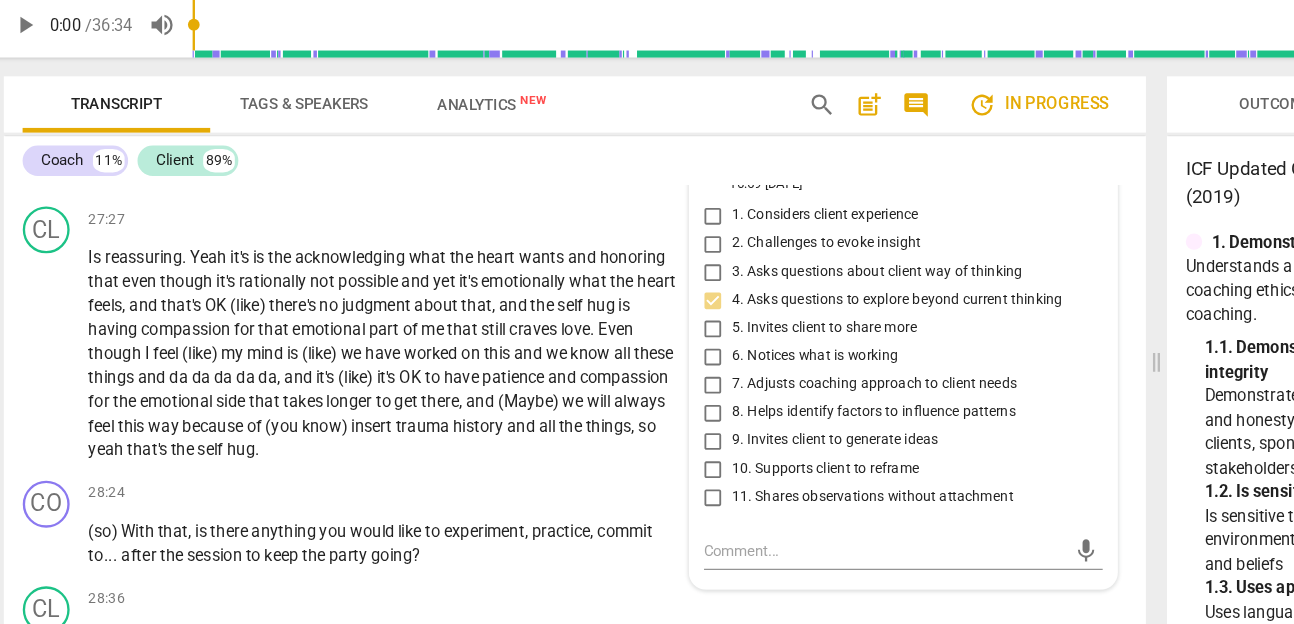 click on "5. Invites client to share more" at bounding box center [716, 336] 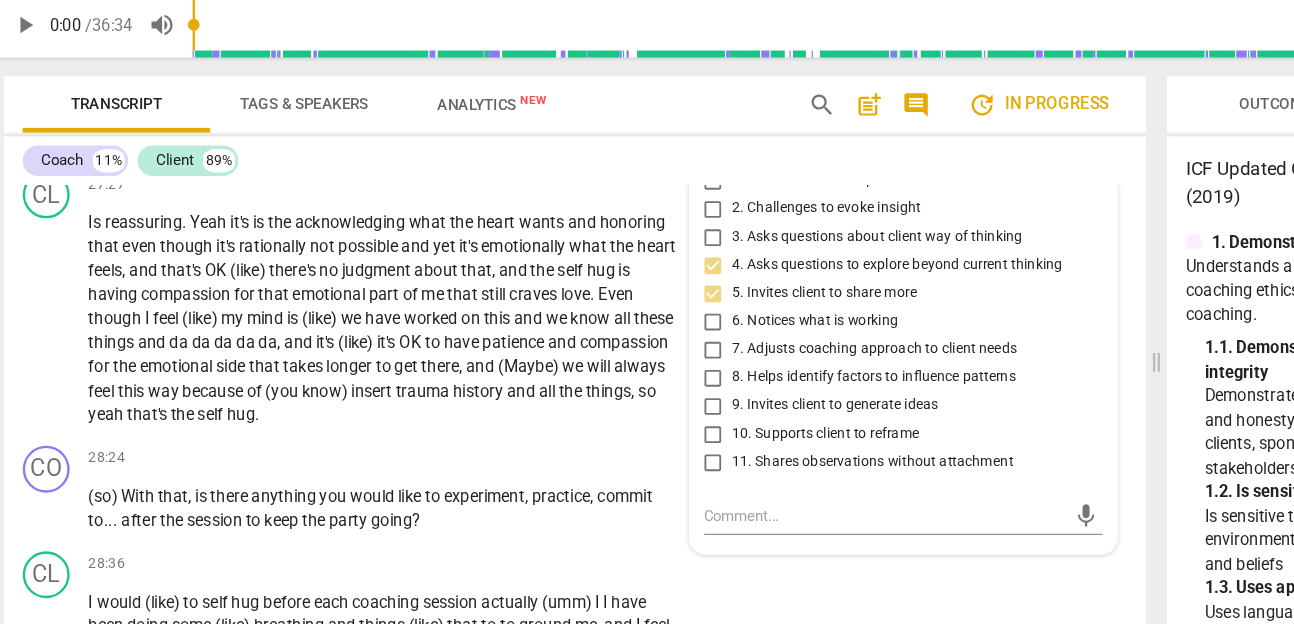 scroll, scrollTop: 8701, scrollLeft: 0, axis: vertical 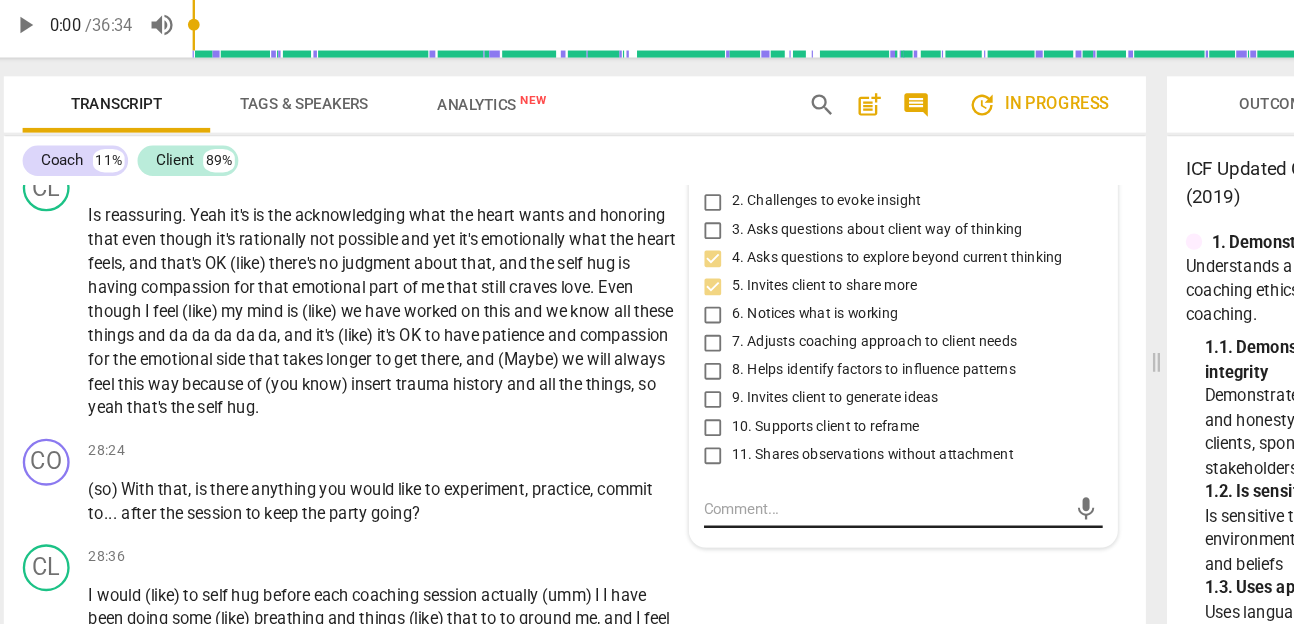 click at bounding box center (767, 489) 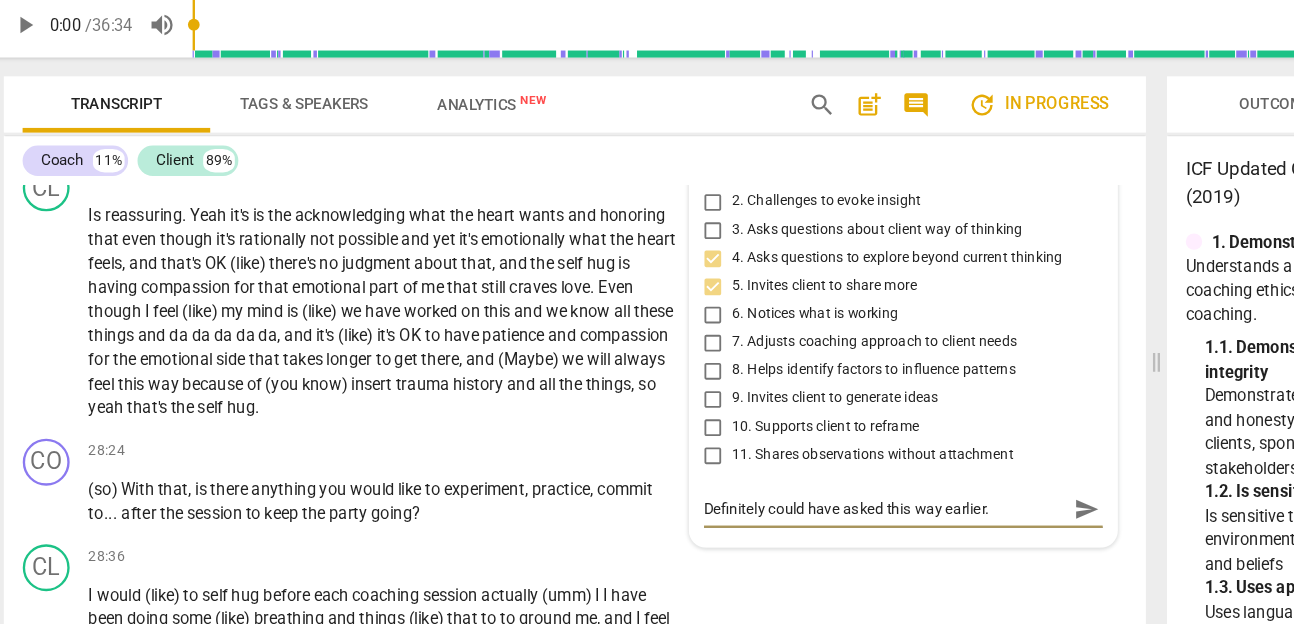 click on "send" at bounding box center [939, 490] 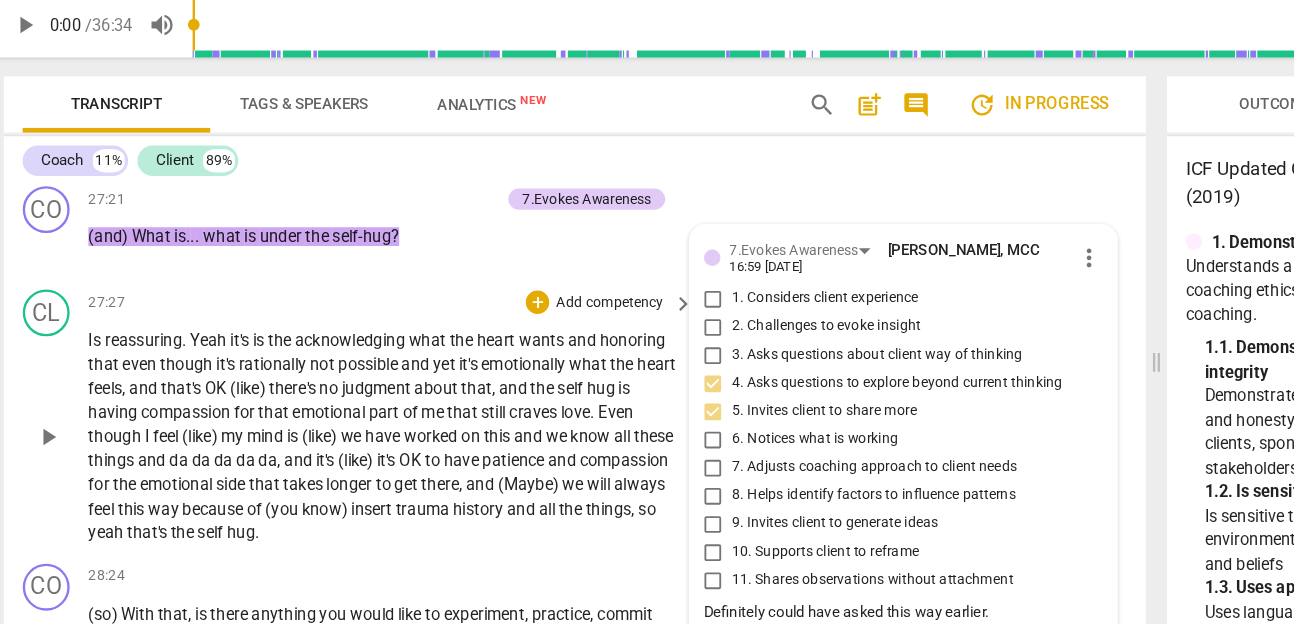 scroll, scrollTop: 8594, scrollLeft: 0, axis: vertical 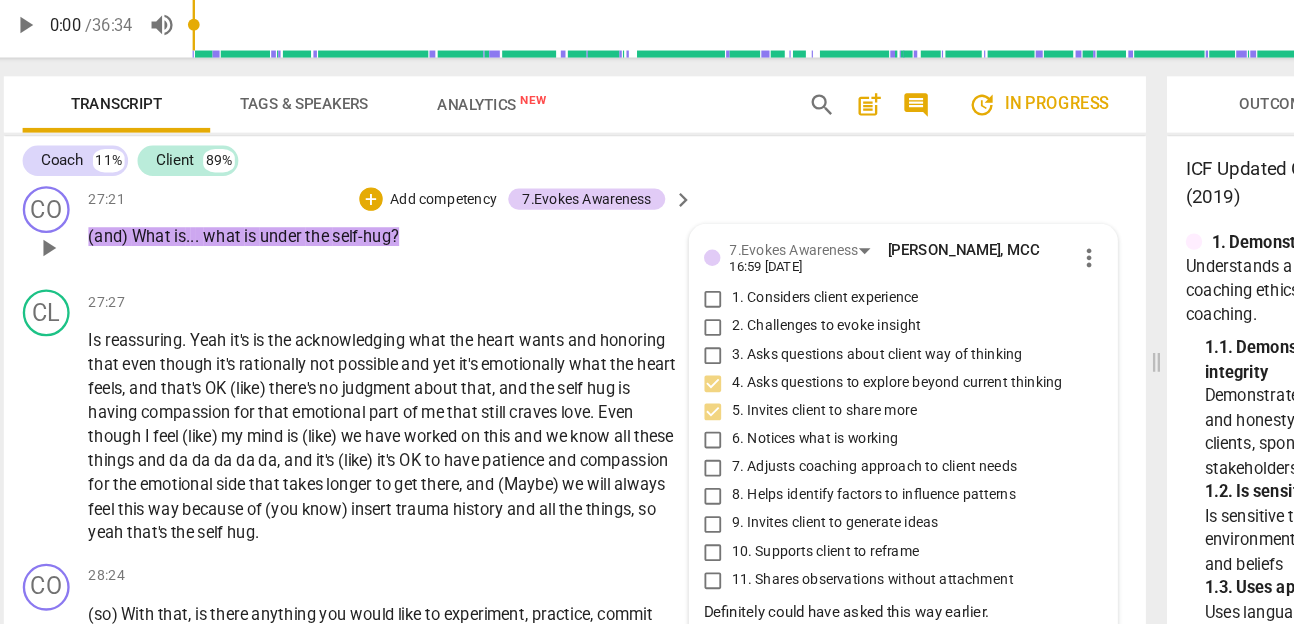 click on "2. Challenges to evoke insight" at bounding box center [621, 335] 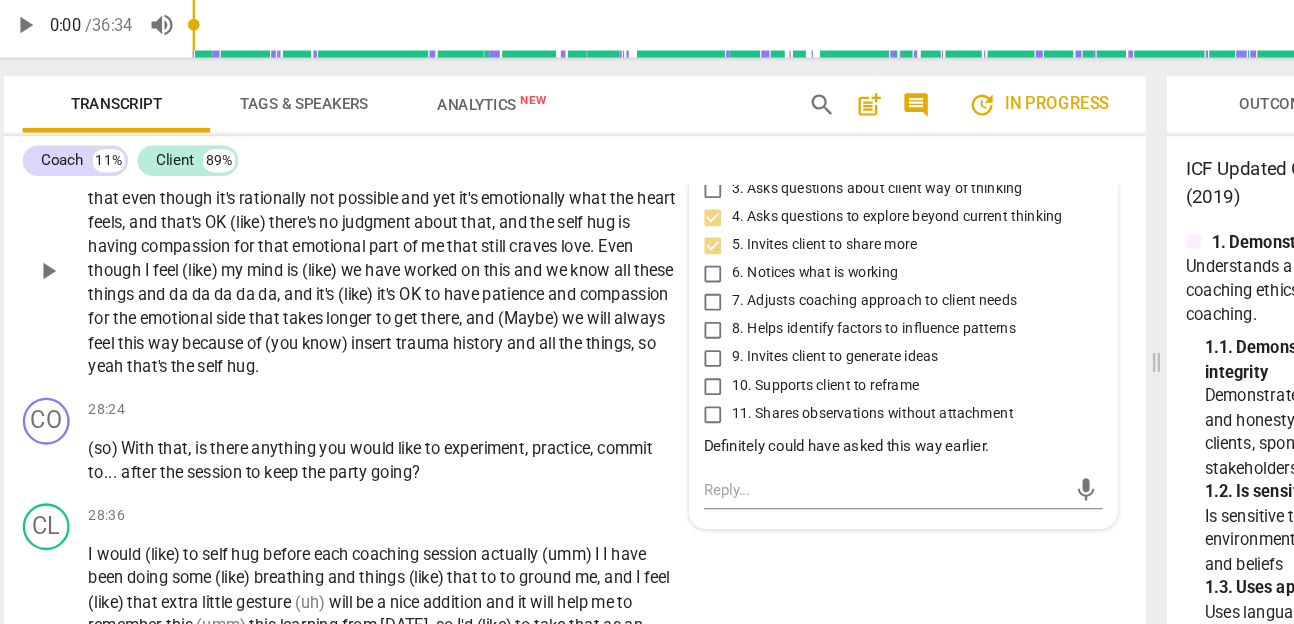 scroll, scrollTop: 8773, scrollLeft: 0, axis: vertical 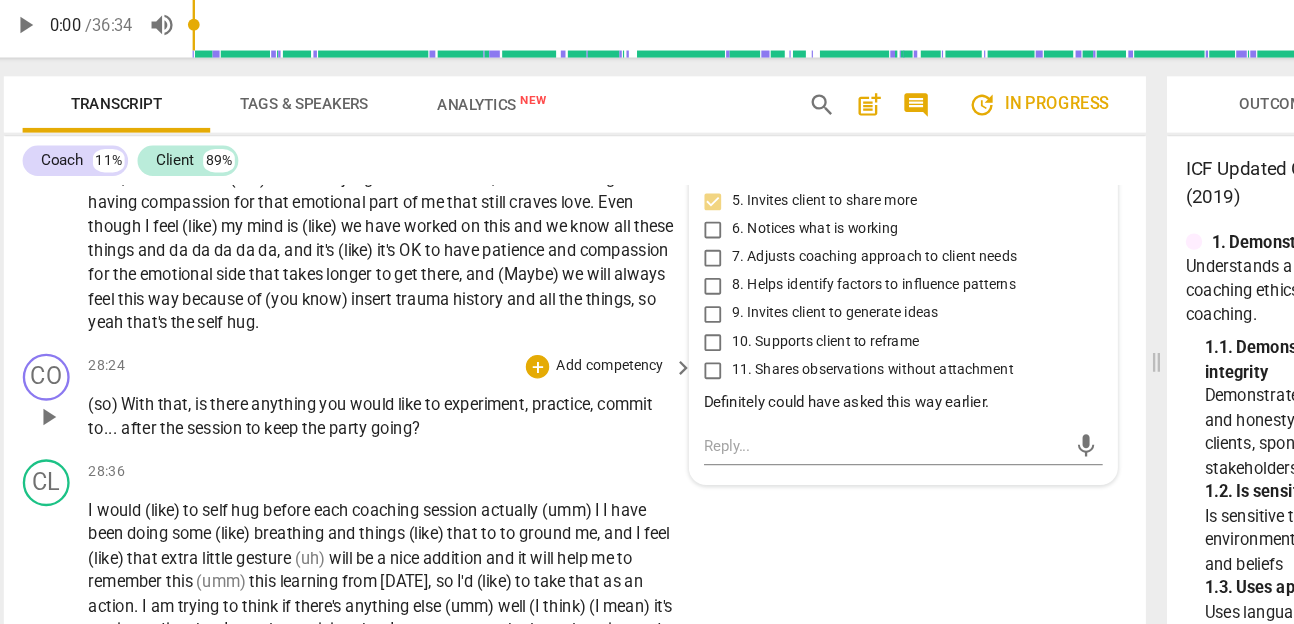 click on "experiment" at bounding box center [425, 401] 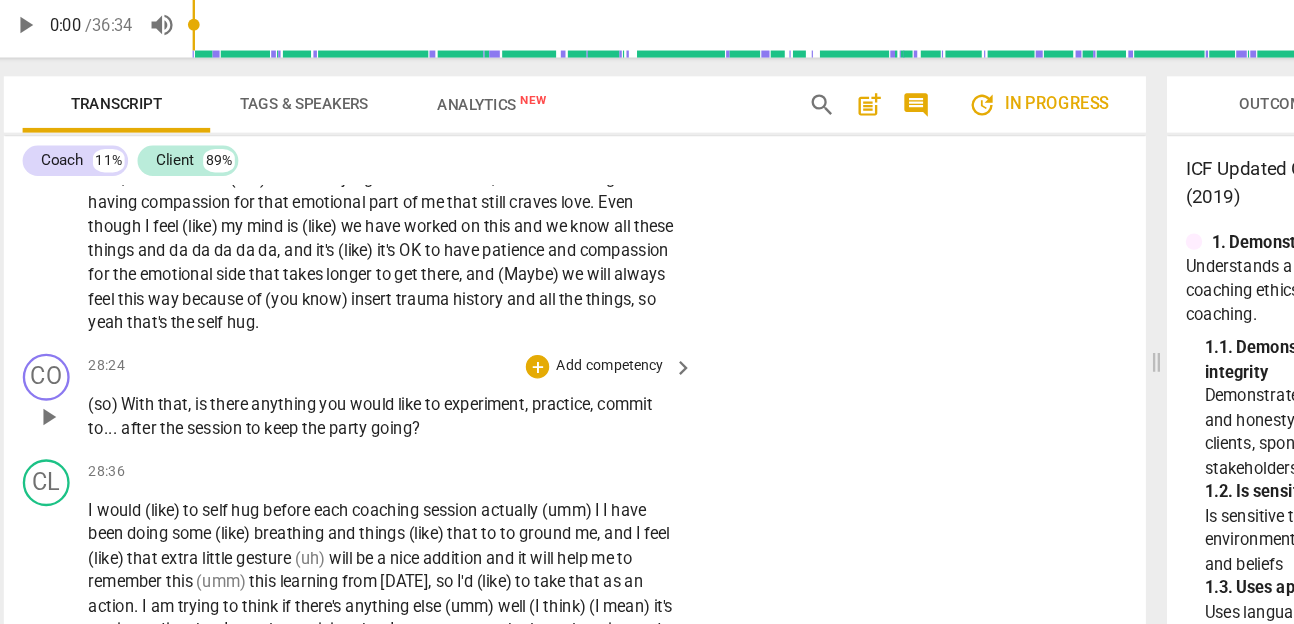 click on "Add competency" at bounding box center (532, 369) 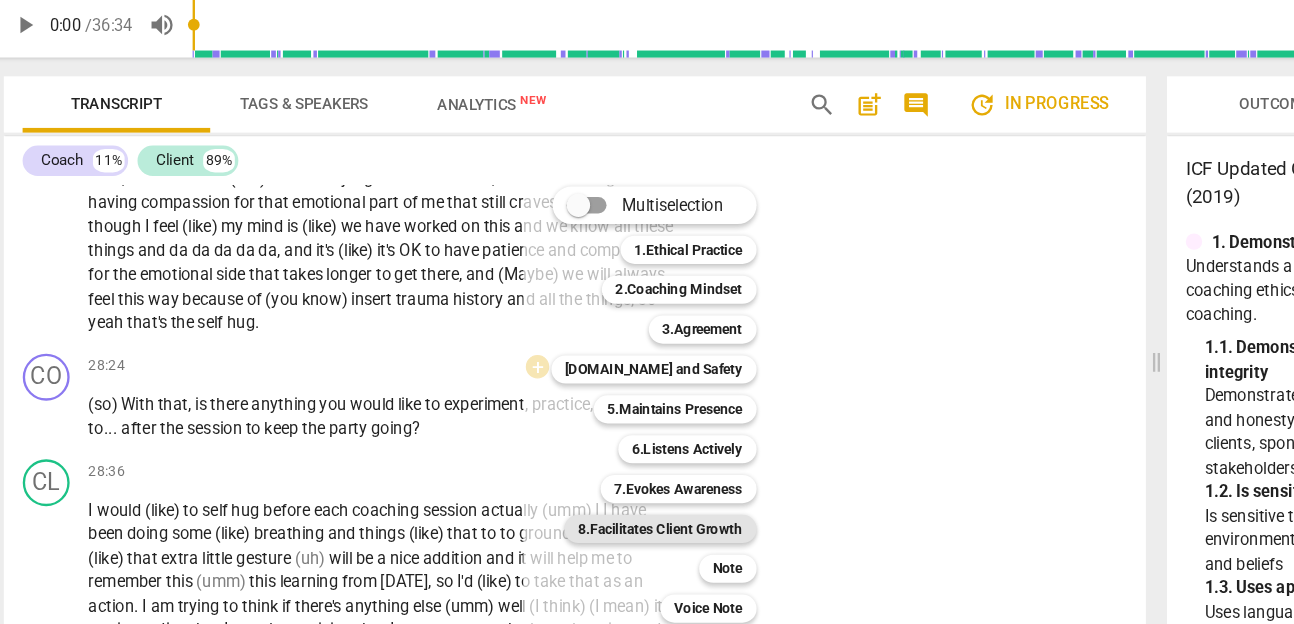 click on "8.Facilitates Client Growth" at bounding box center [576, 507] 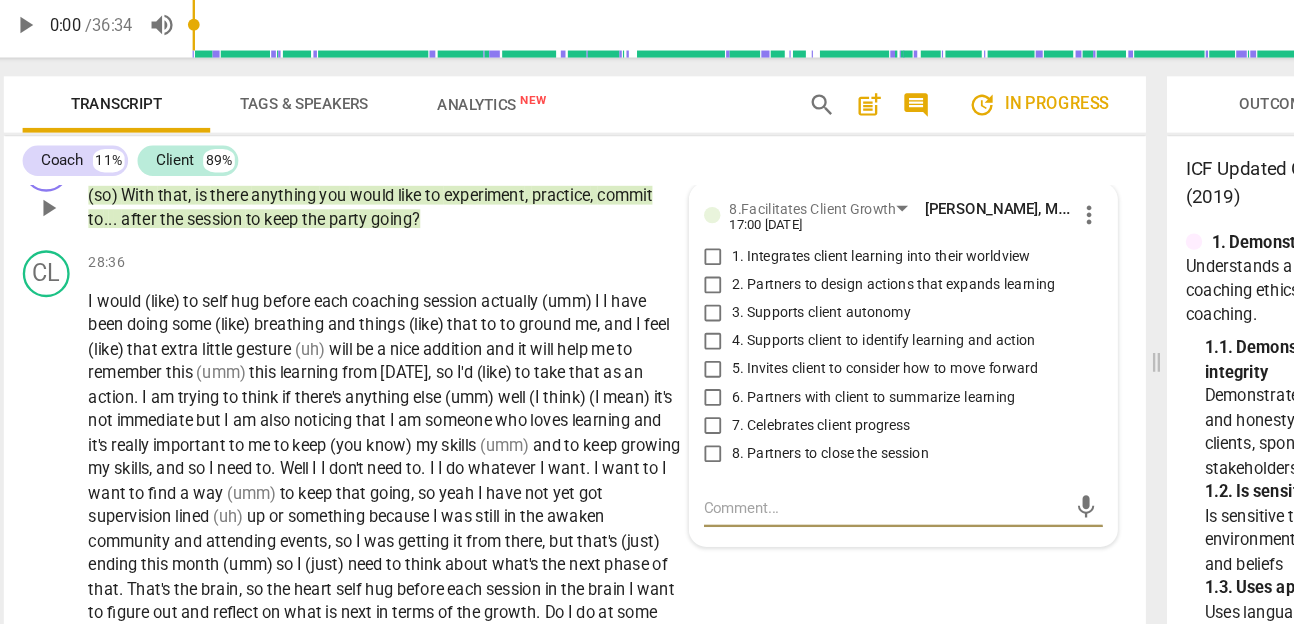 scroll, scrollTop: 8951, scrollLeft: 0, axis: vertical 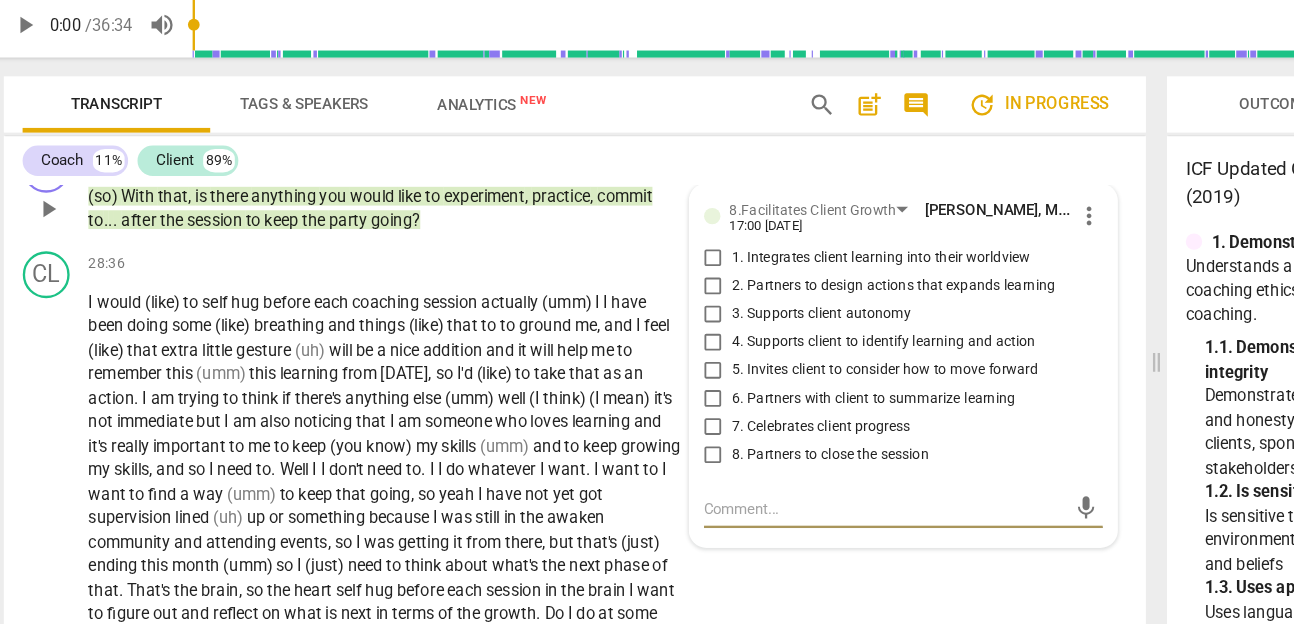 click on "2. Partners to design actions that expands learning" at bounding box center [775, 300] 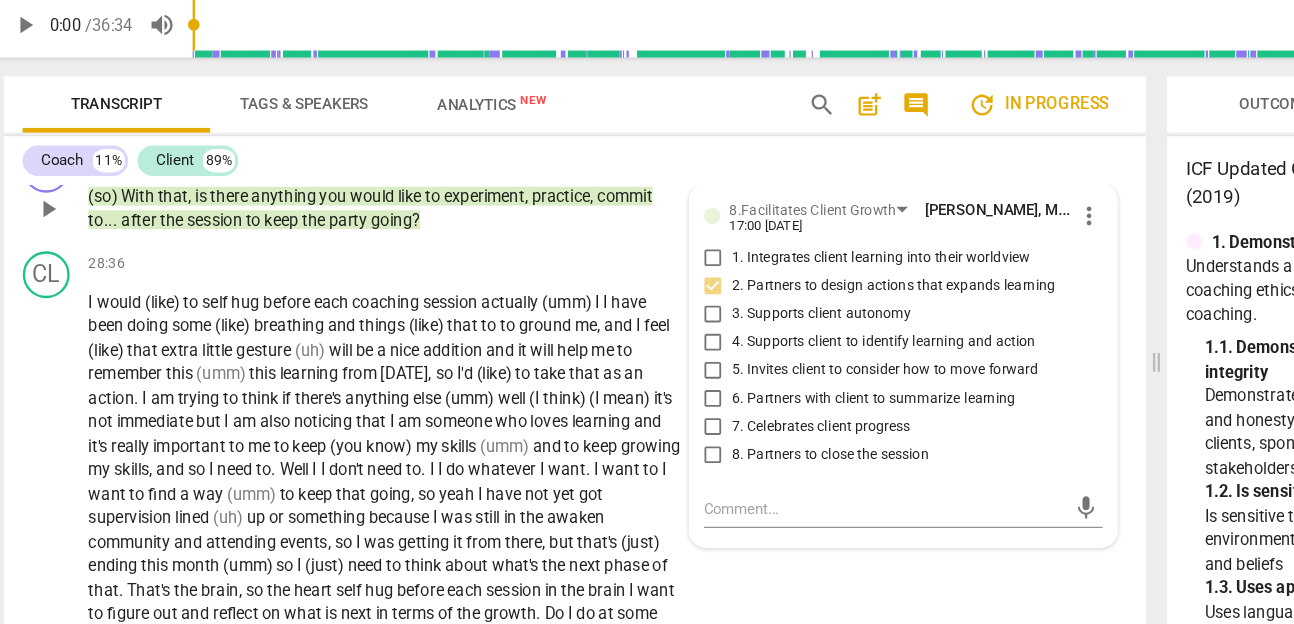 click on "3. Supports client autonomy" at bounding box center [713, 324] 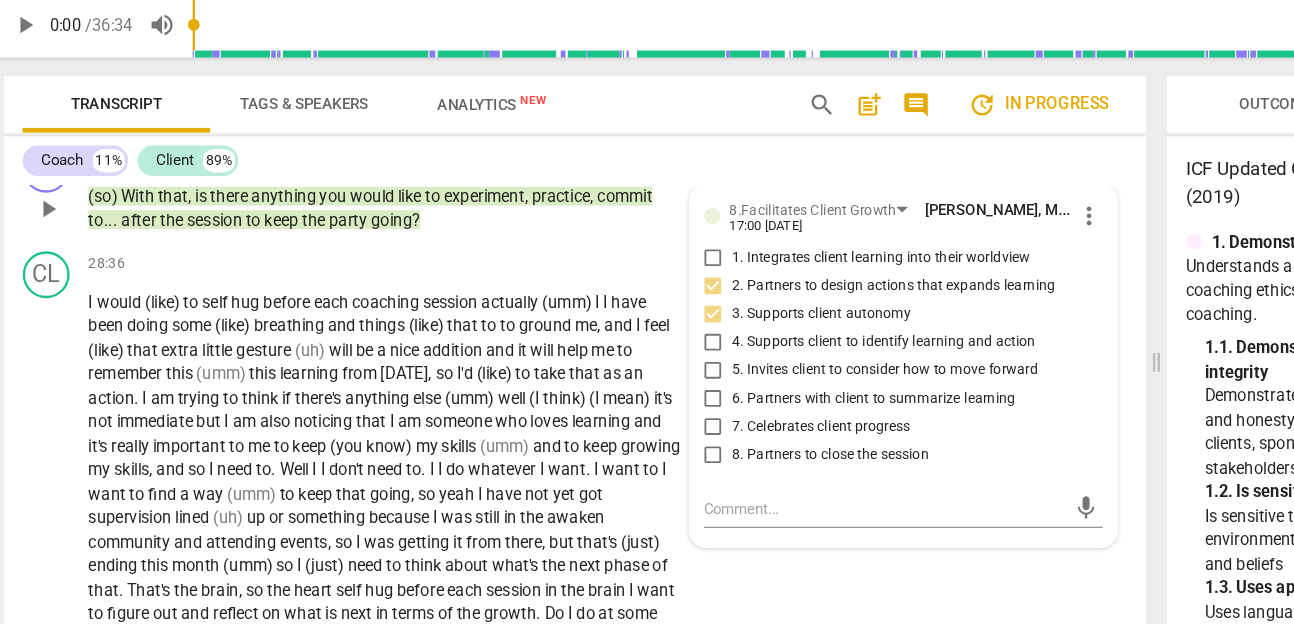click on "4. Supports client to identify learning and action" at bounding box center [766, 348] 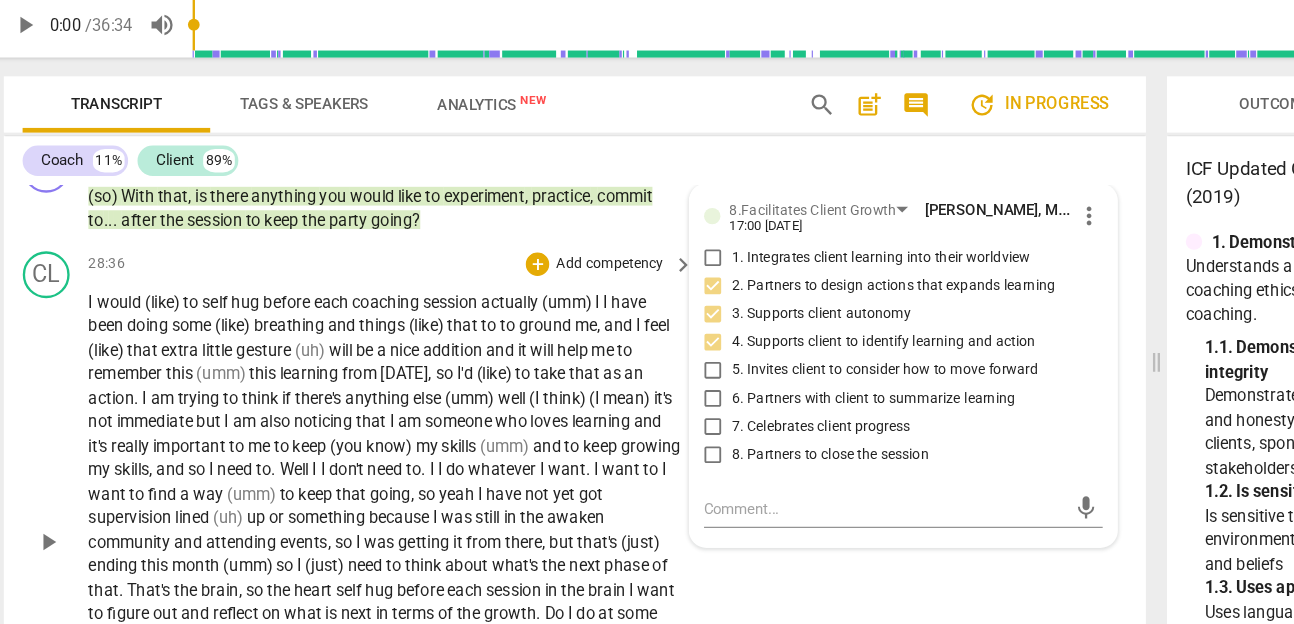 click on "addition" at bounding box center [400, 354] 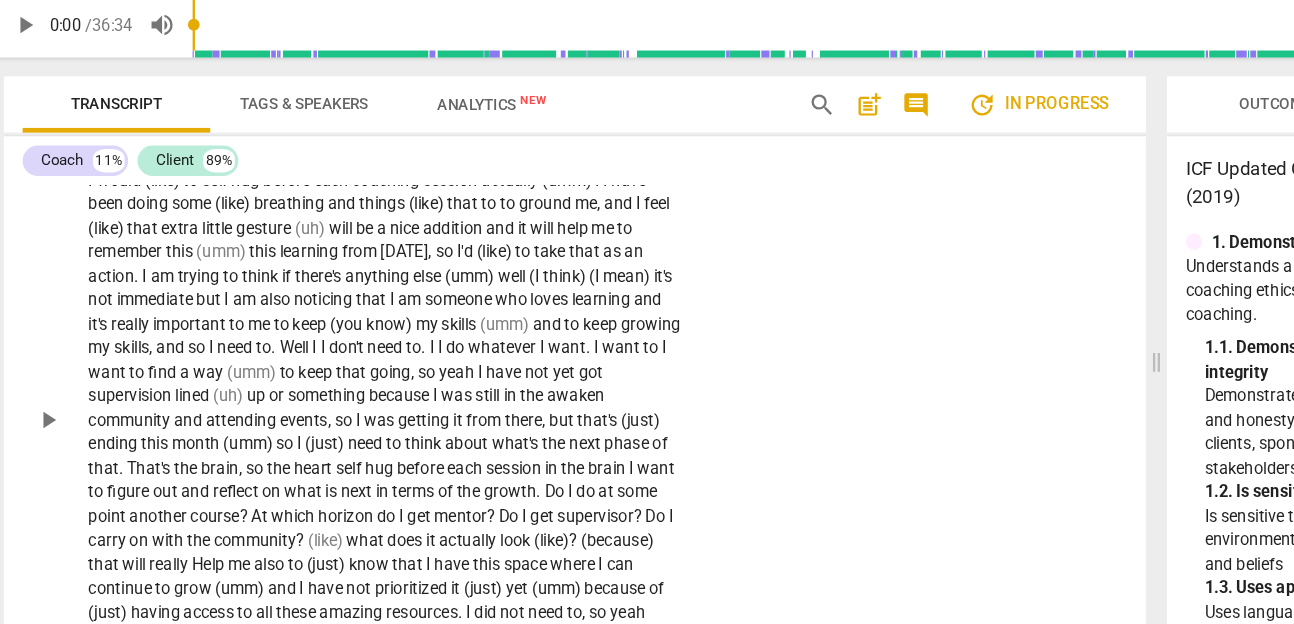 scroll, scrollTop: 9052, scrollLeft: 0, axis: vertical 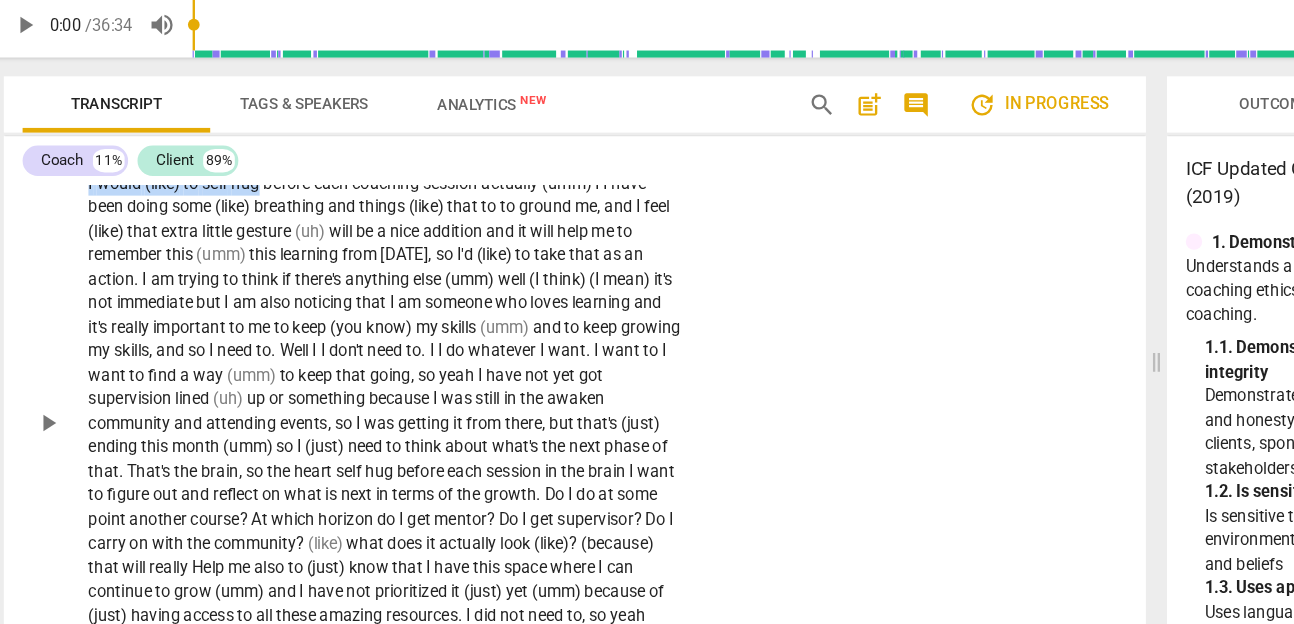 drag, startPoint x: 233, startPoint y: 265, endPoint x: 83, endPoint y: 265, distance: 150 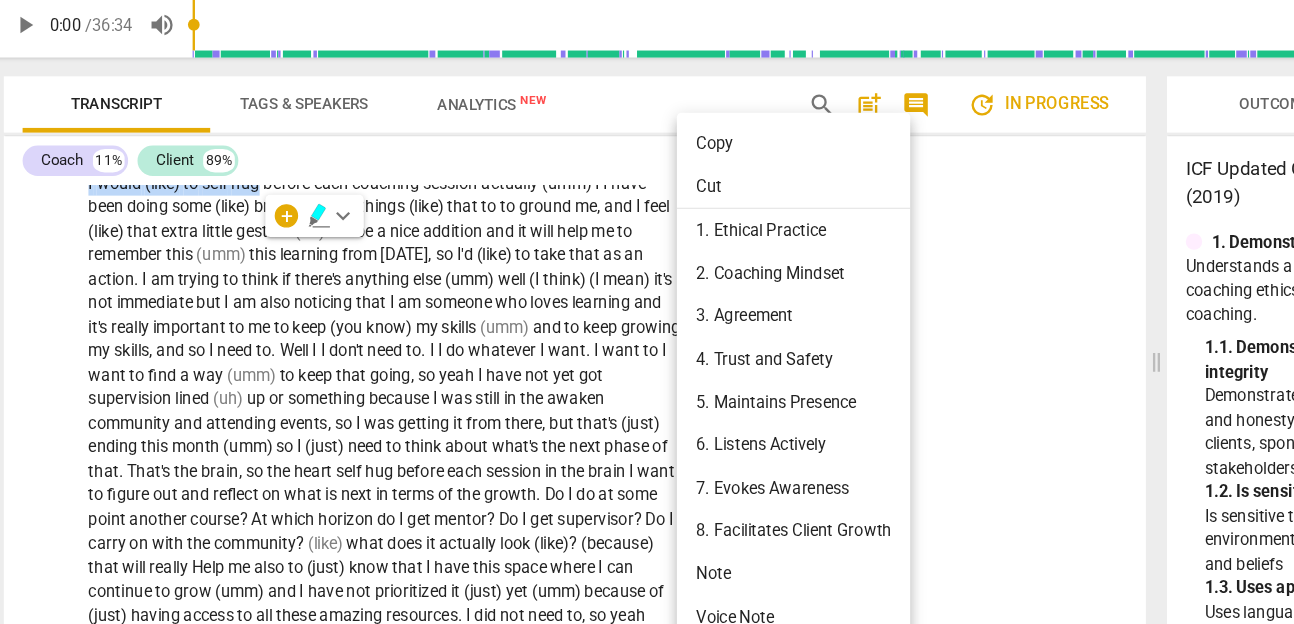 click on "Note" at bounding box center (689, 545) 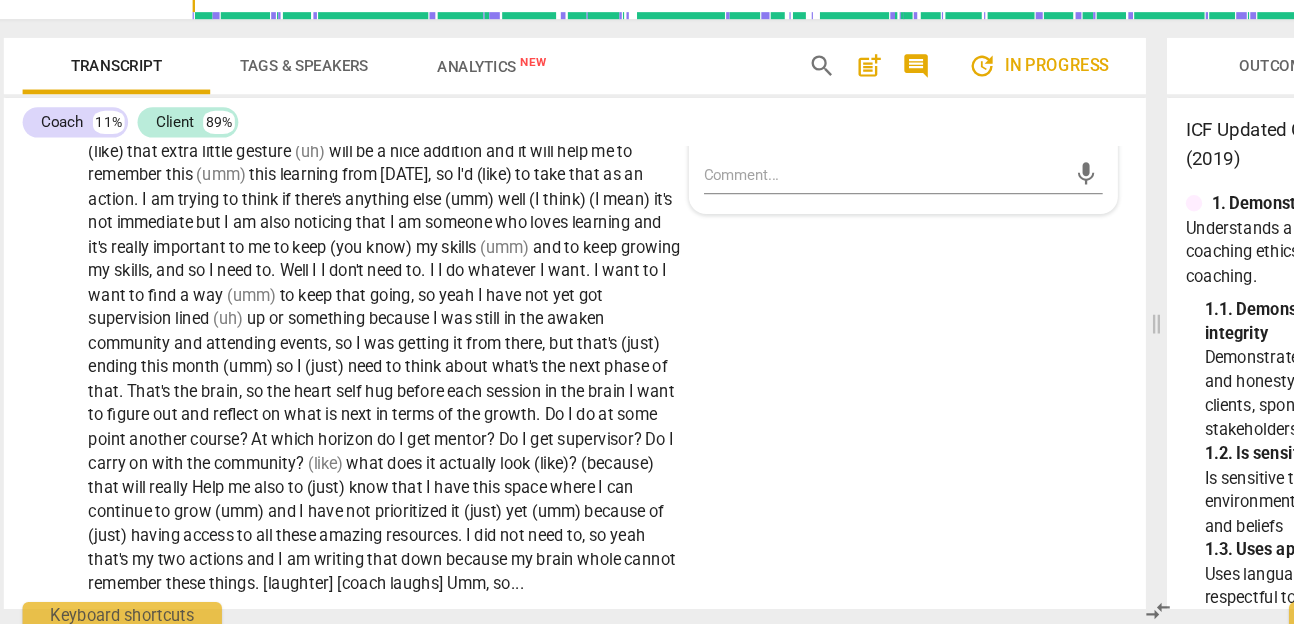 scroll, scrollTop: 9095, scrollLeft: 0, axis: vertical 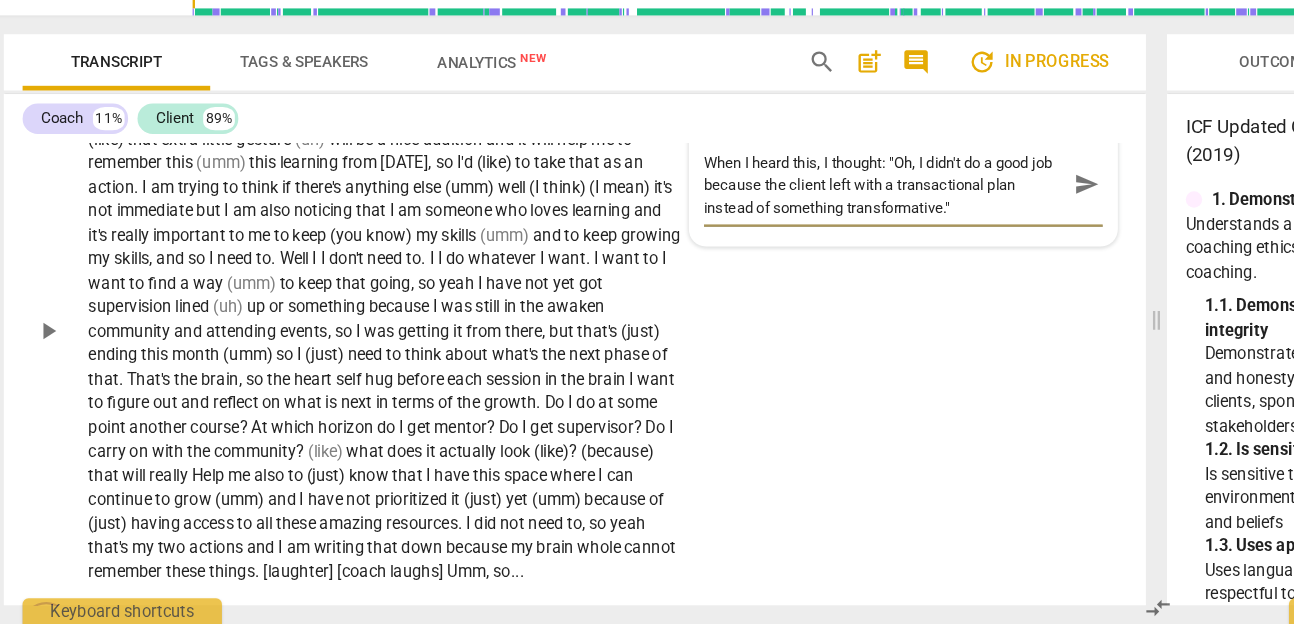 click on "send" at bounding box center (939, 249) 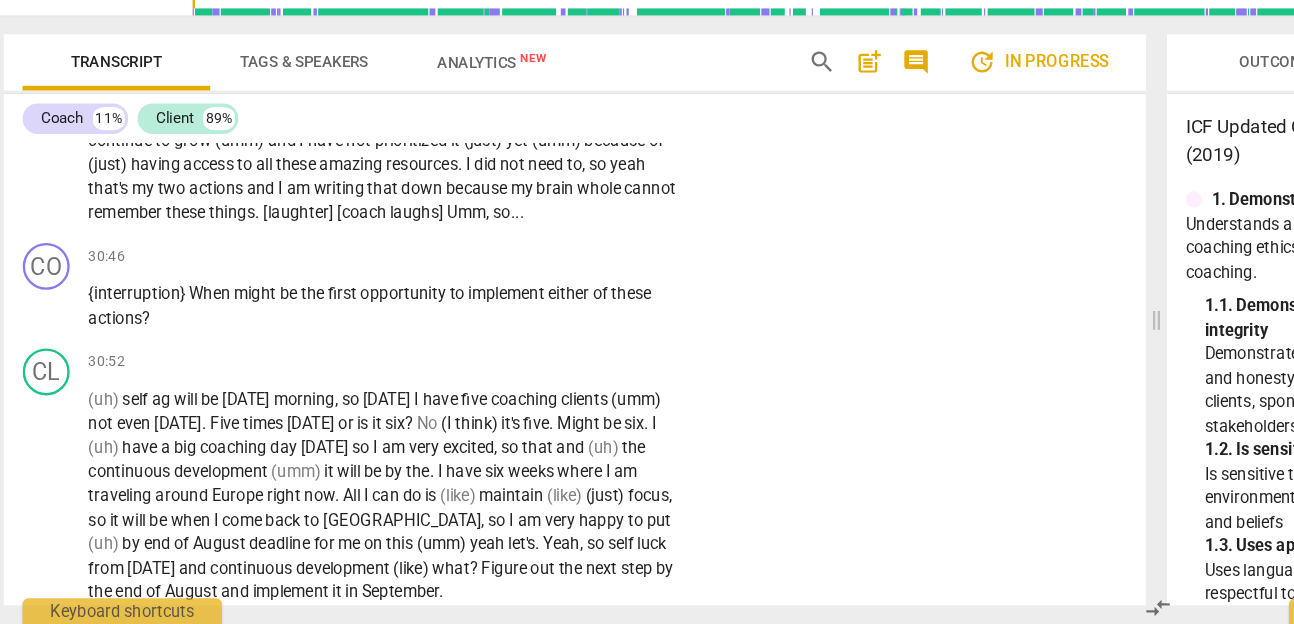 scroll, scrollTop: 9402, scrollLeft: 0, axis: vertical 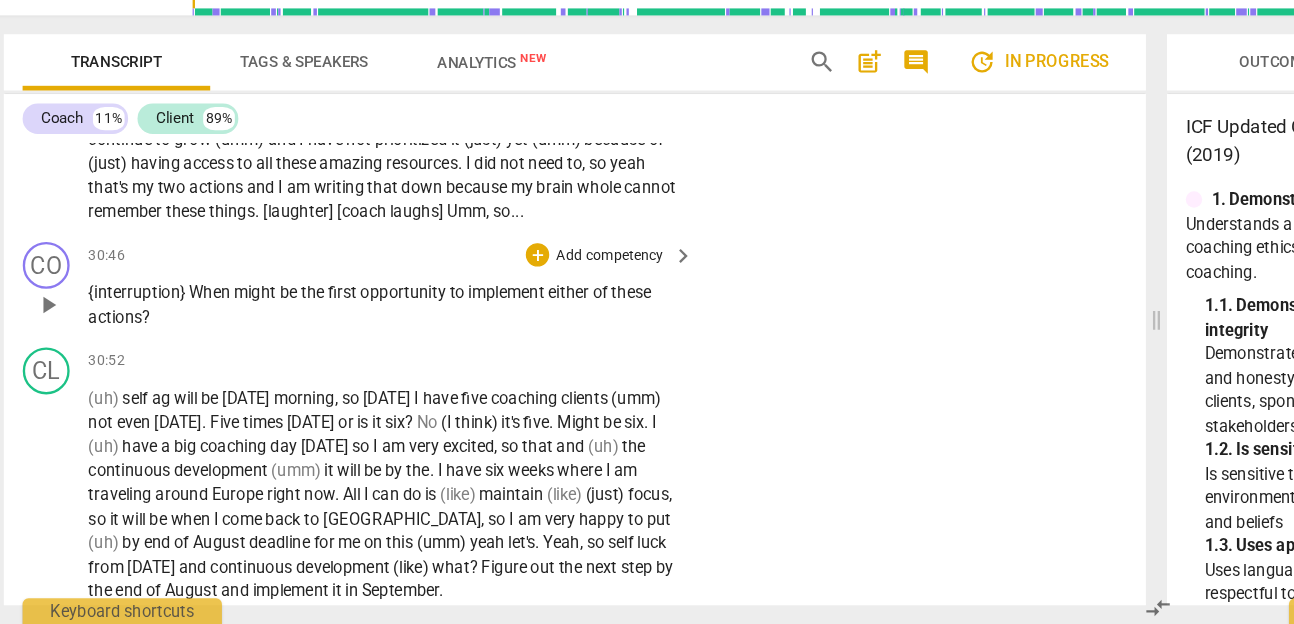 click on "CO play_arrow pause 30:46 + Add competency keyboard_arrow_right {interruption}   When   might   be   the   first   opportunity   to   implement   either   of   these   actions ?" at bounding box center [503, 335] 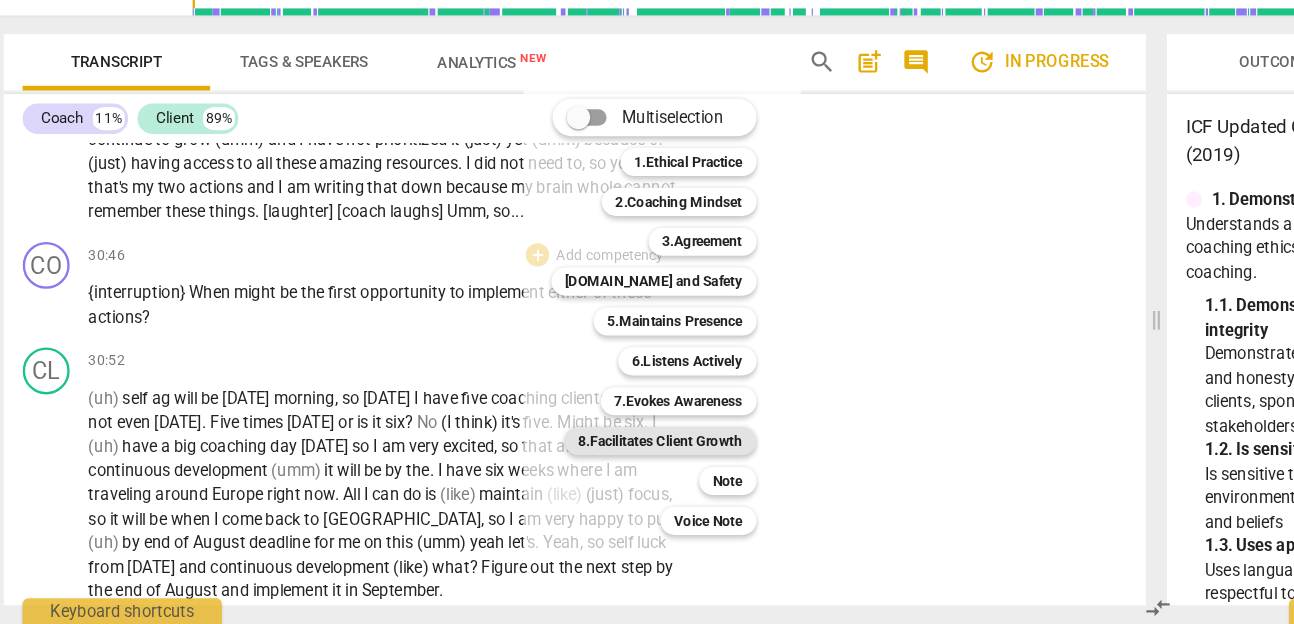 click on "8.Facilitates Client Growth" at bounding box center [576, 468] 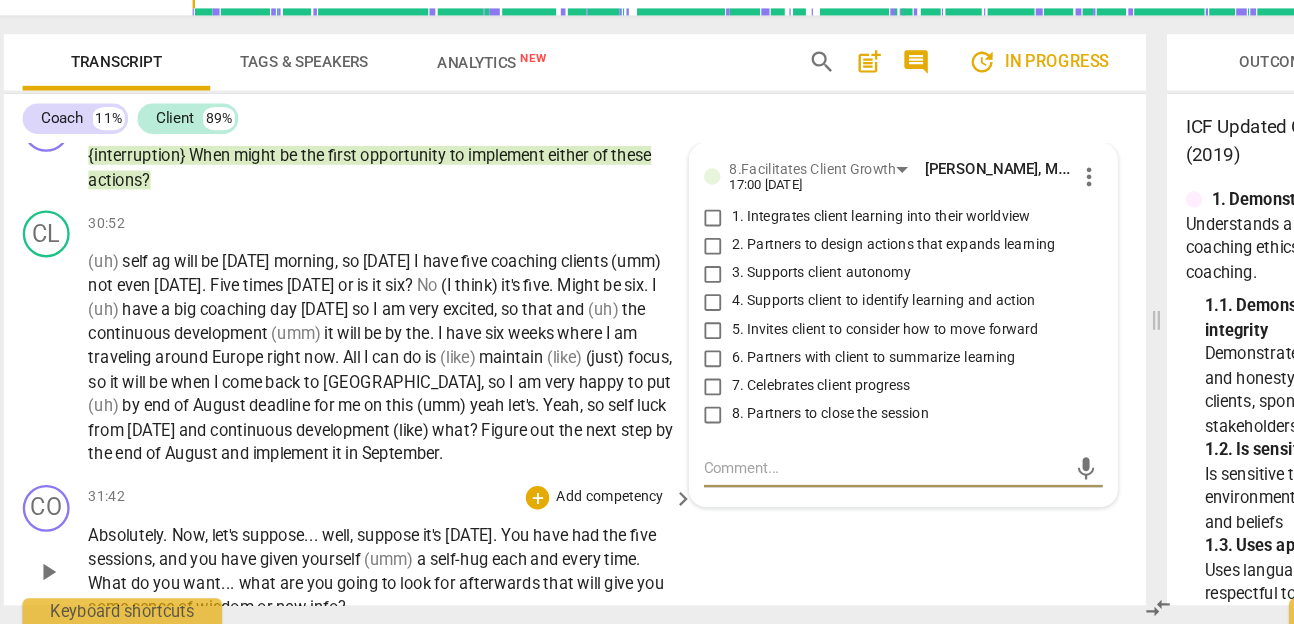 scroll, scrollTop: 9519, scrollLeft: 0, axis: vertical 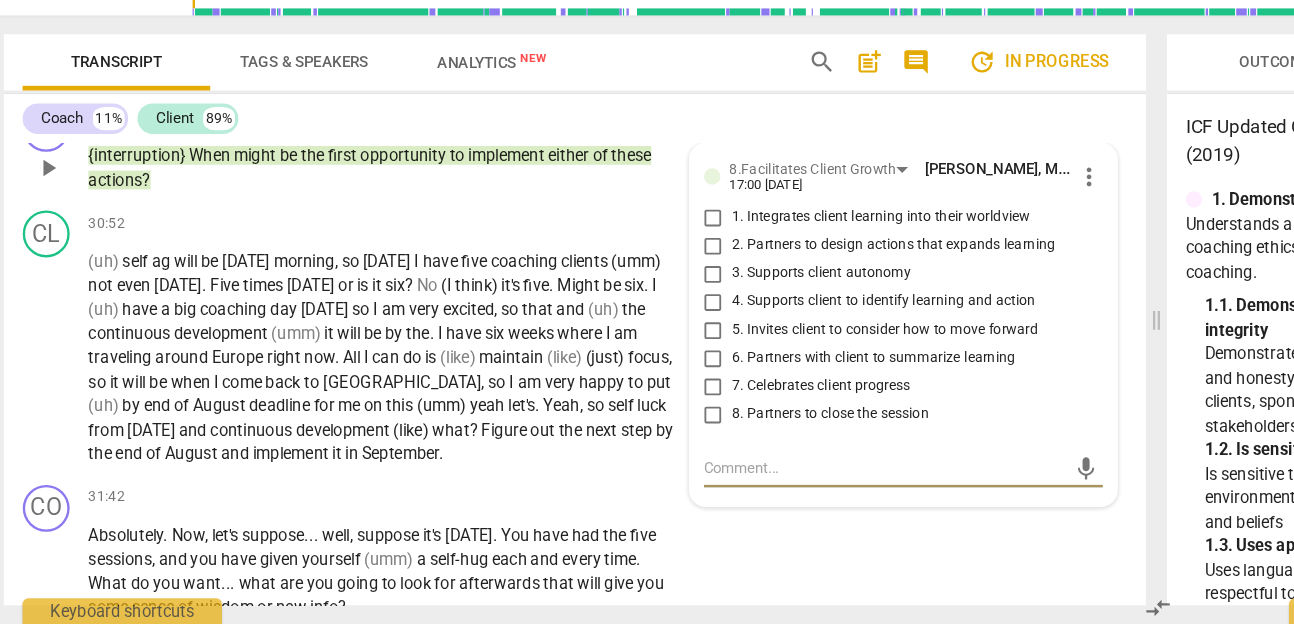 click on "6. Partners with client to summarize learning" at bounding box center (775, 397) 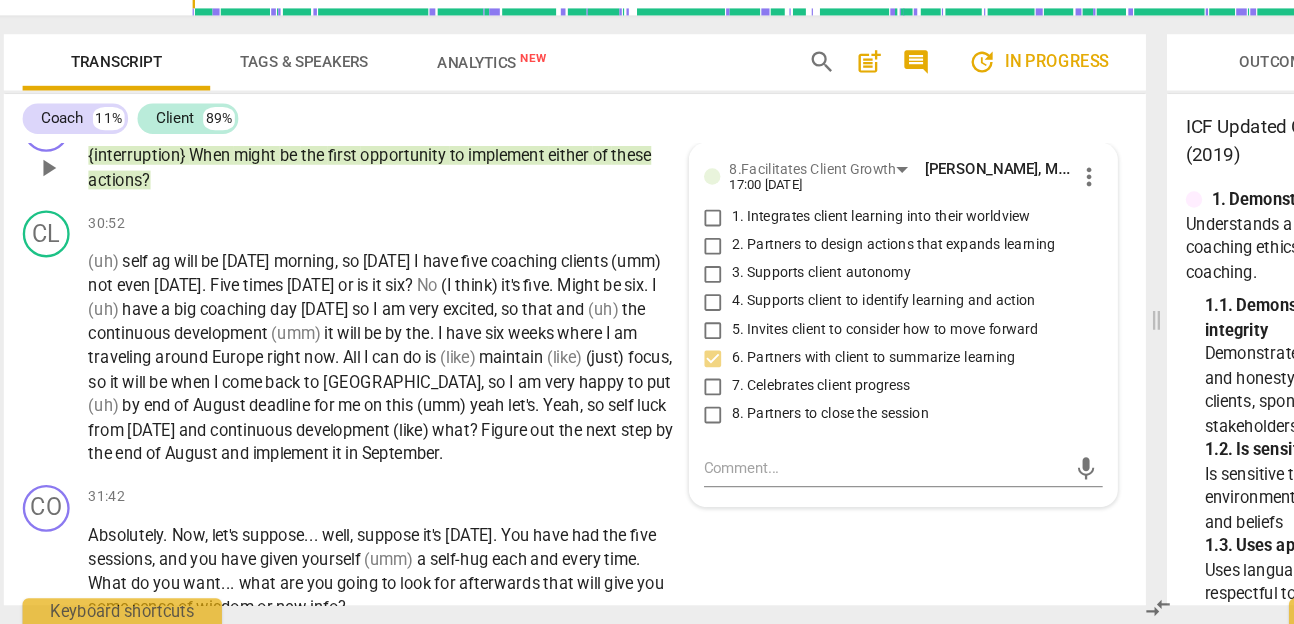 click on "5. Invites client to consider how to move forward" at bounding box center (767, 373) 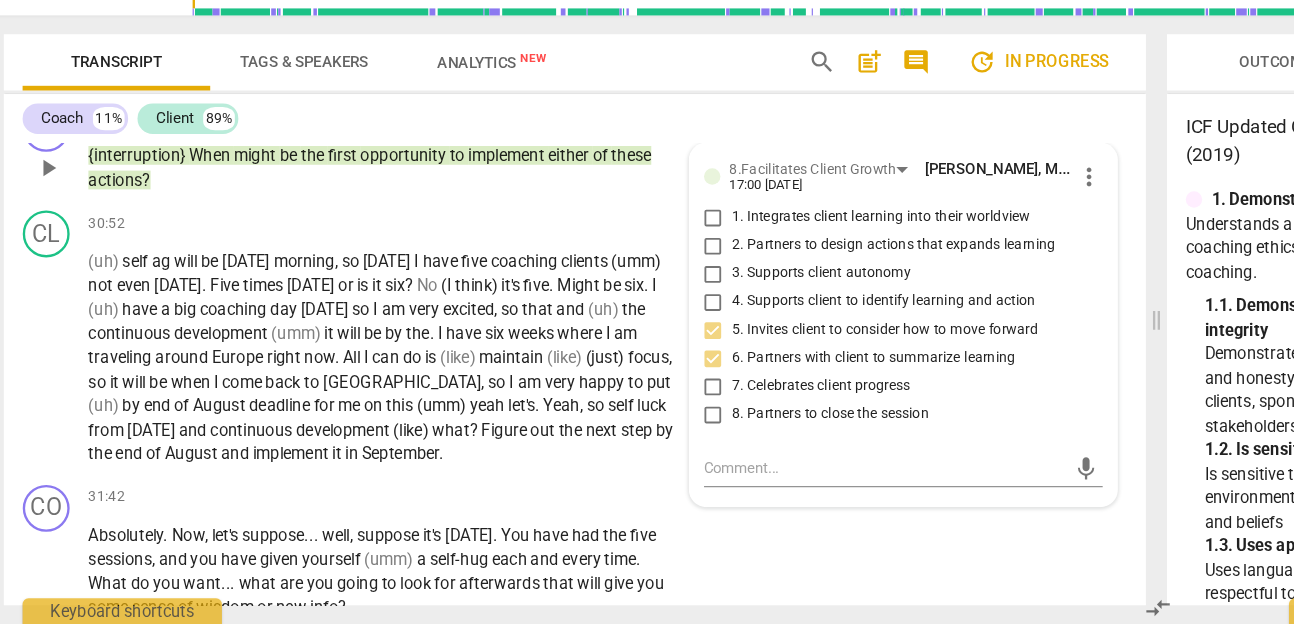 click on "6. Partners with client to summarize learning" at bounding box center [758, 397] 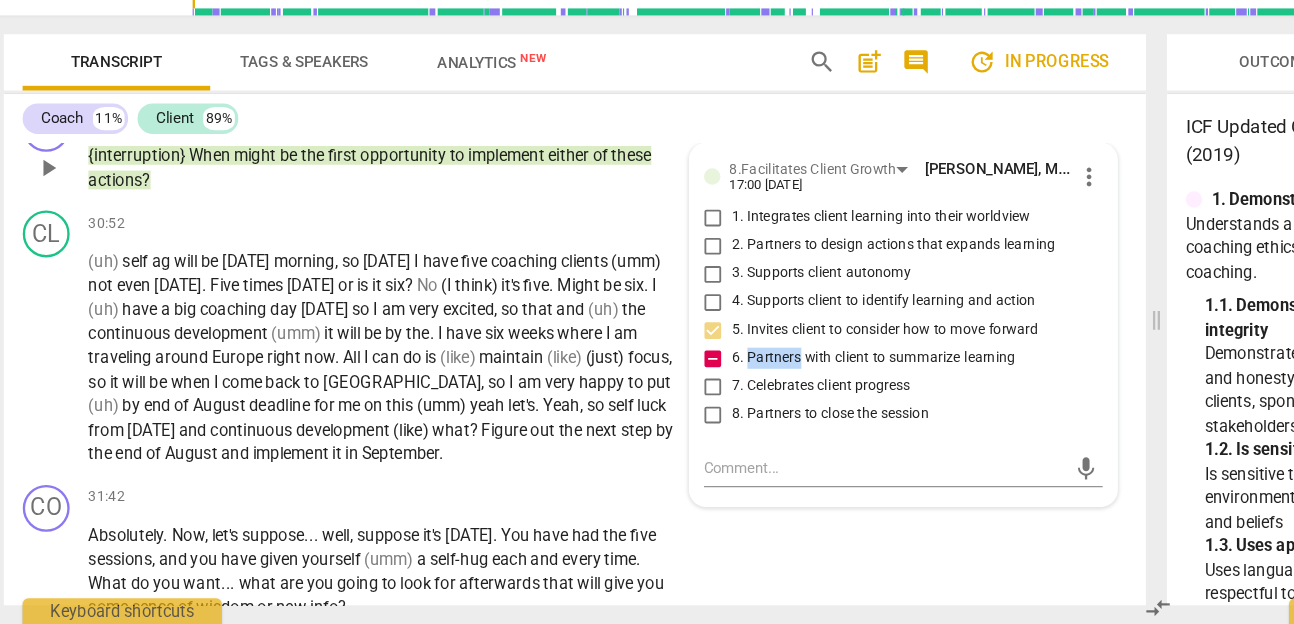 click on "6. Partners with client to summarize learning" at bounding box center [758, 397] 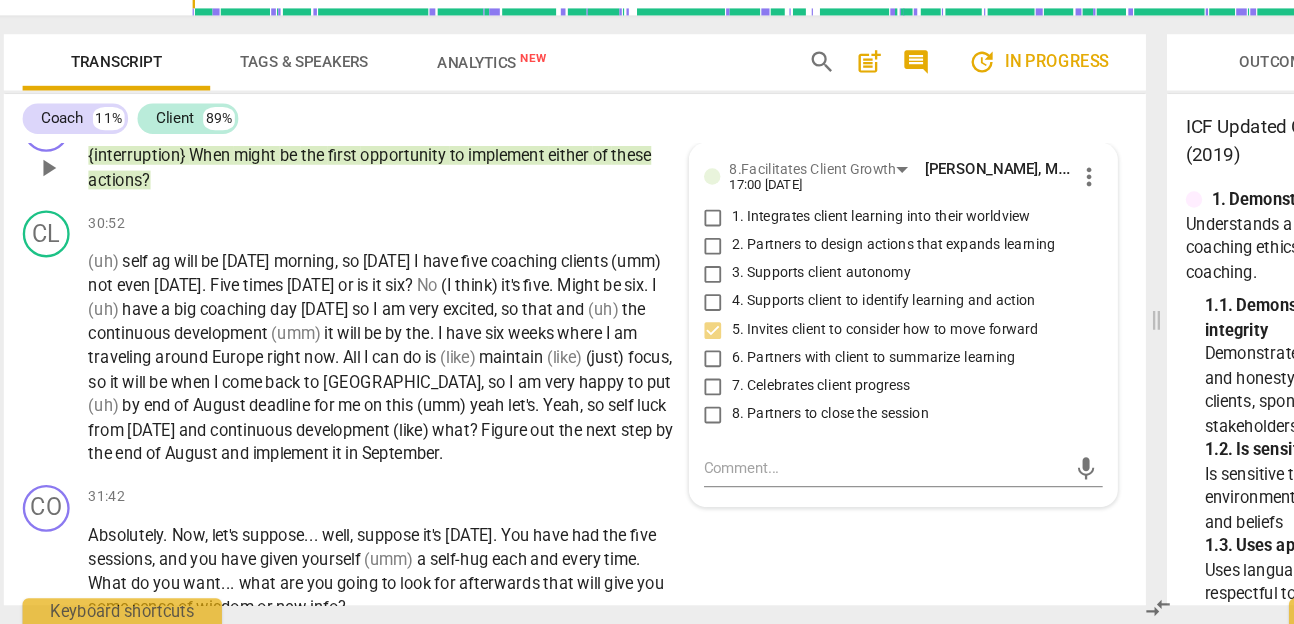 click on "2. Partners to design actions that expands learning" at bounding box center [775, 301] 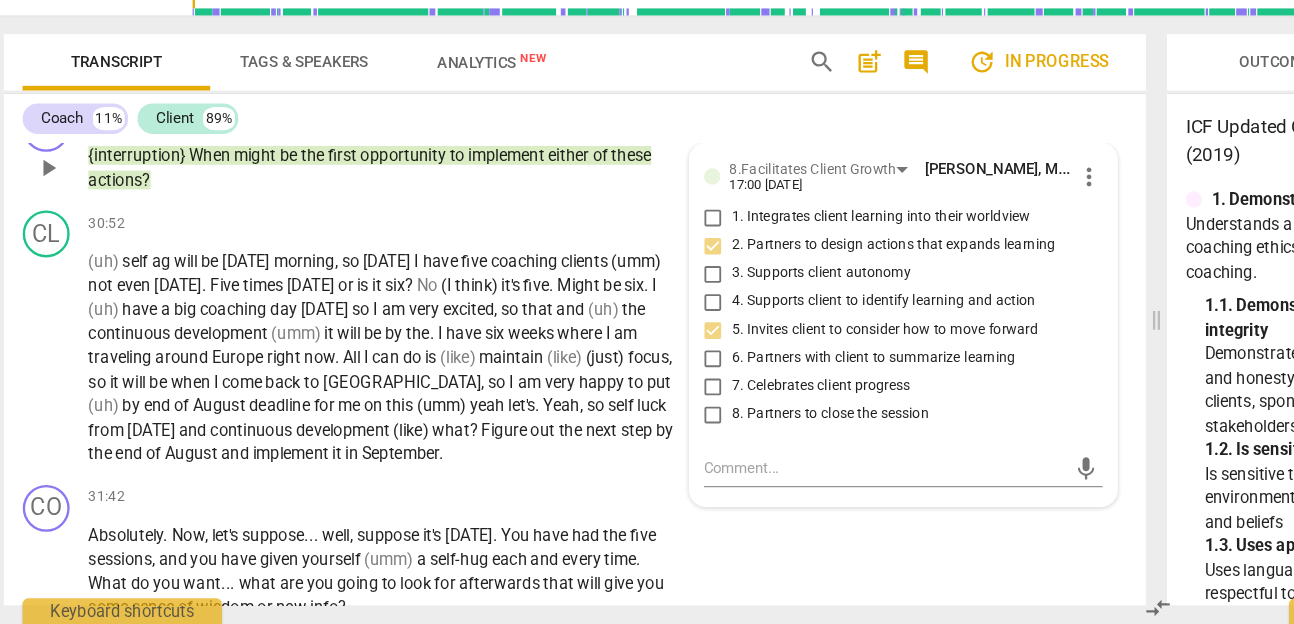 click on "3. Supports client autonomy" at bounding box center (713, 325) 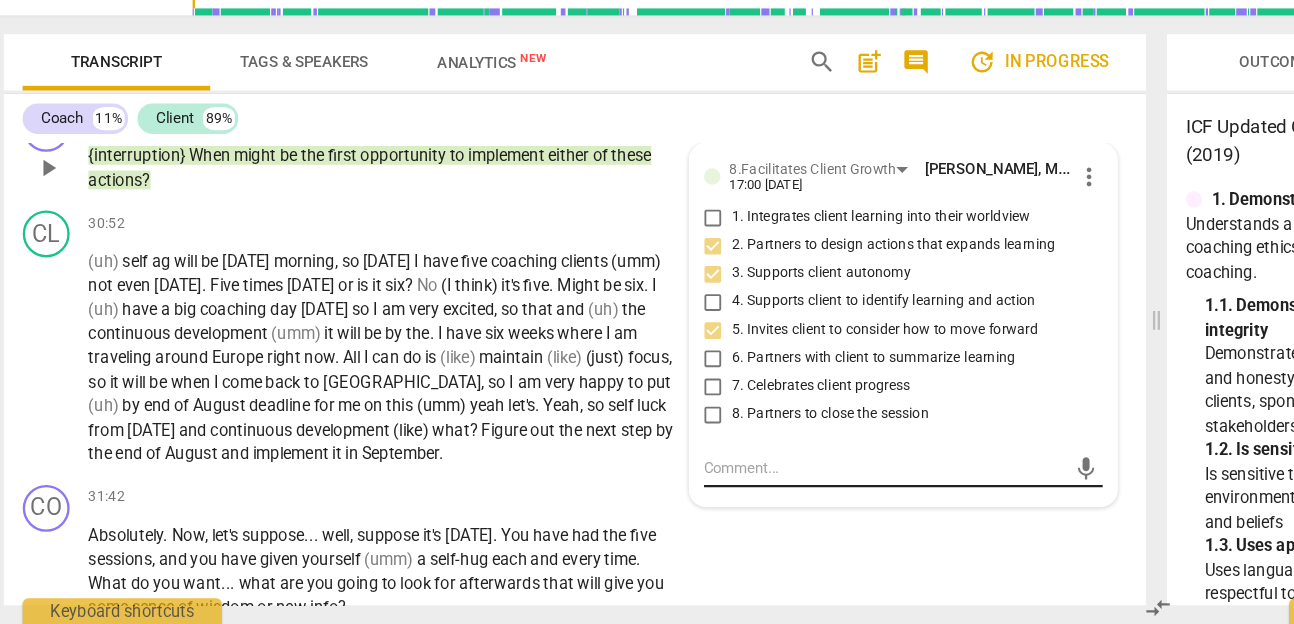 click at bounding box center [767, 490] 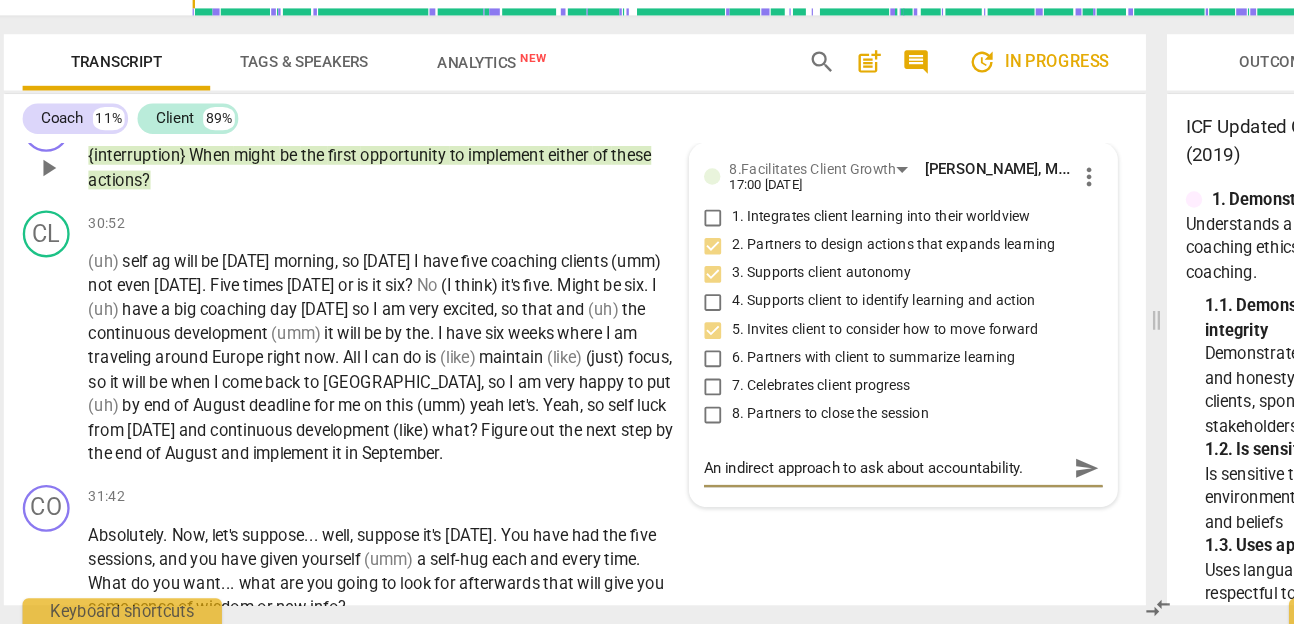 click on "send" at bounding box center [938, 491] 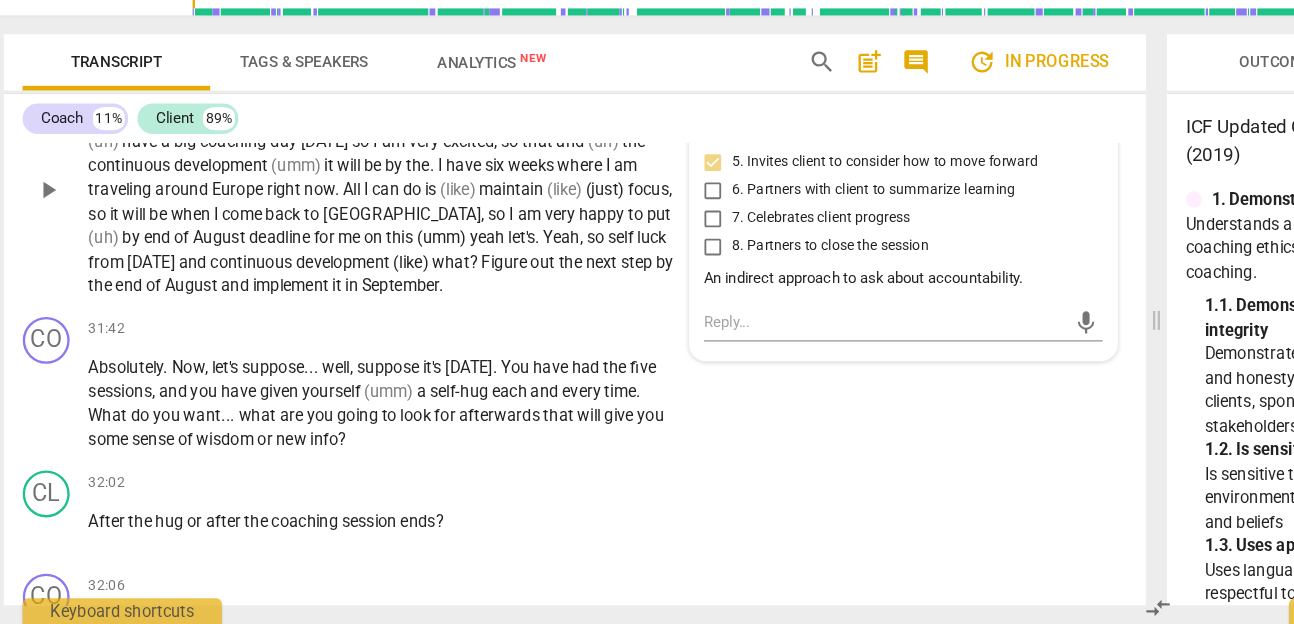 scroll, scrollTop: 9664, scrollLeft: 0, axis: vertical 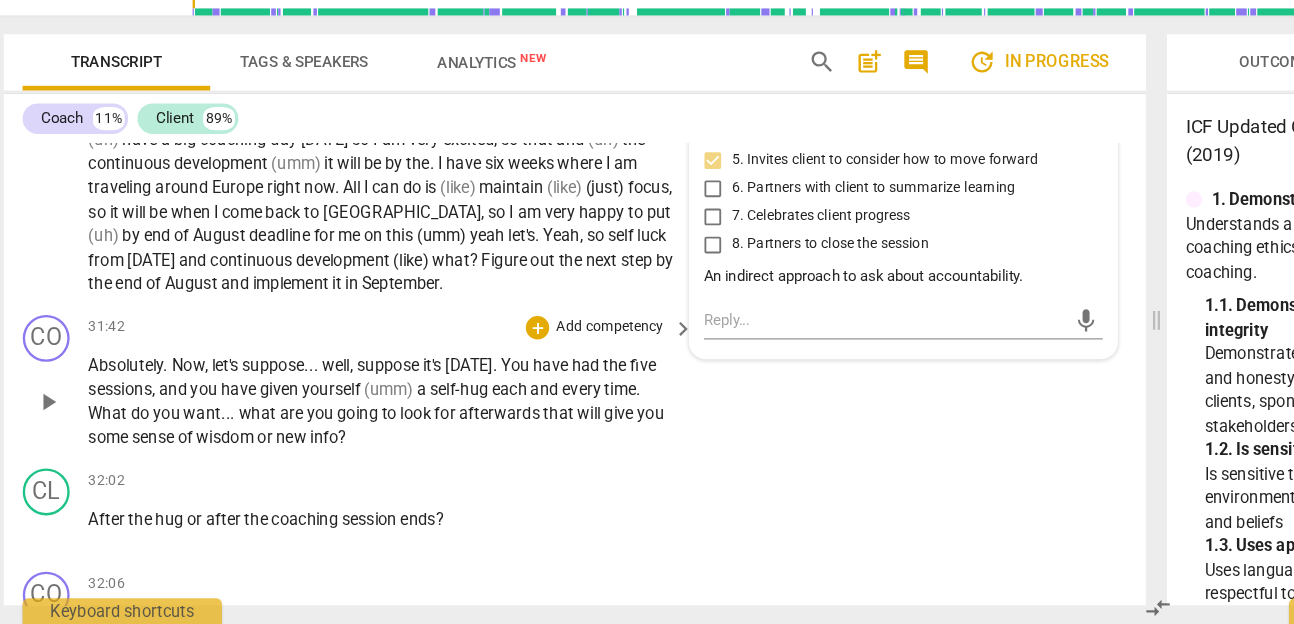 click on "Add competency" at bounding box center [532, 371] 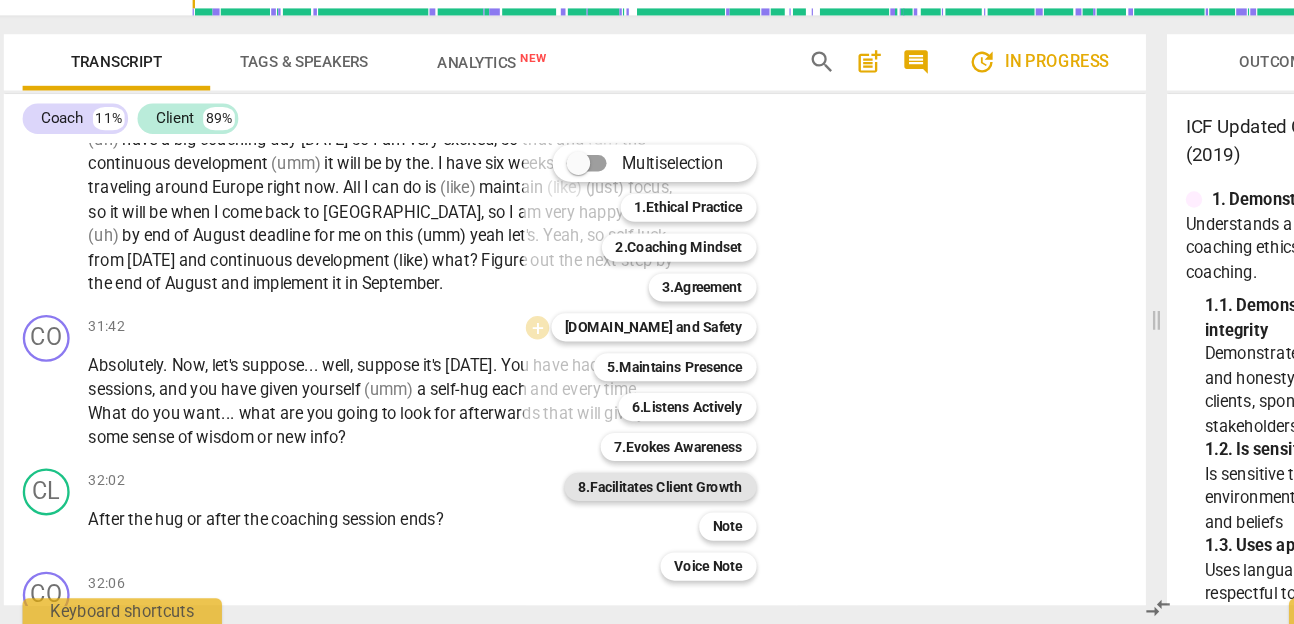 click on "8.Facilitates Client Growth" at bounding box center [576, 507] 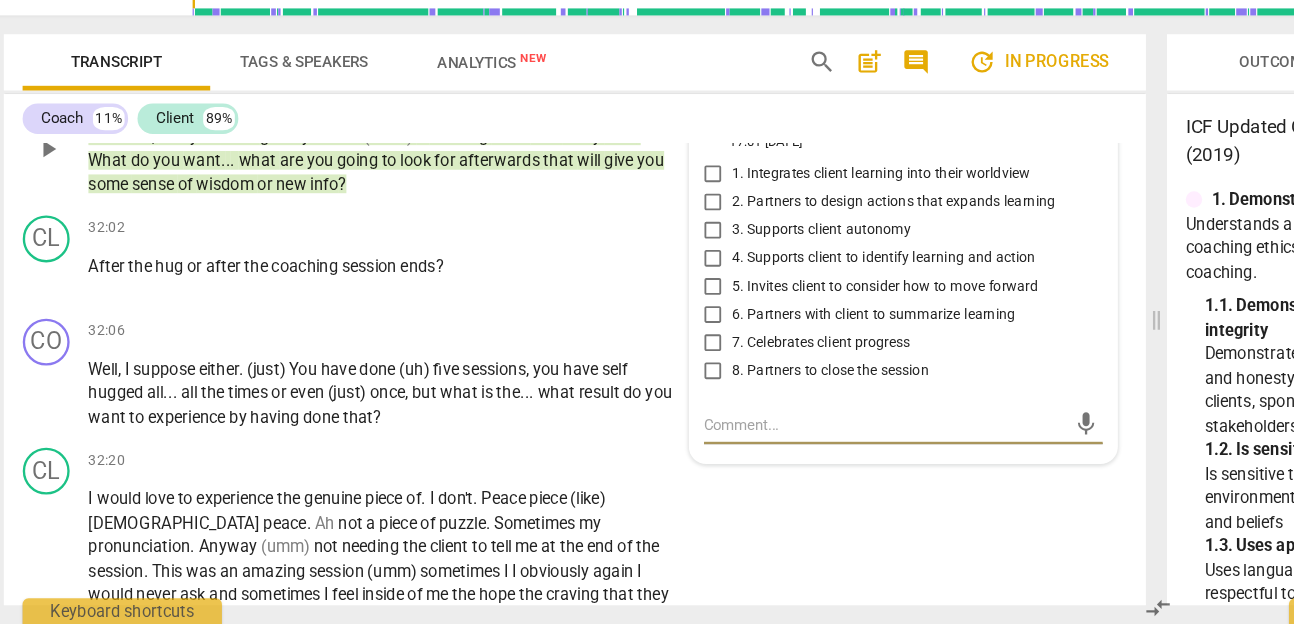 scroll, scrollTop: 9855, scrollLeft: 0, axis: vertical 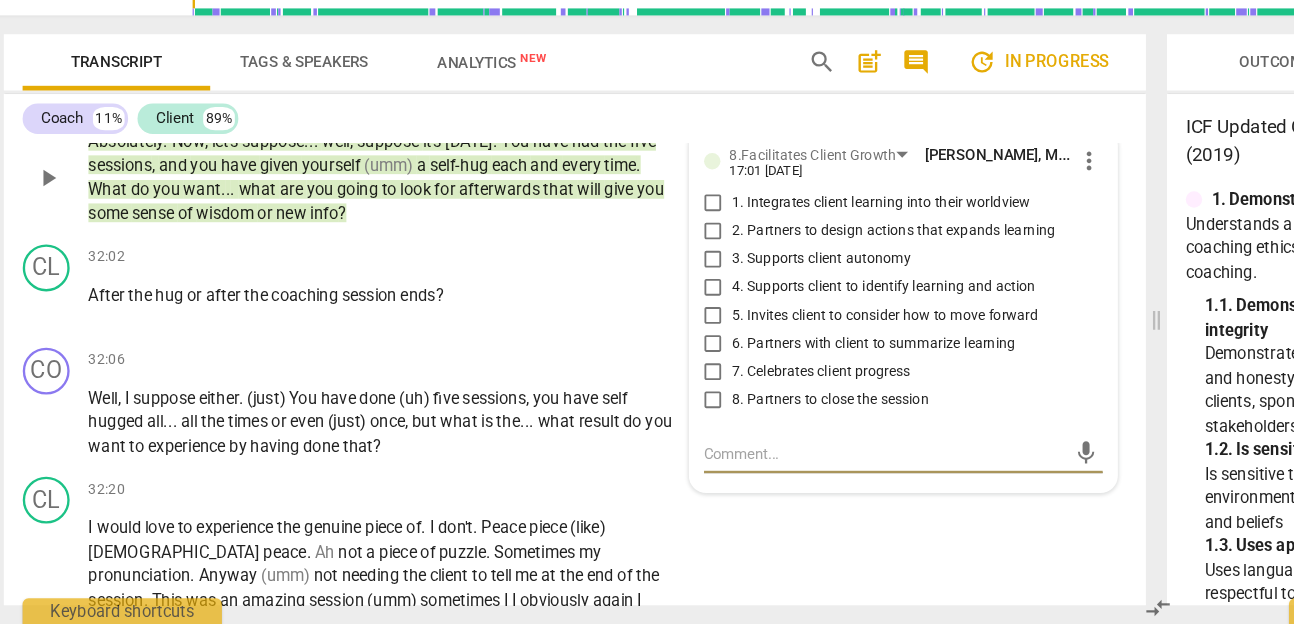 click on "4. Supports client to identify learning and action" at bounding box center (766, 337) 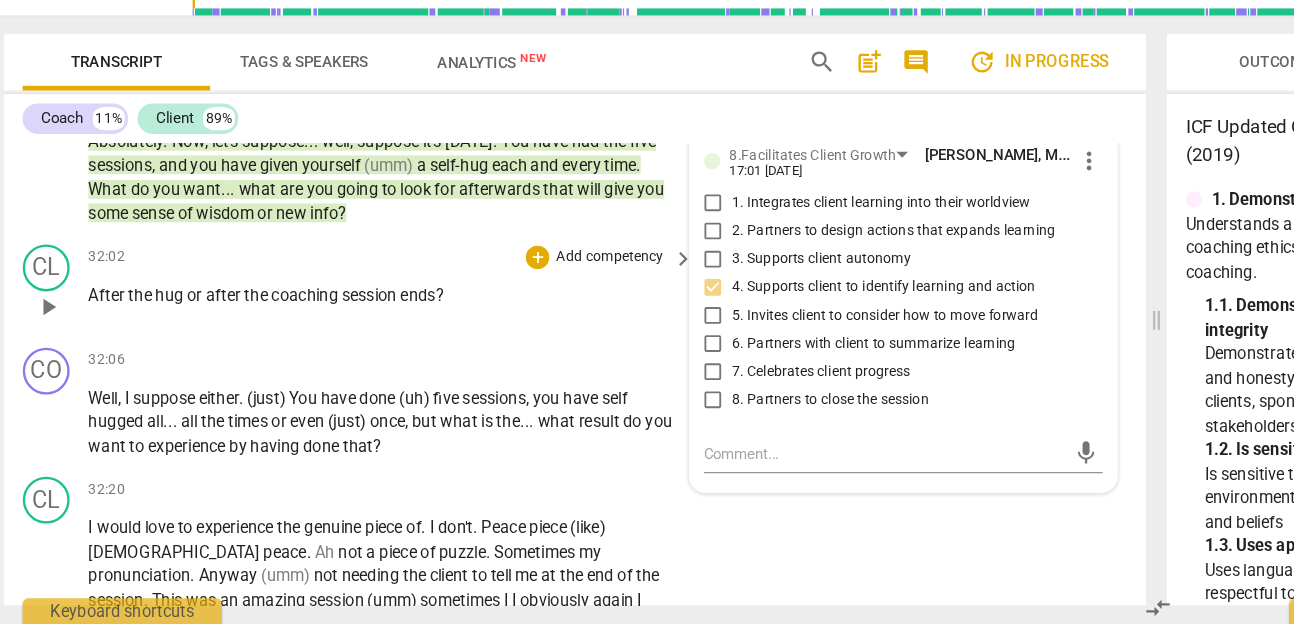 scroll, scrollTop: 9910, scrollLeft: 0, axis: vertical 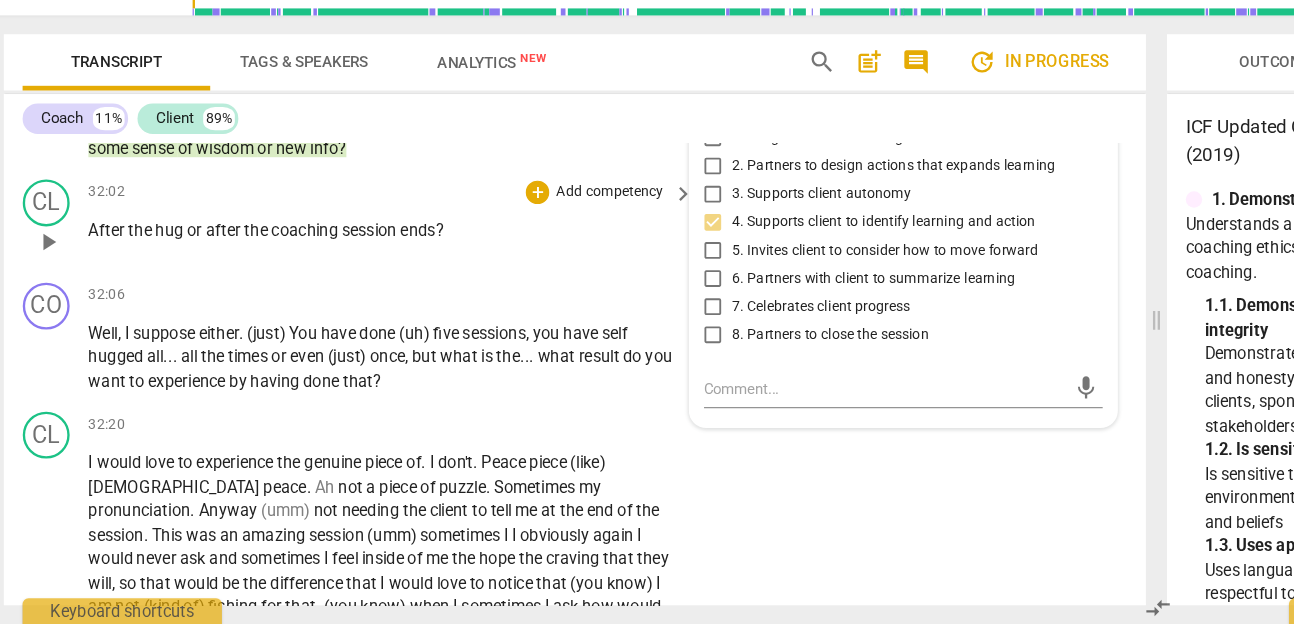 click on "32:02 + Add competency keyboard_arrow_right After   the   hug   or   after   the   coaching   session   ends ?" at bounding box center (347, 281) 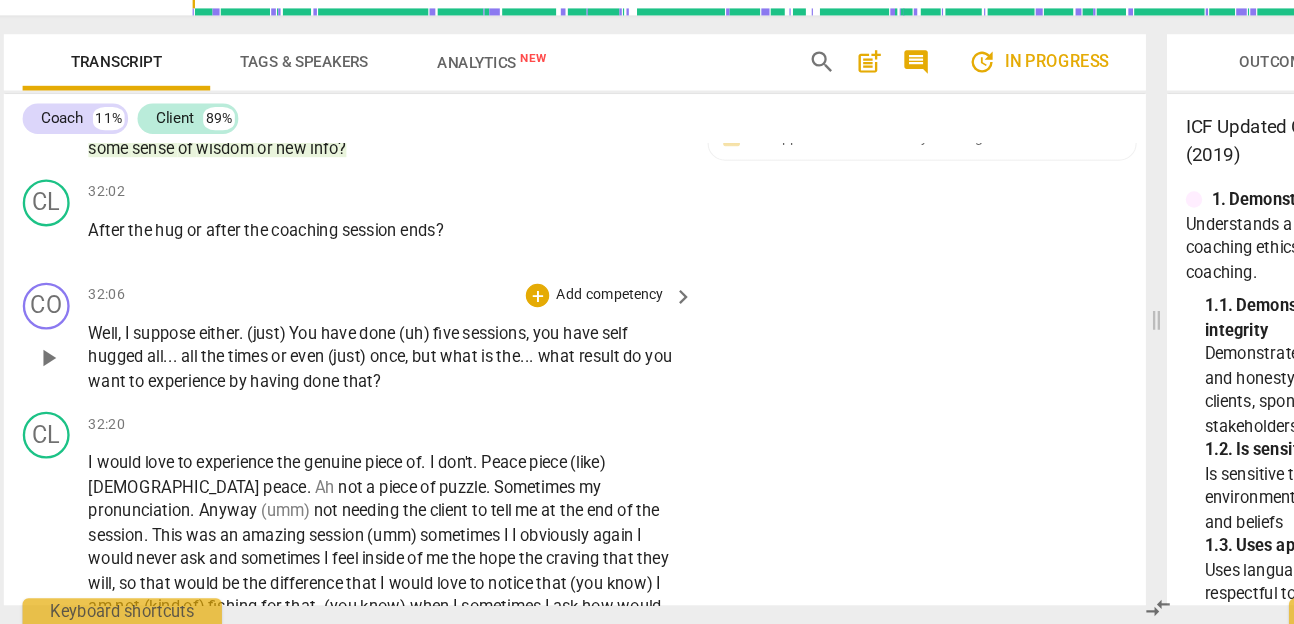 scroll, scrollTop: 9965, scrollLeft: 0, axis: vertical 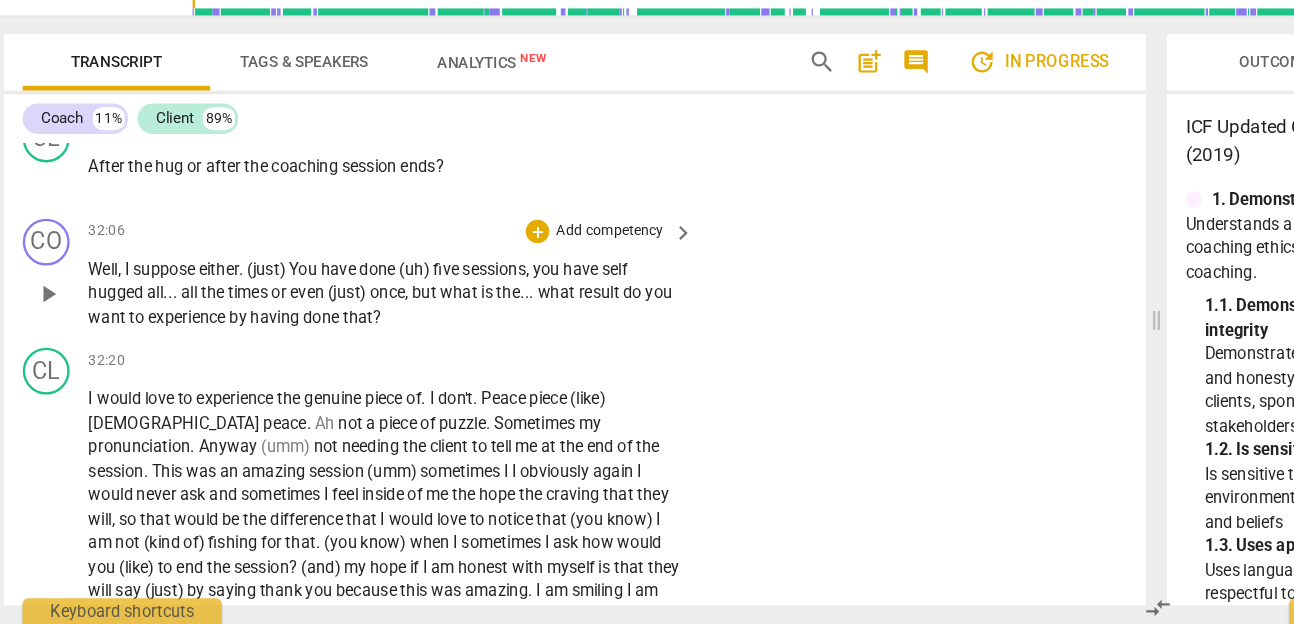 click on "Add competency" at bounding box center [532, 289] 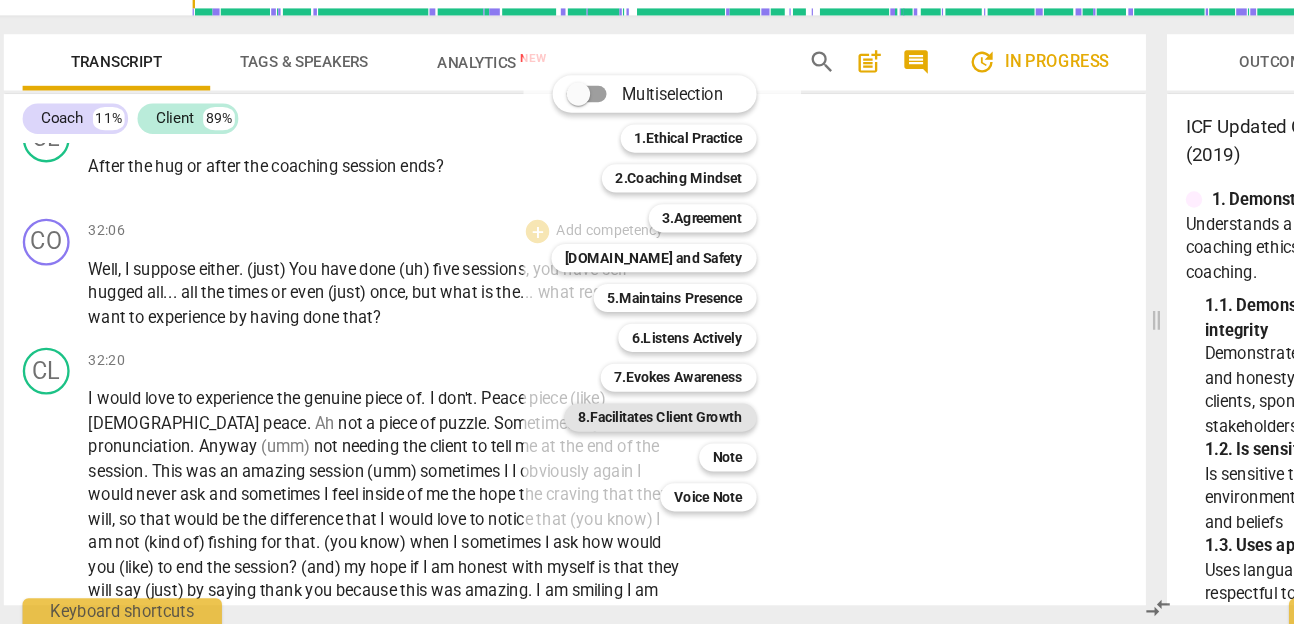 click on "8.Facilitates Client Growth" at bounding box center [576, 448] 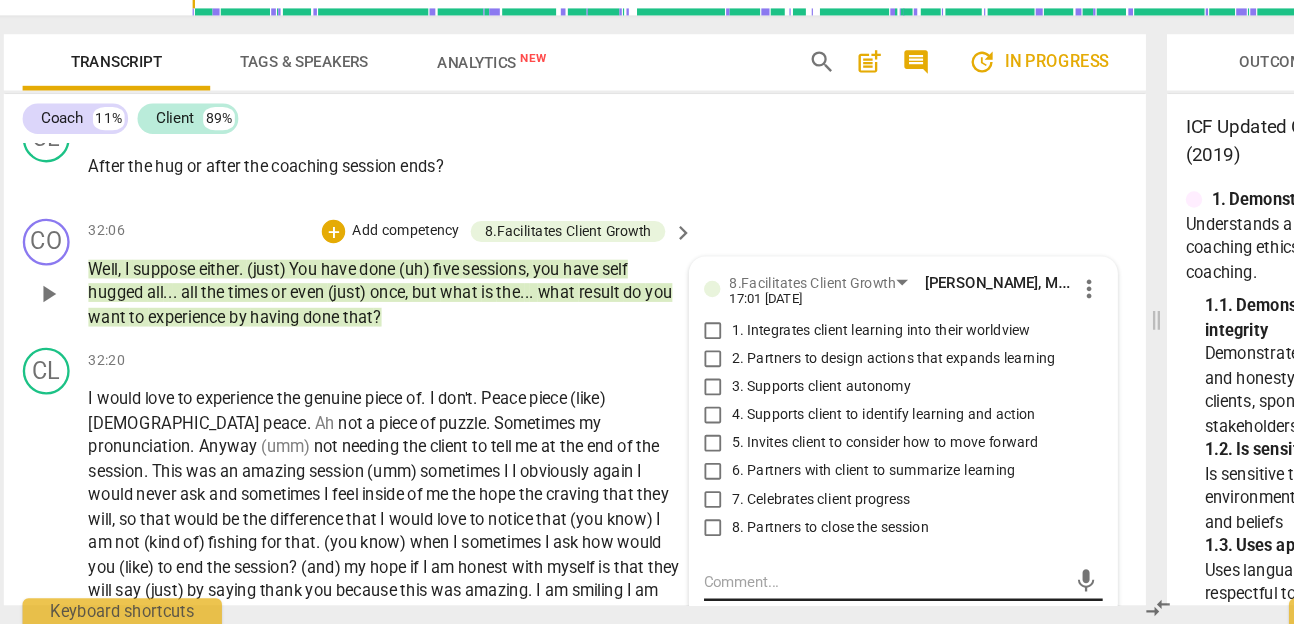 scroll, scrollTop: 10194, scrollLeft: 0, axis: vertical 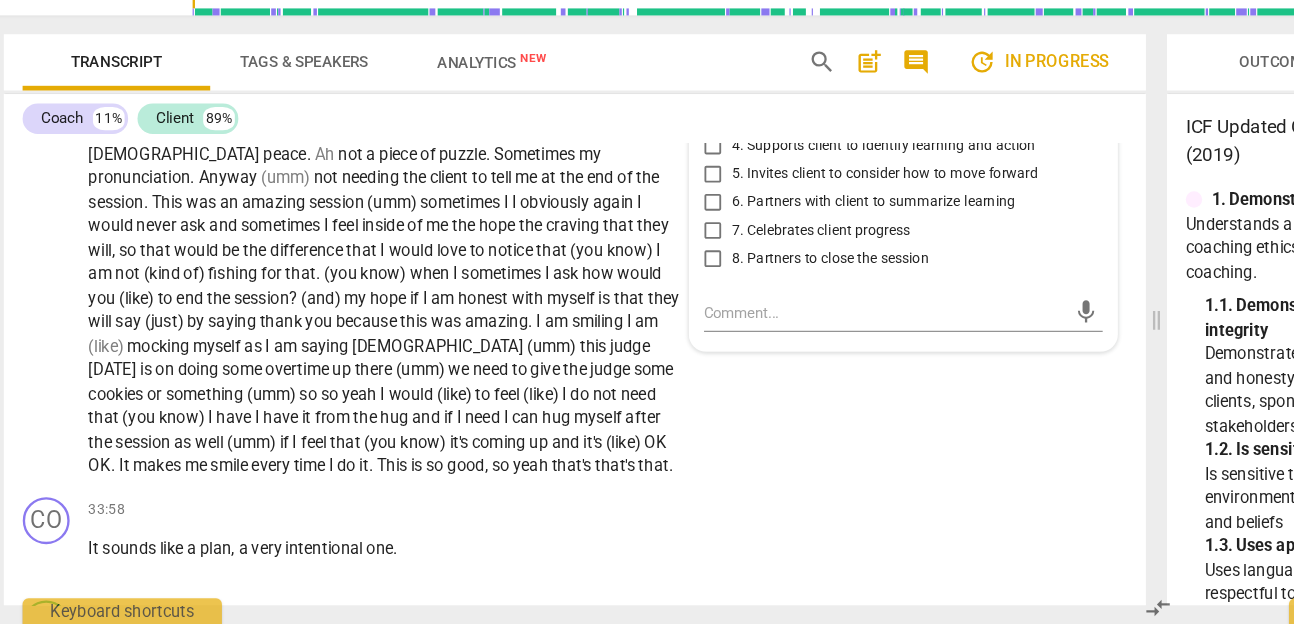 click on "4. Supports client to identify learning and action" at bounding box center (766, 217) 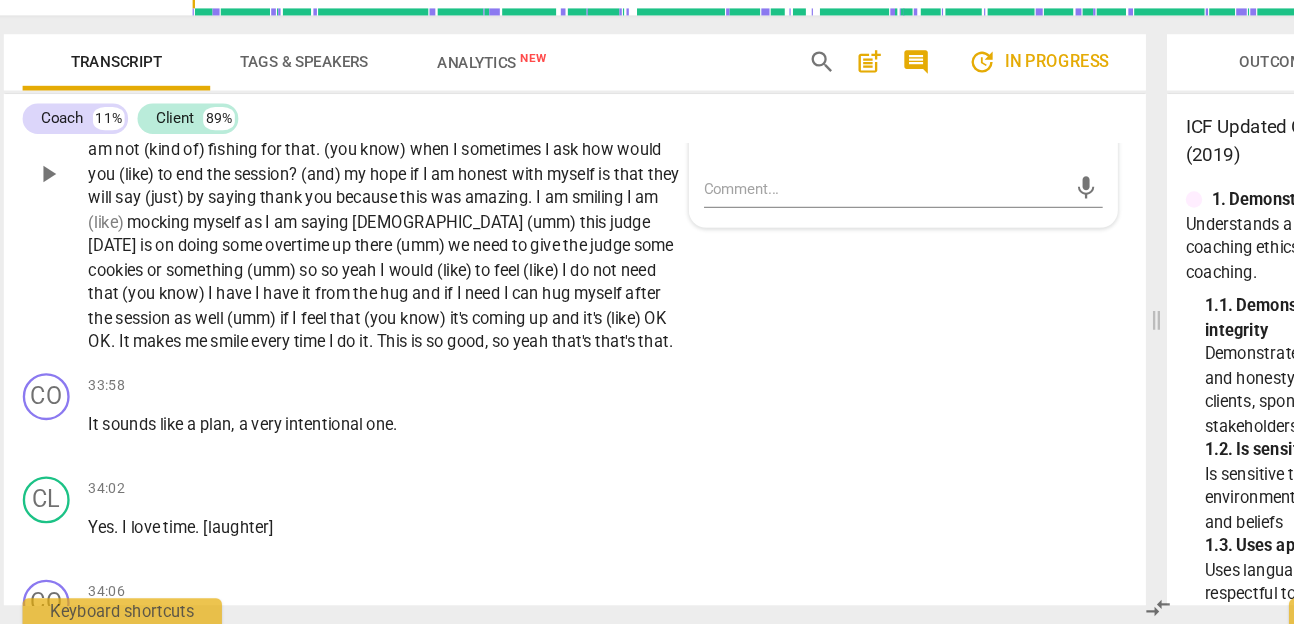 scroll, scrollTop: 10409, scrollLeft: 0, axis: vertical 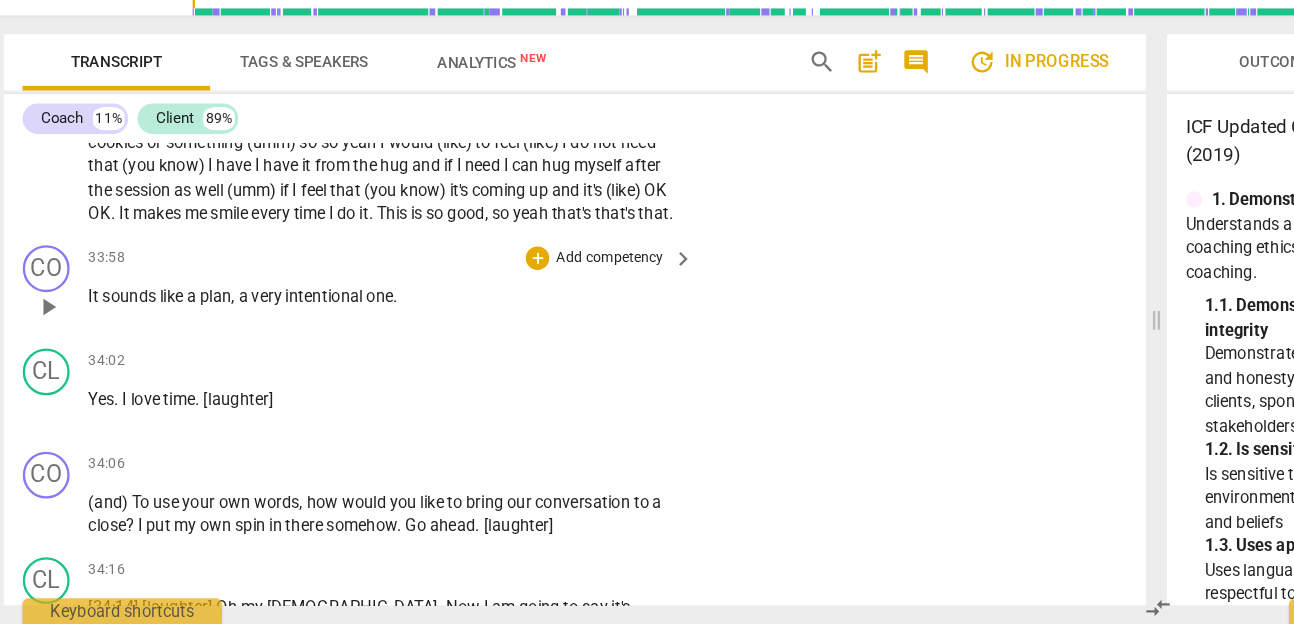 click on "Add competency" at bounding box center [532, 312] 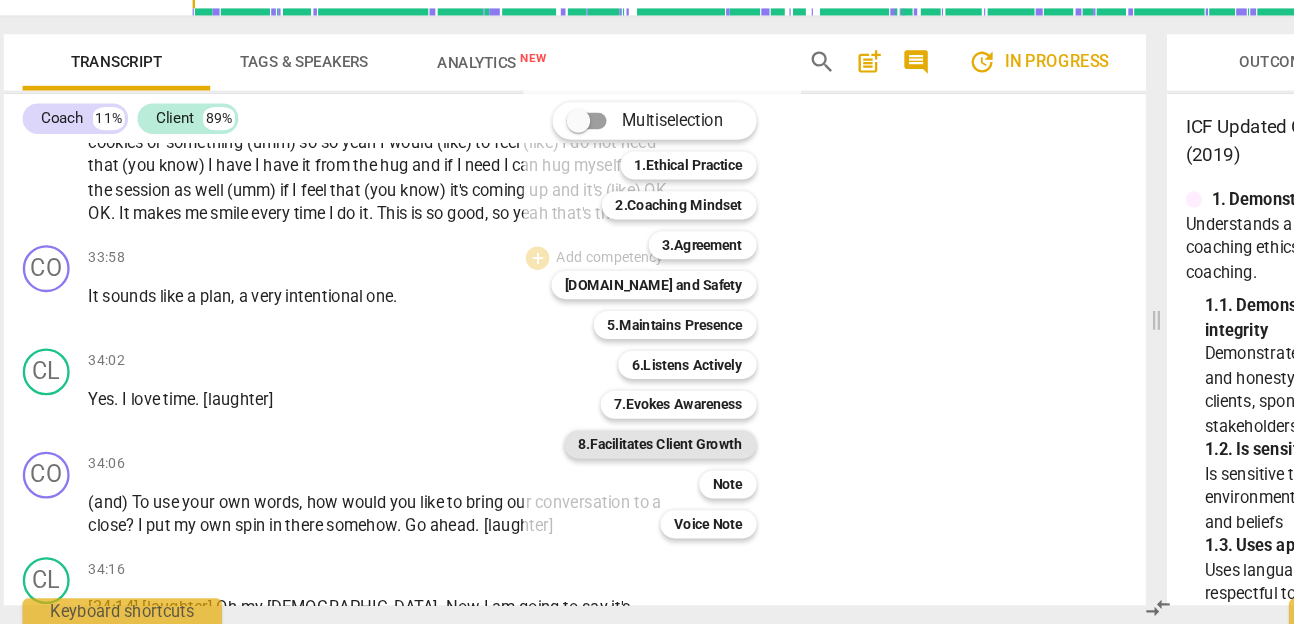 click on "8.Facilitates Client Growth" at bounding box center (576, 471) 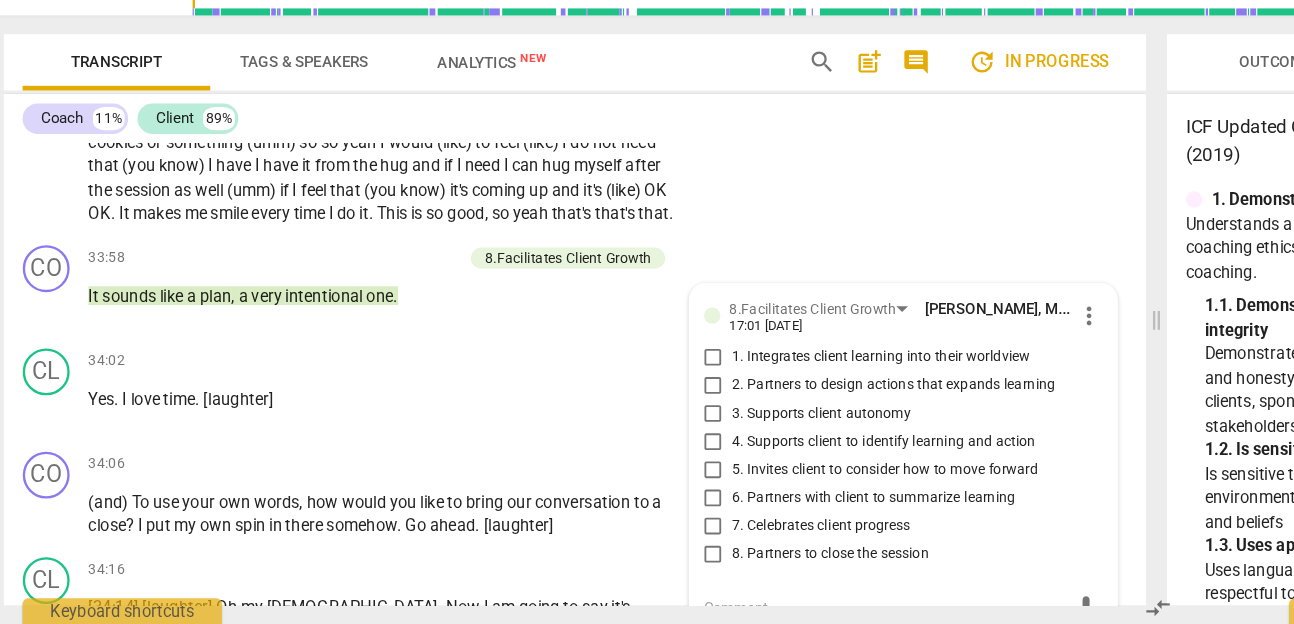 scroll, scrollTop: 10661, scrollLeft: 0, axis: vertical 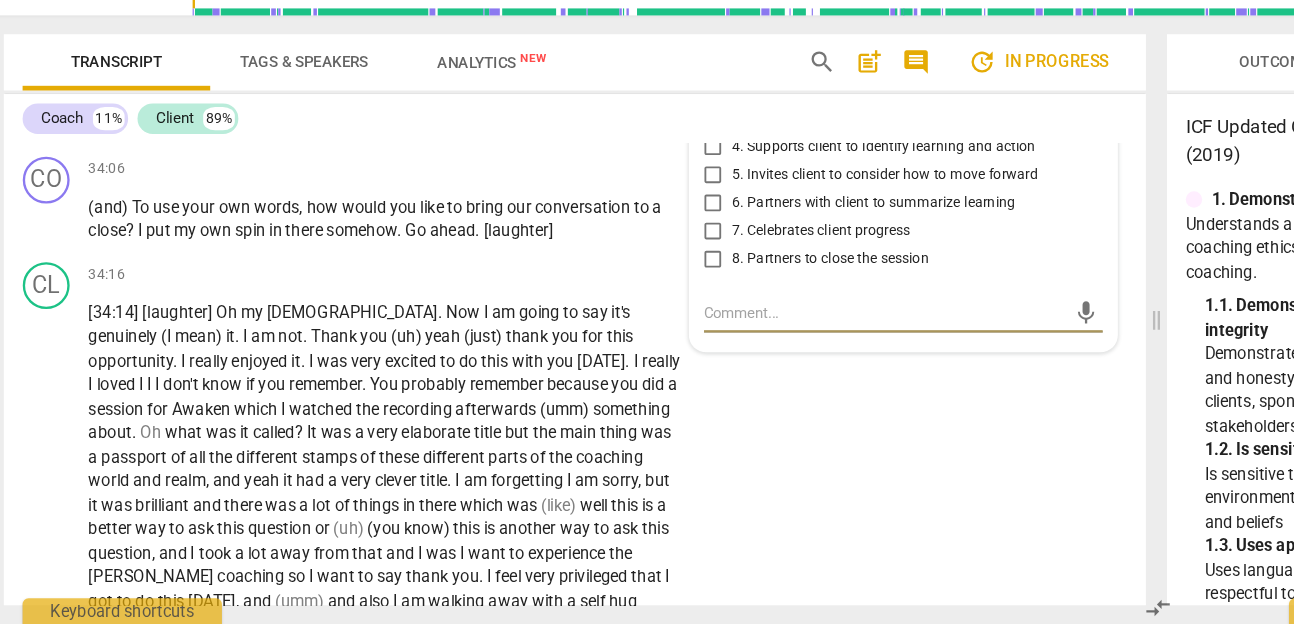 click on "7. Celebrates client progress" at bounding box center [713, 289] 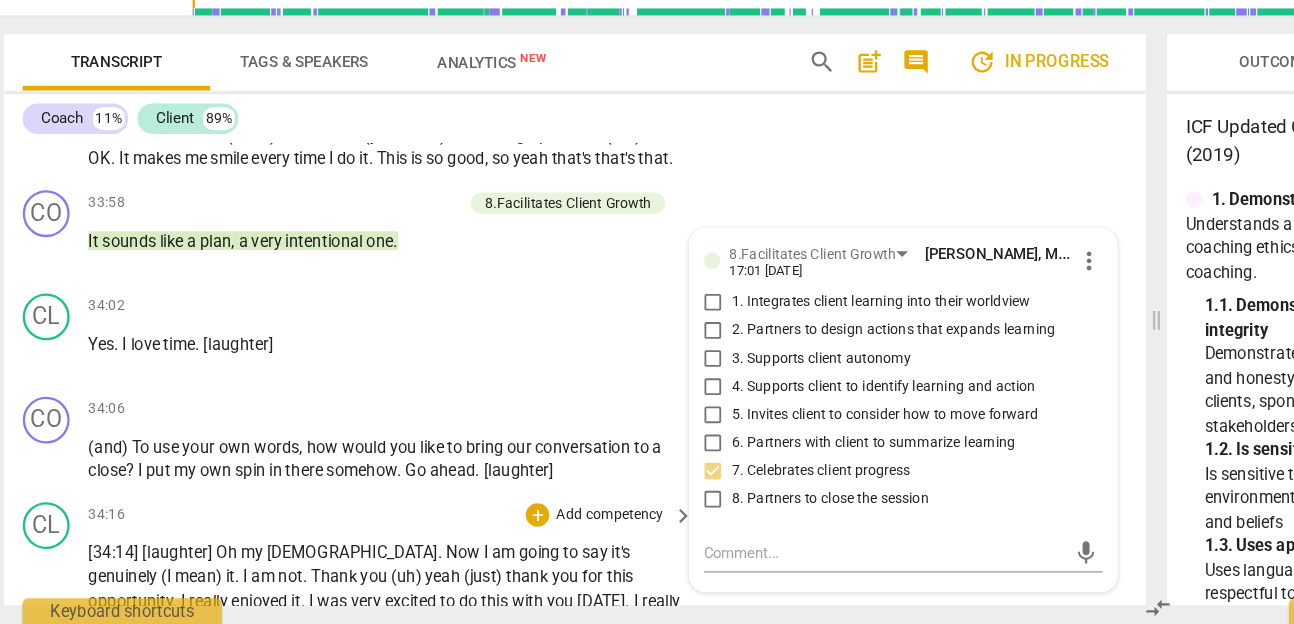 scroll, scrollTop: 10455, scrollLeft: 0, axis: vertical 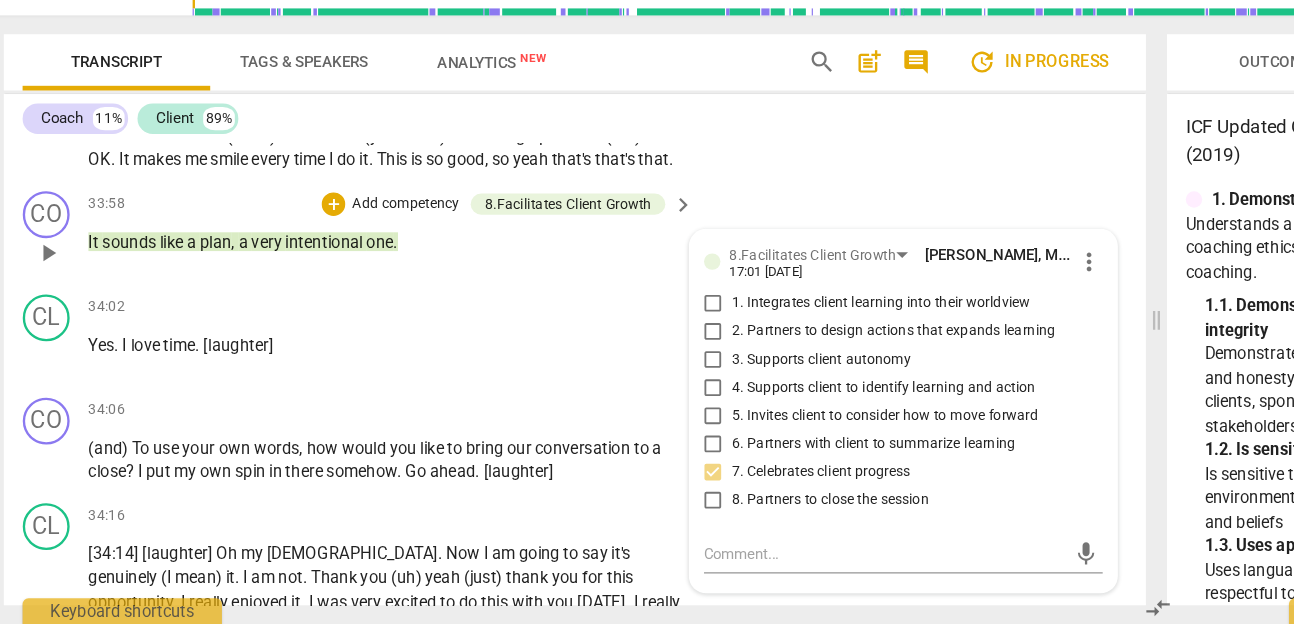 click on "Add competency" at bounding box center (358, 266) 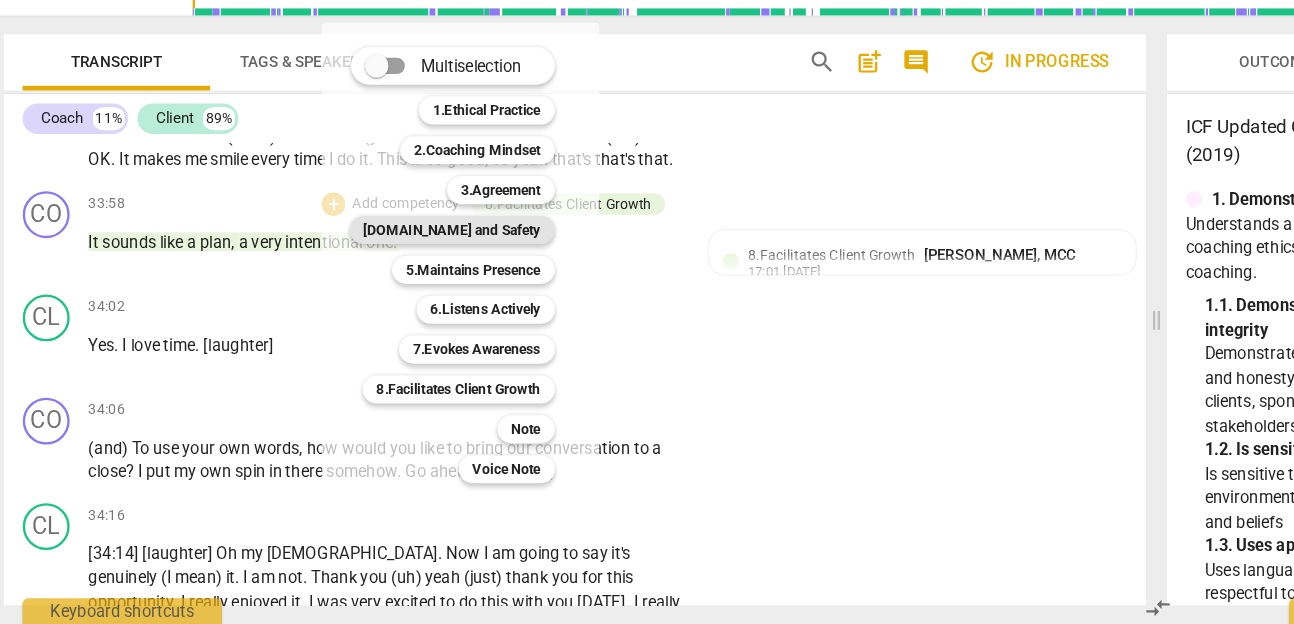 click on "[DOMAIN_NAME] and Safety" at bounding box center (398, 288) 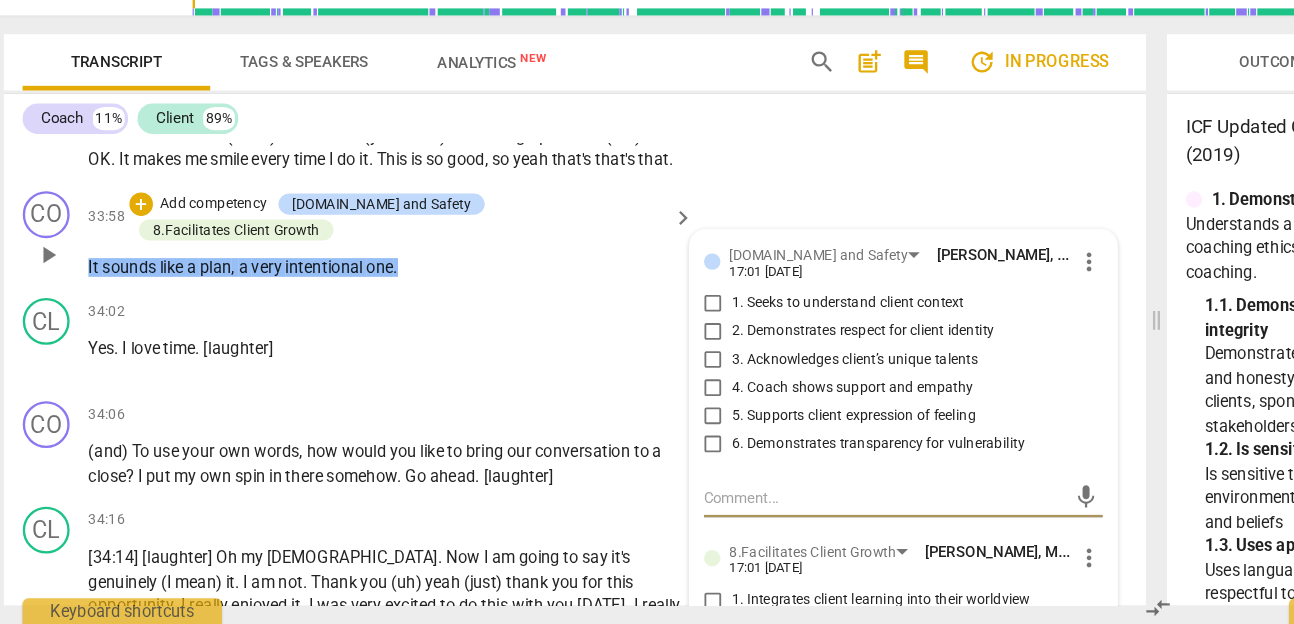 click on "3. Acknowledges client’s unique talents" at bounding box center (742, 399) 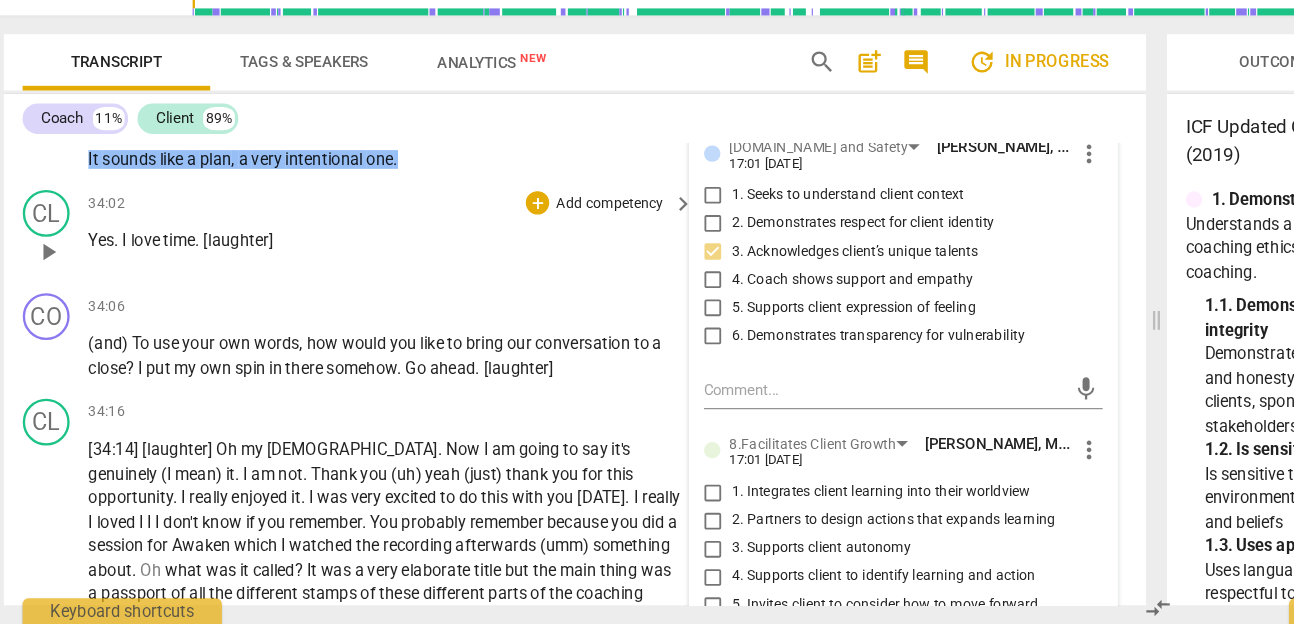 scroll, scrollTop: 10548, scrollLeft: 0, axis: vertical 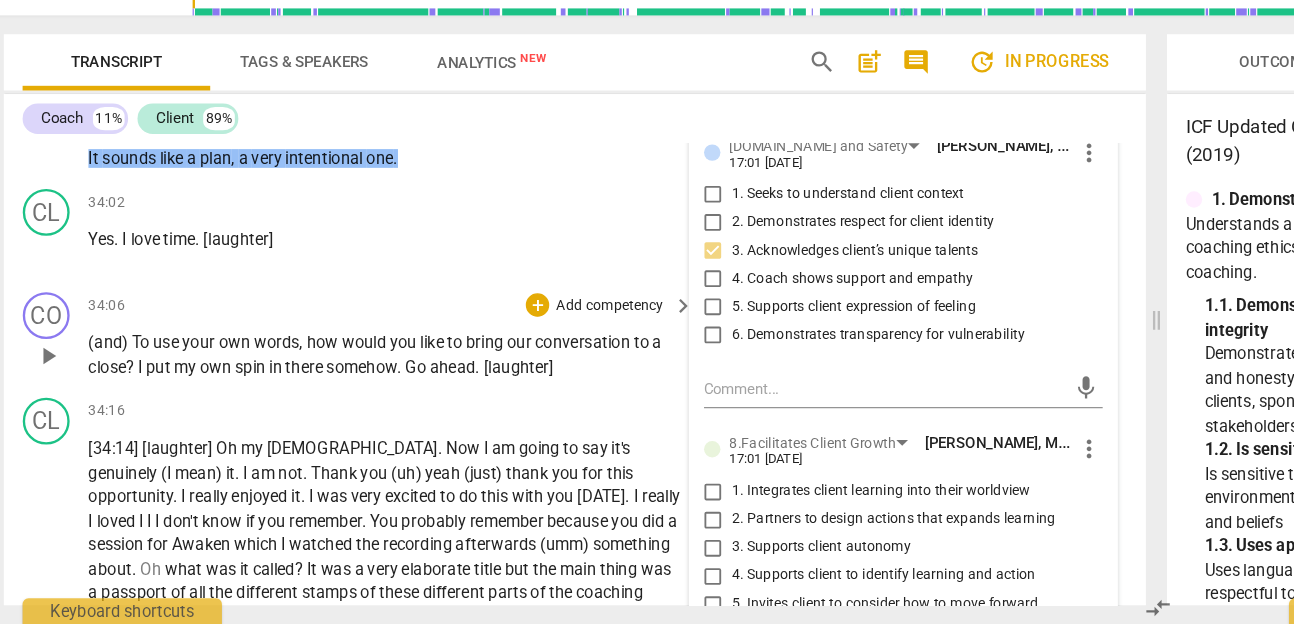 click on "Add competency" at bounding box center [532, 353] 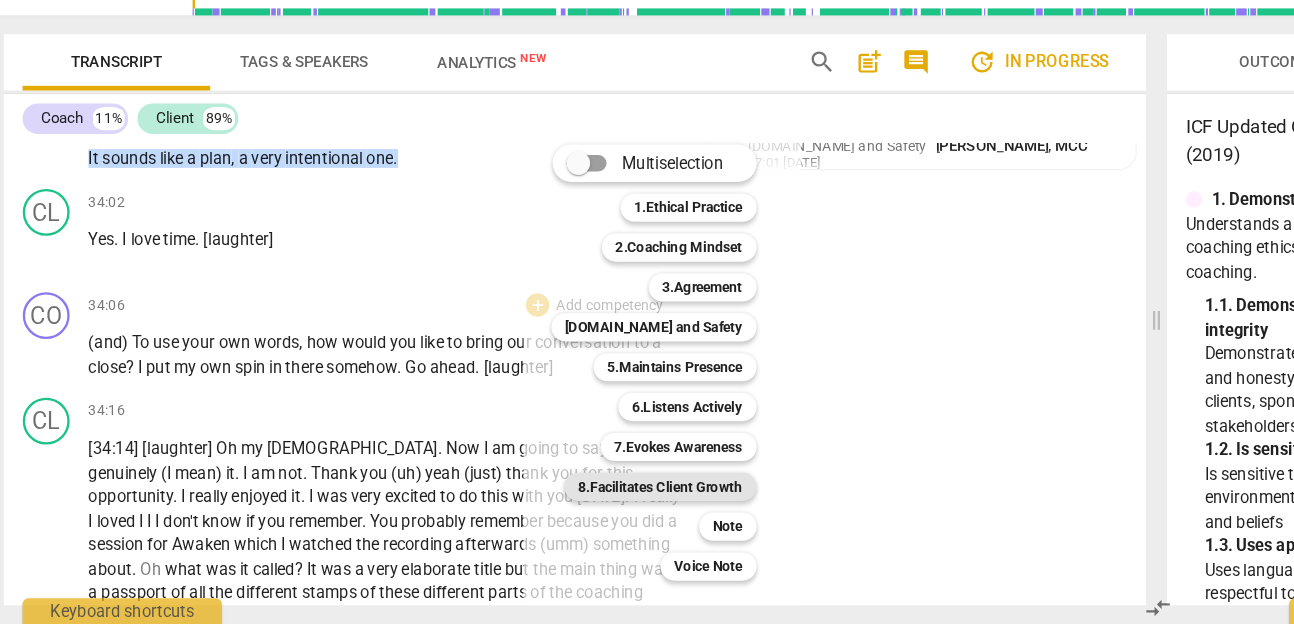 click on "8.Facilitates Client Growth" at bounding box center [576, 507] 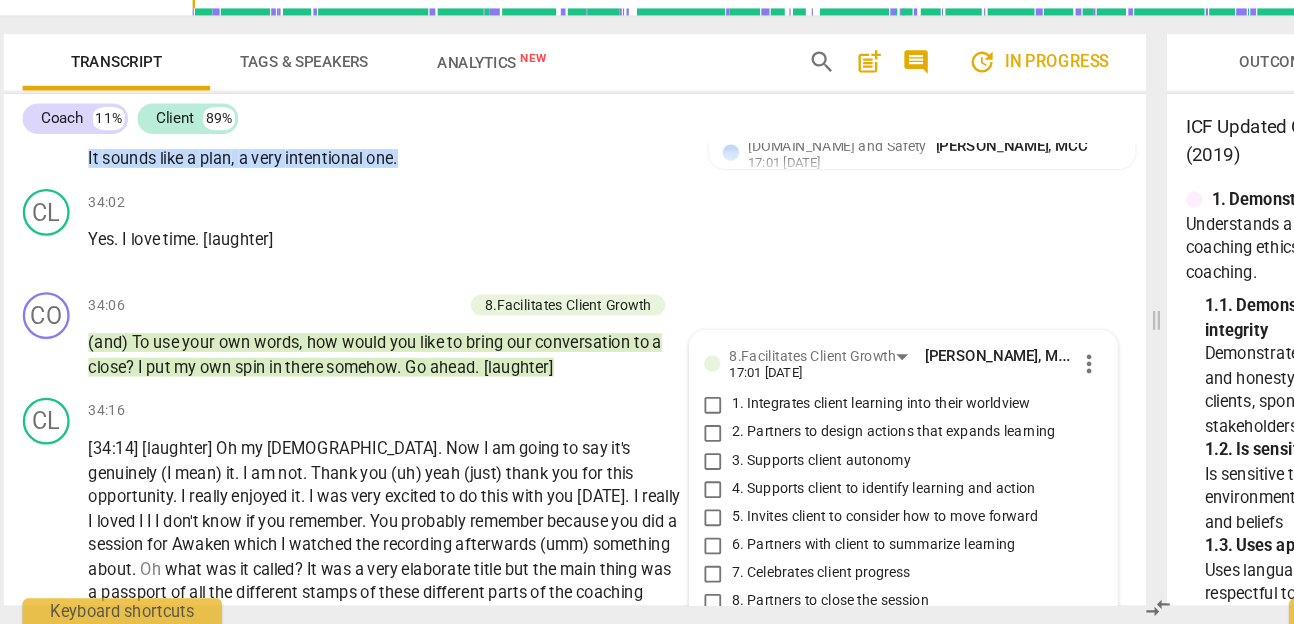 scroll, scrollTop: 10836, scrollLeft: 0, axis: vertical 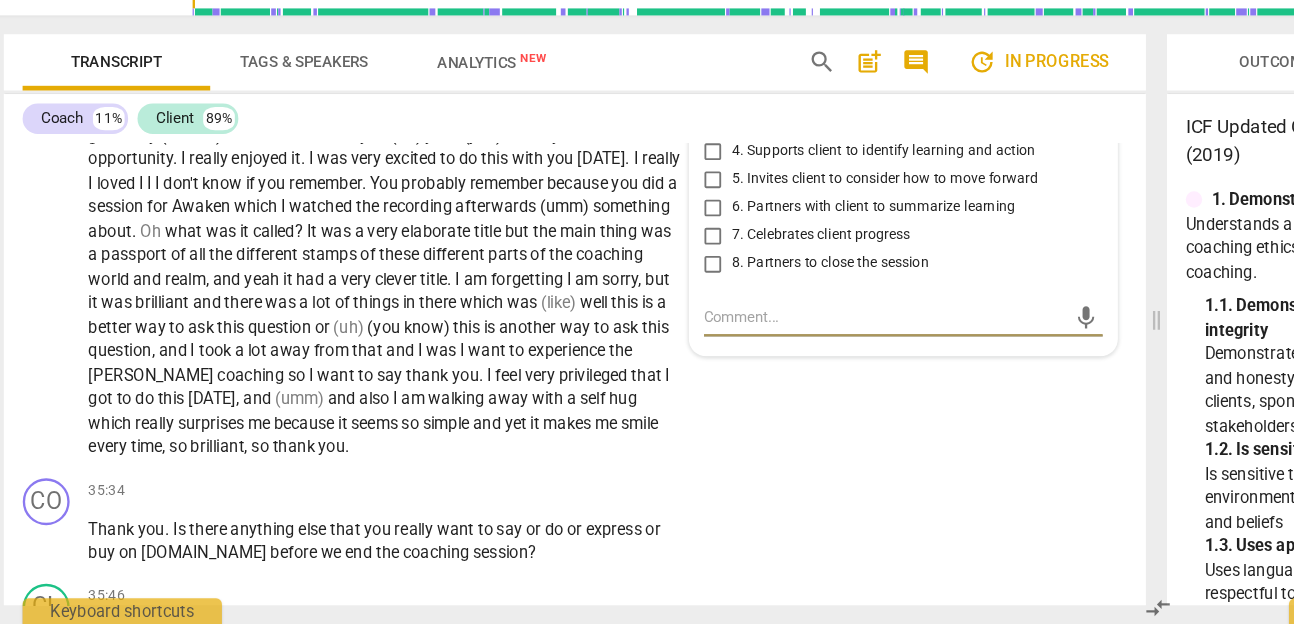 click on "8. Partners to close the session" at bounding box center [721, 317] 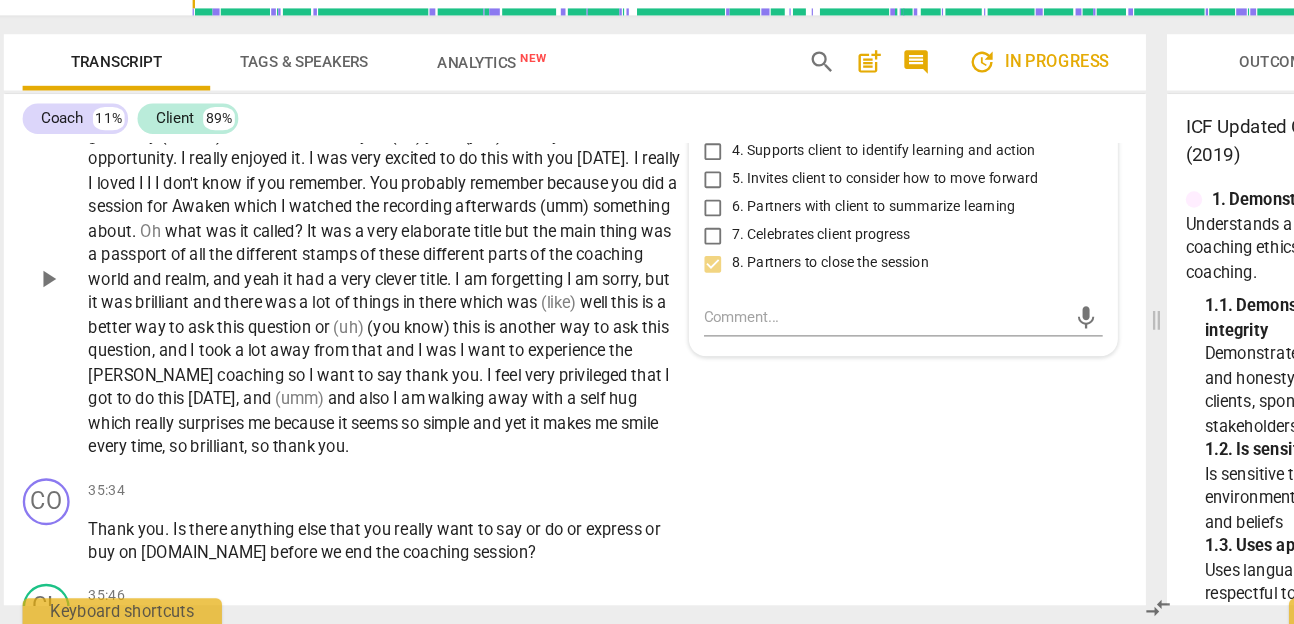 click on "but" at bounding box center (573, 330) 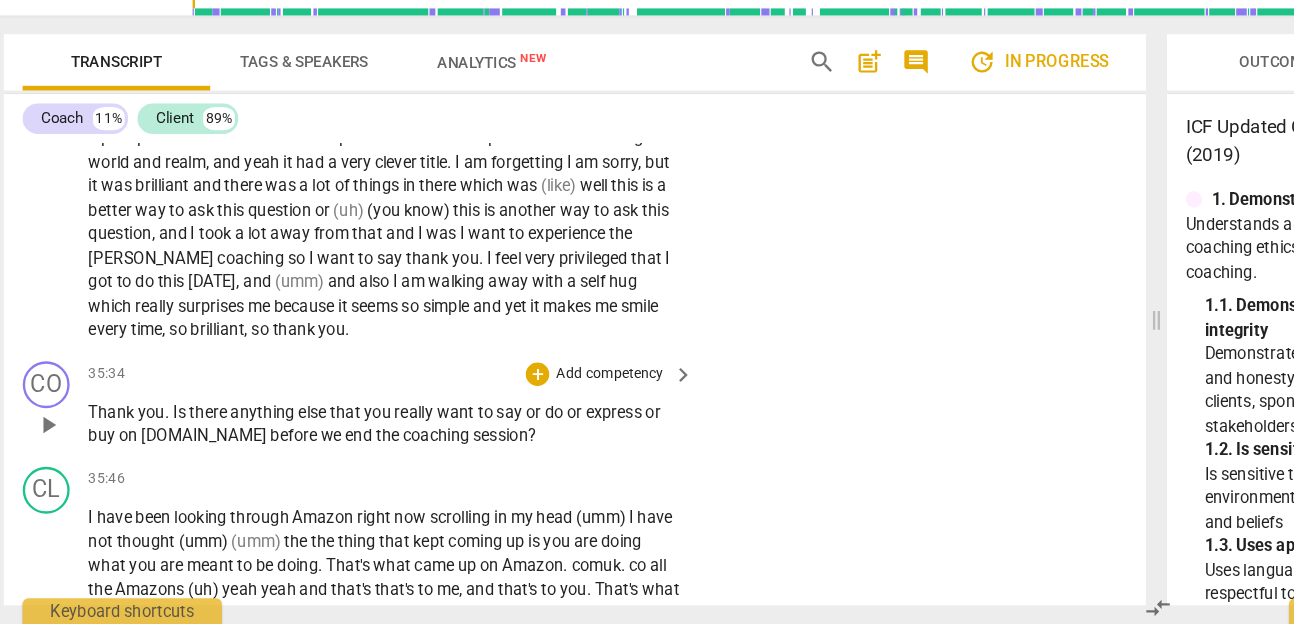 scroll, scrollTop: 10979, scrollLeft: 0, axis: vertical 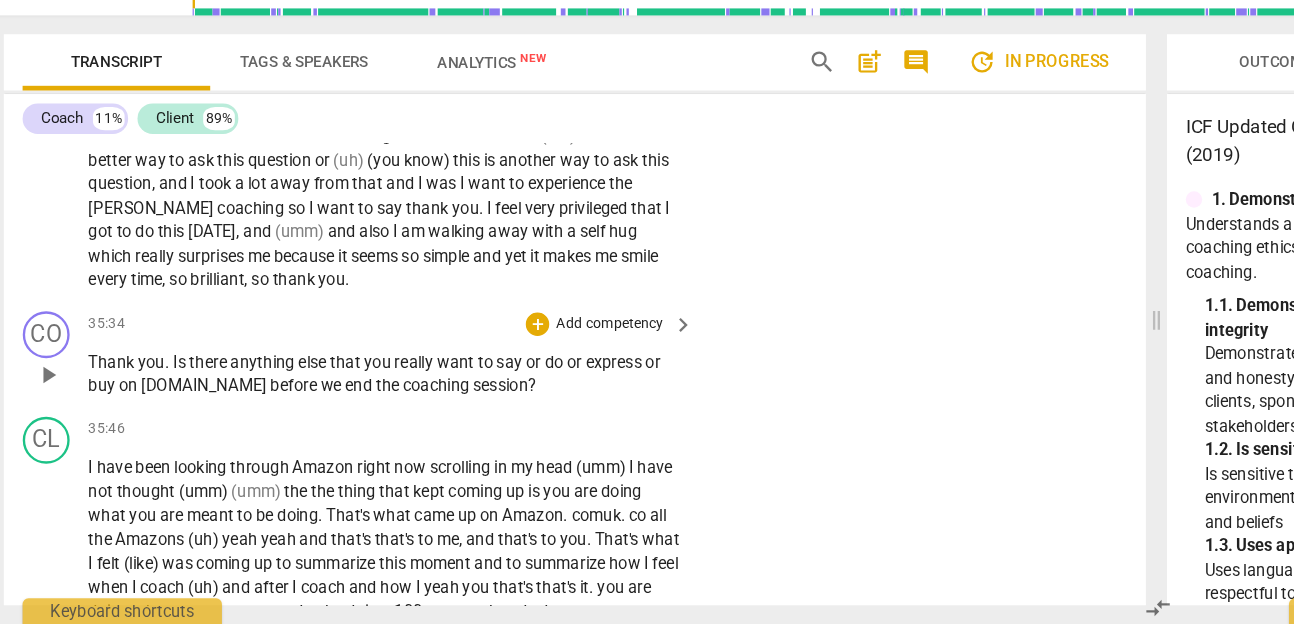 click on "Add competency" at bounding box center (532, 368) 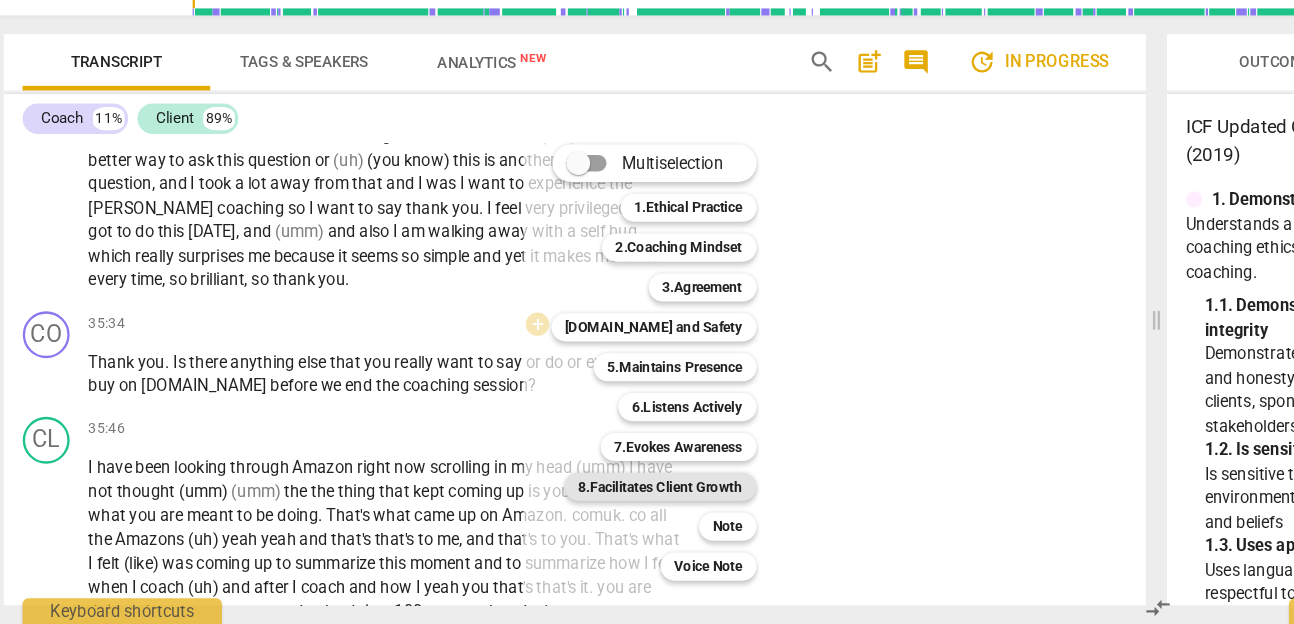click on "8.Facilitates Client Growth" at bounding box center [576, 507] 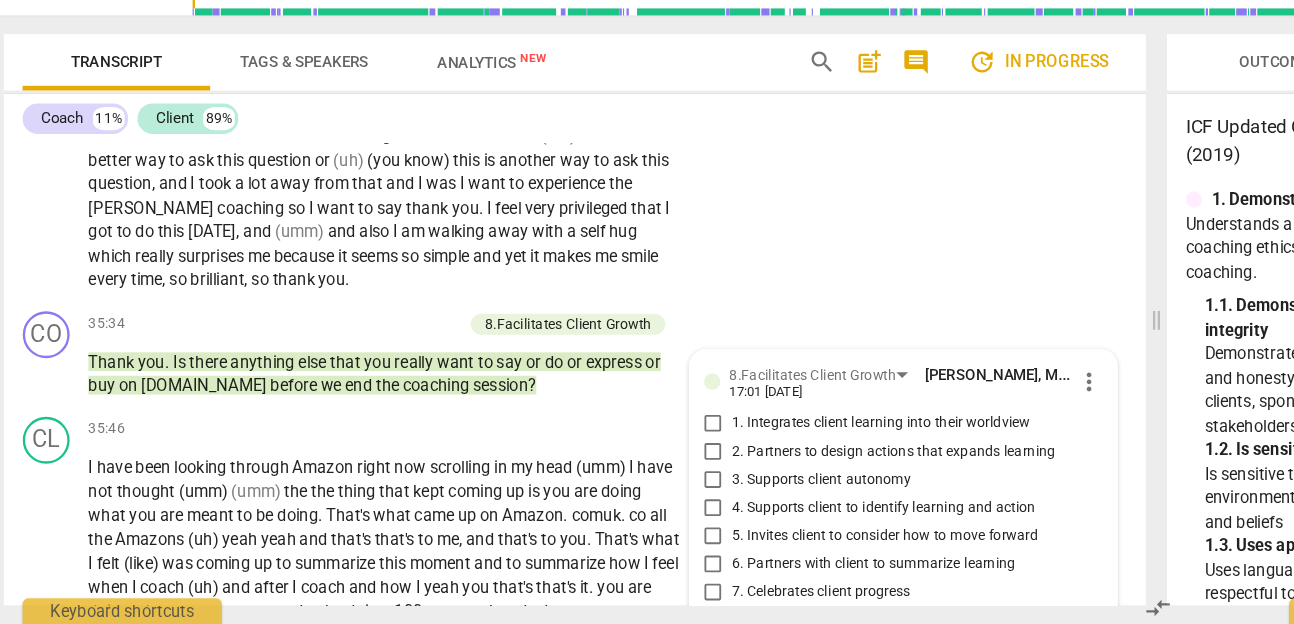 scroll, scrollTop: 11283, scrollLeft: 0, axis: vertical 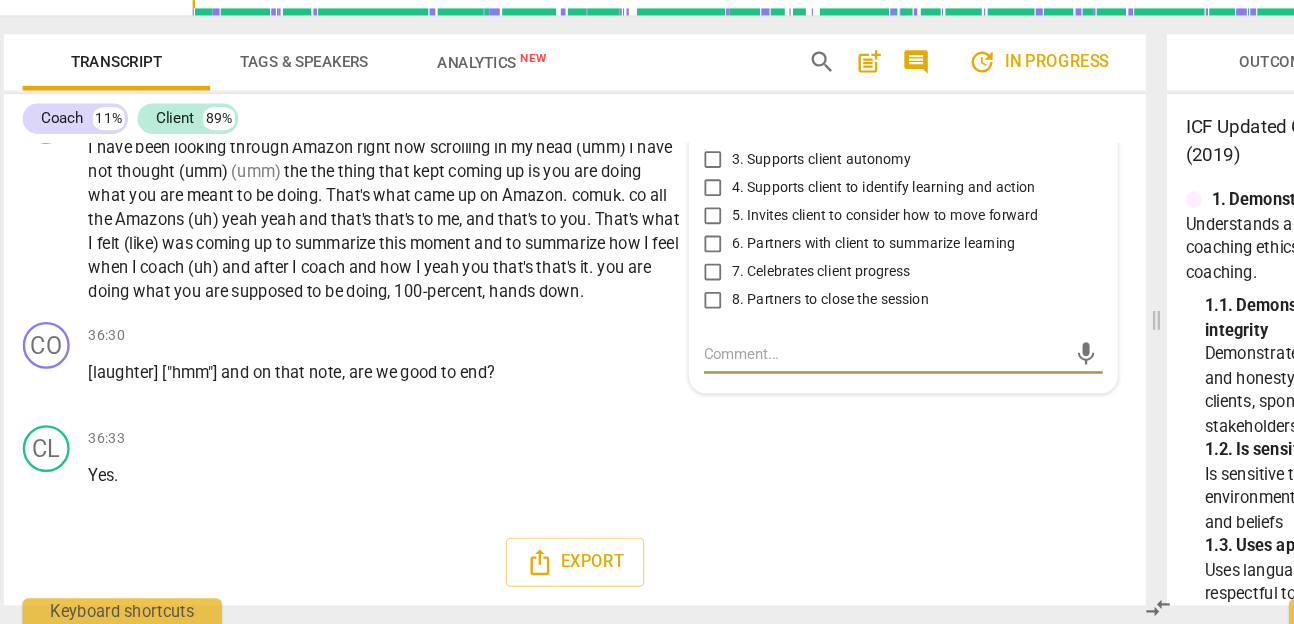 click on "8. Partners to close the session" at bounding box center [721, 348] 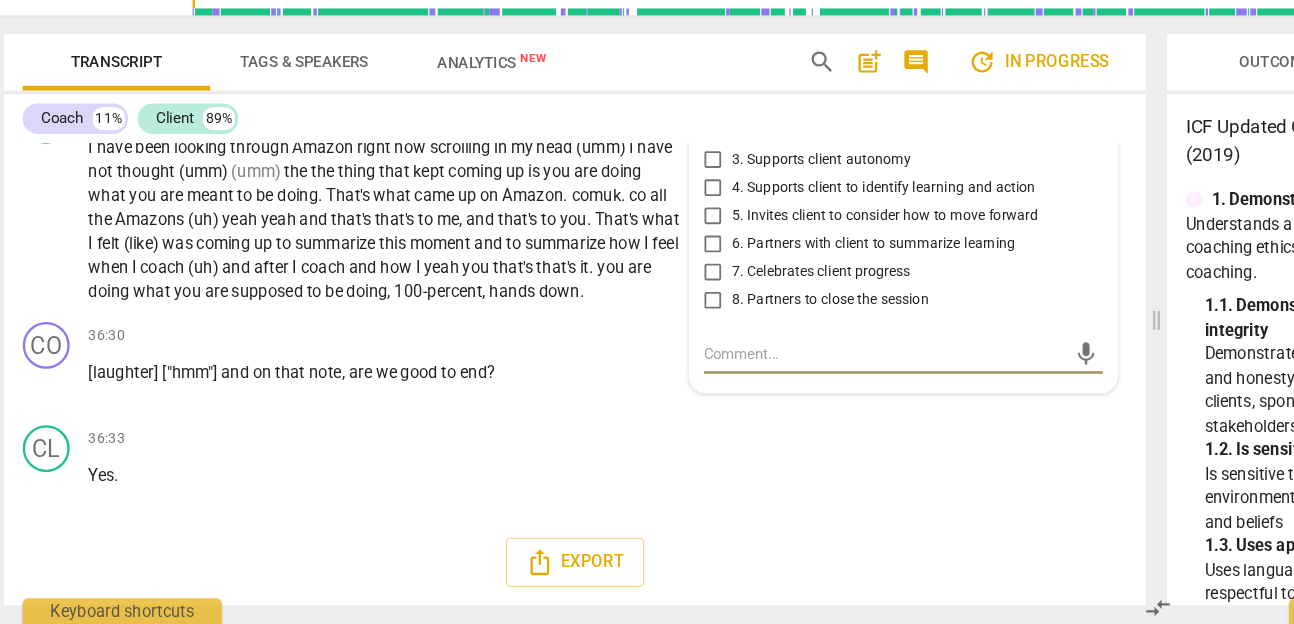 click on "8. Partners to close the session" at bounding box center [621, 348] 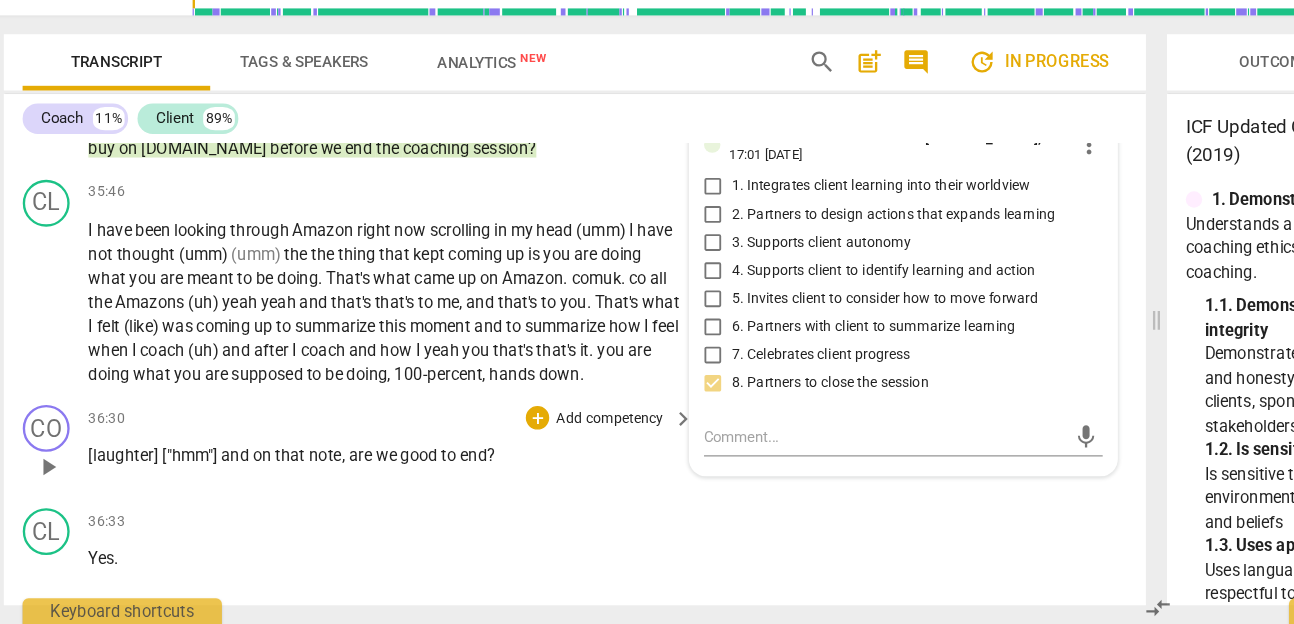 scroll, scrollTop: 11164, scrollLeft: 0, axis: vertical 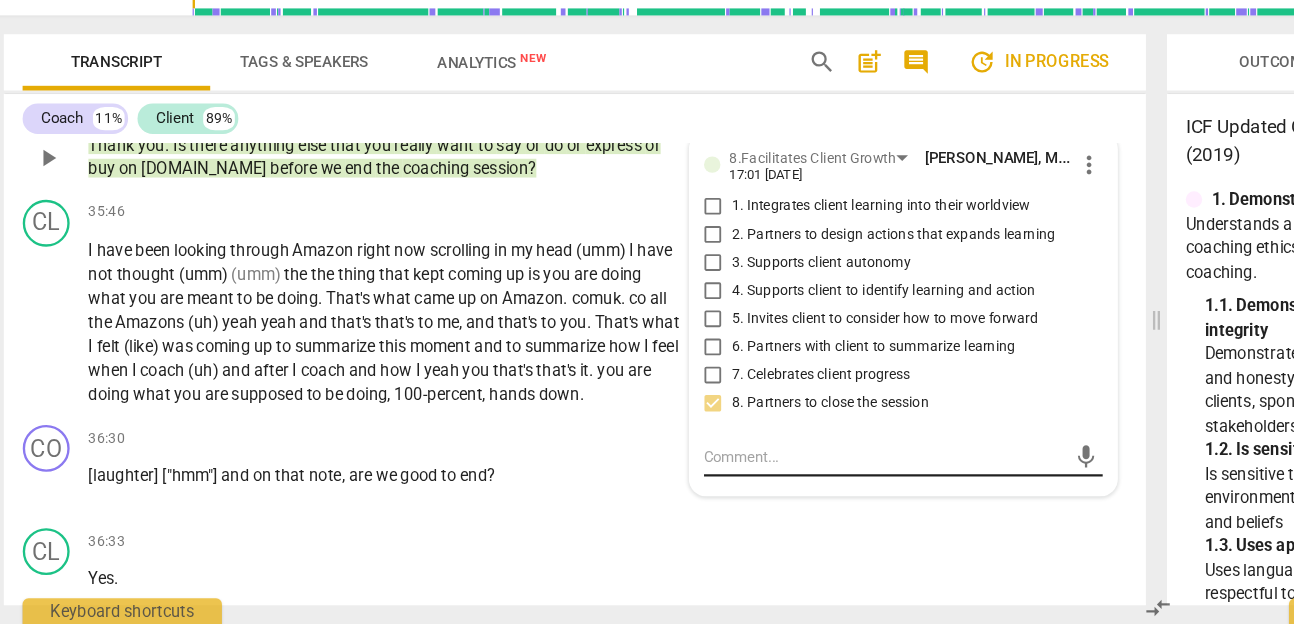 click at bounding box center [767, 481] 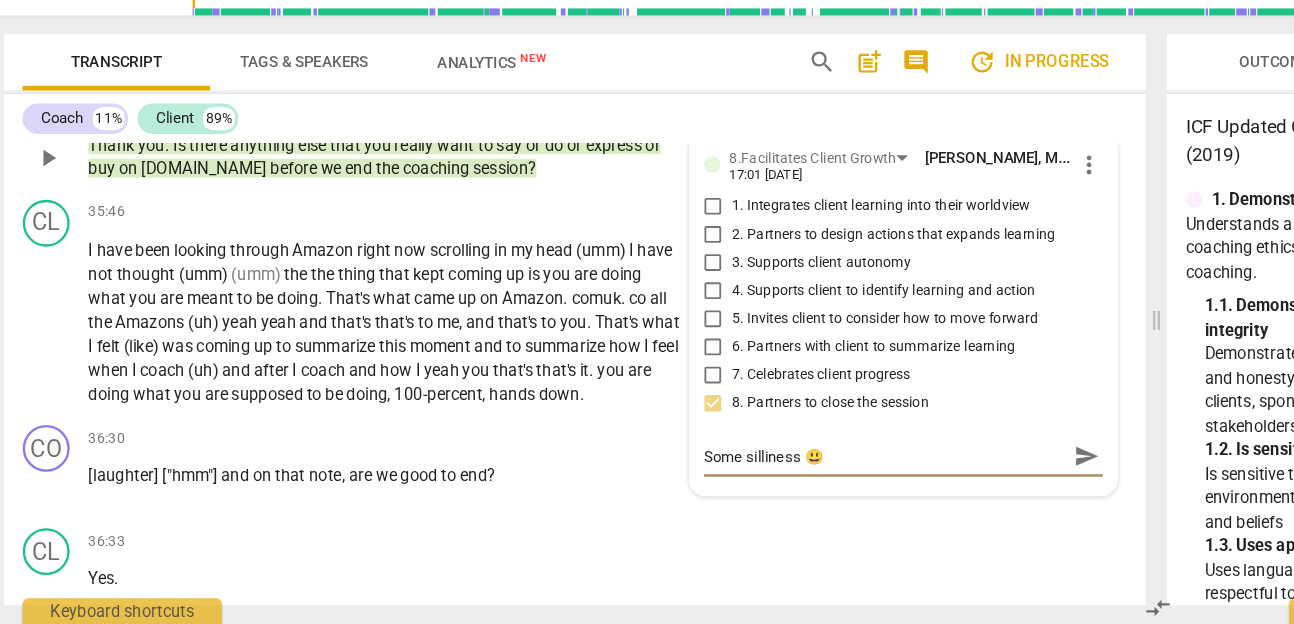 click on "send" at bounding box center [938, 481] 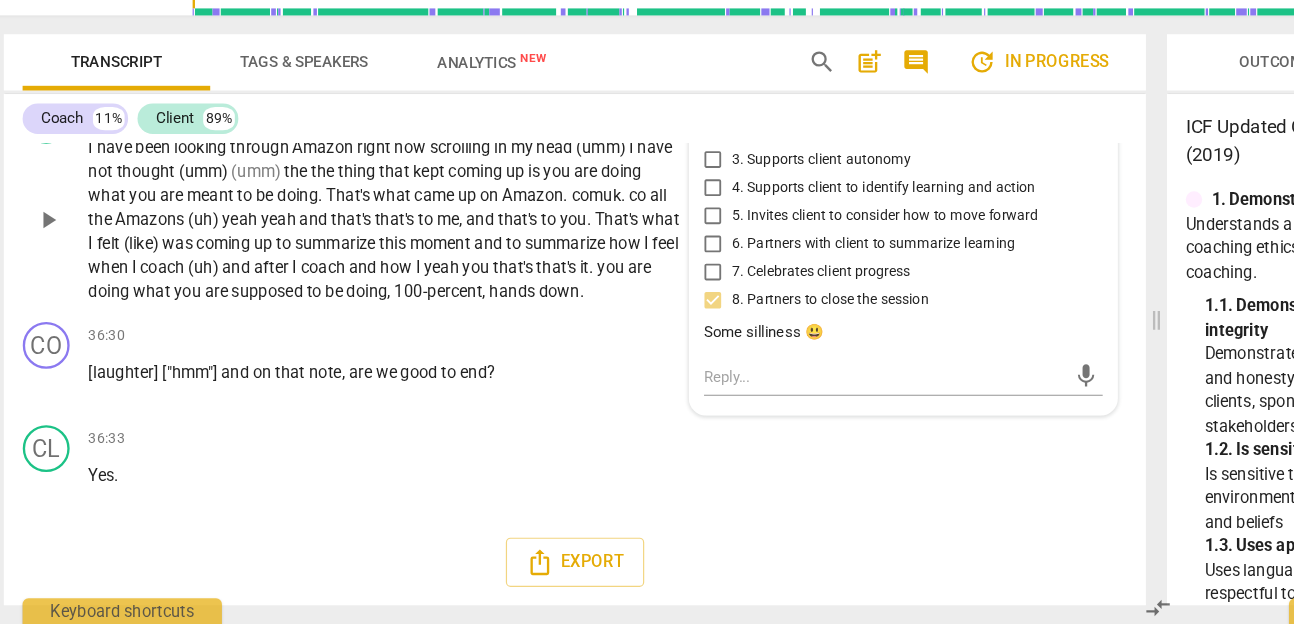 scroll, scrollTop: 11266, scrollLeft: 0, axis: vertical 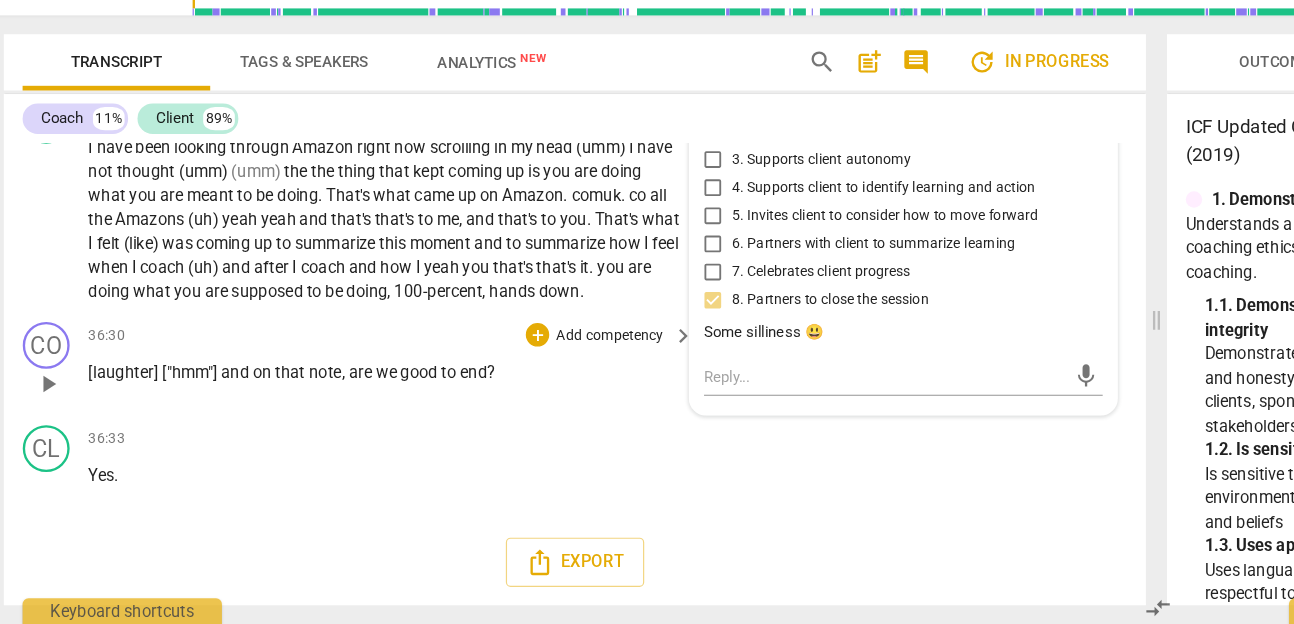 click on "Add competency" at bounding box center [532, 378] 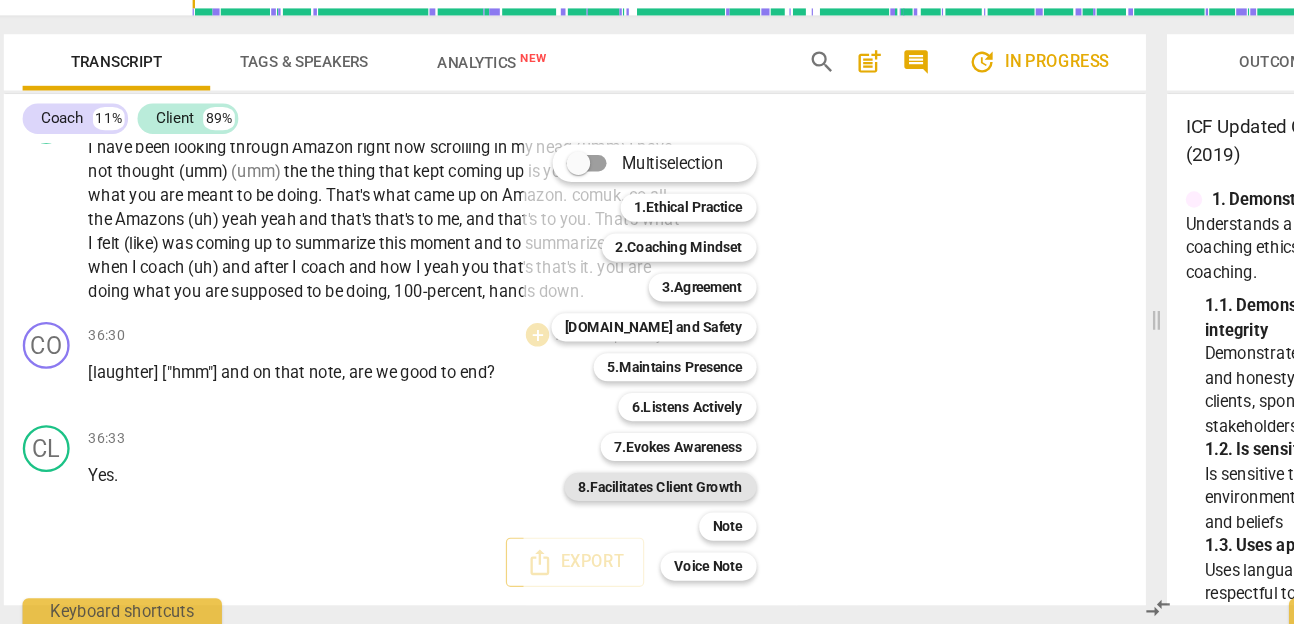 click on "8.Facilitates Client Growth" at bounding box center (576, 507) 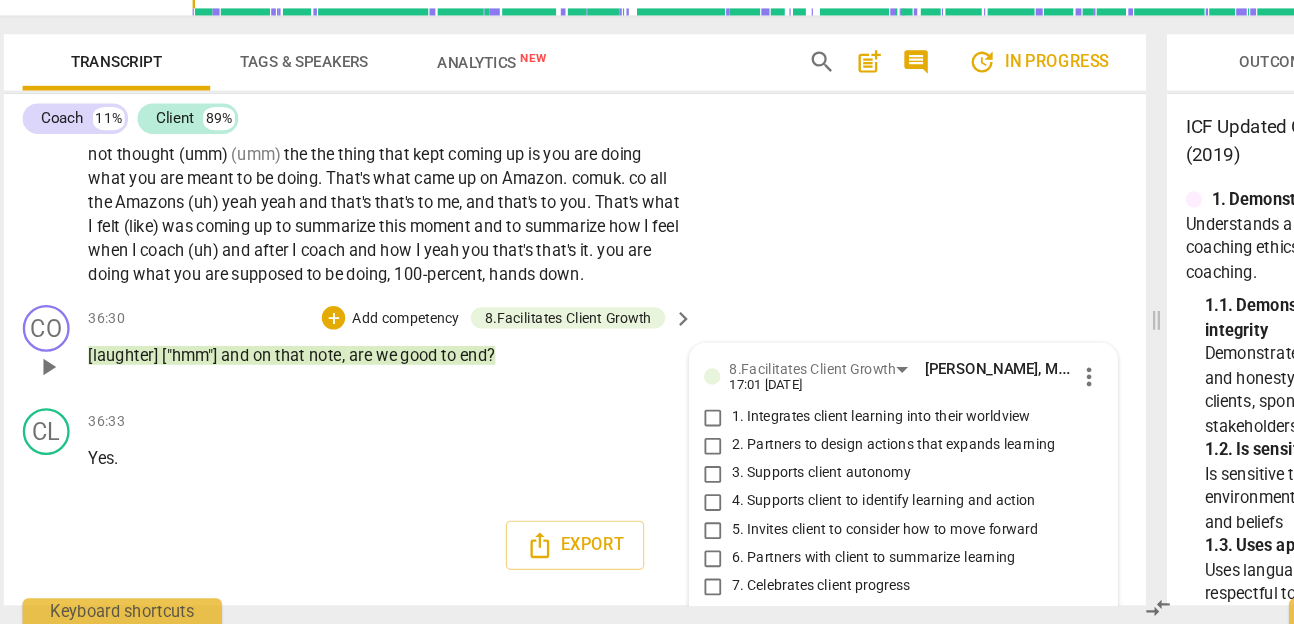 scroll, scrollTop: 11401, scrollLeft: 0, axis: vertical 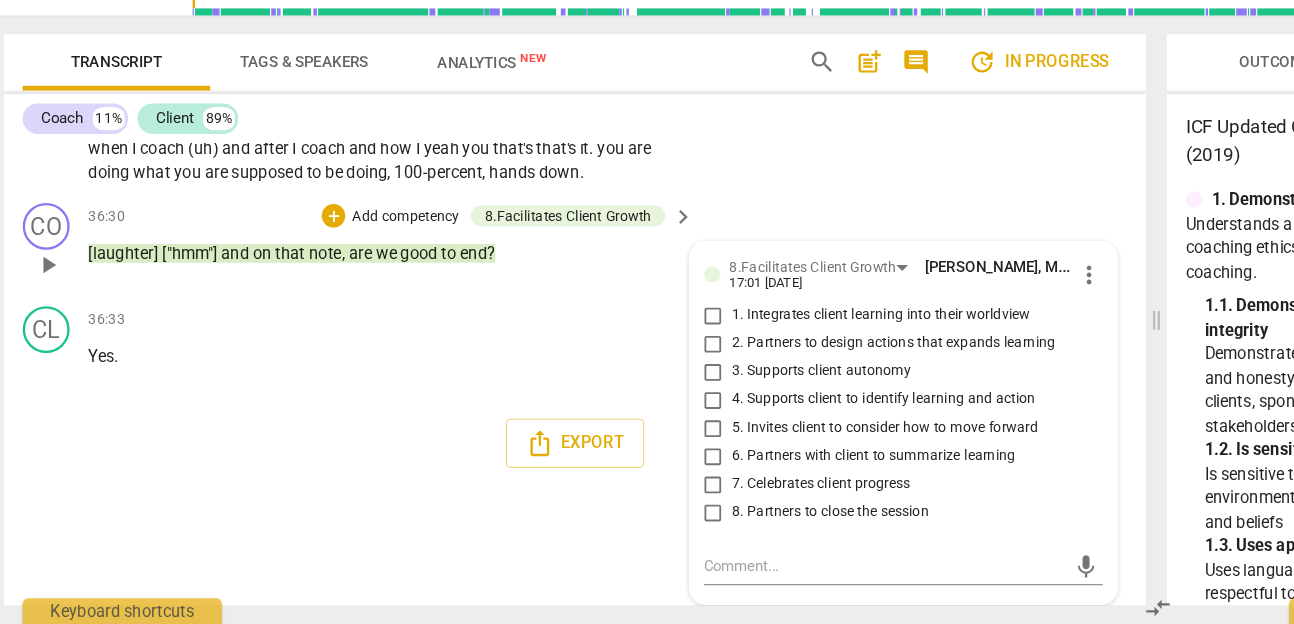 click on "8. Partners to close the session" at bounding box center (775, 529) 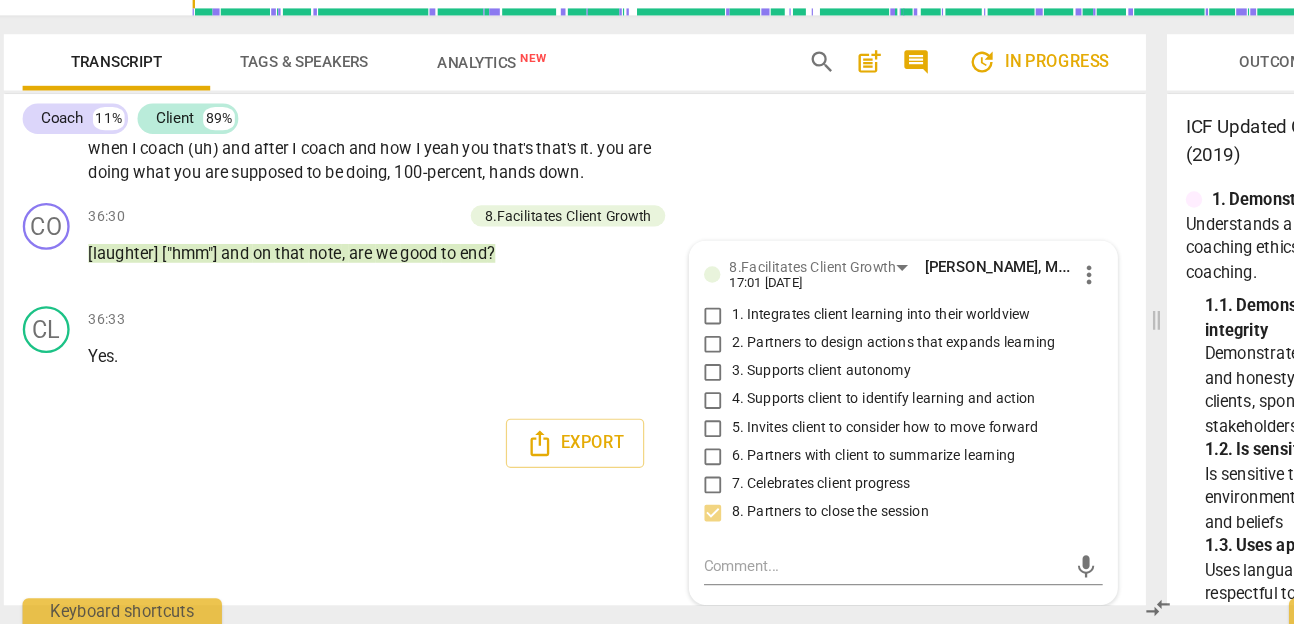 click on "format_bold format_list_bulleted Matthew Cintron-Quinones, MCC delete Summary:   TRANSCRIPT:  I have edited what the coach says to verbatim. I have edited most of what the client says to an abridged, clean verbatim, with filler words or redundant phrases removed. My client is in this coaching partnership in order to:  The client featured in this recording is not a regular client with whom I have a regular coaching partnership. At this time, 90% of my clients are in the United States Air Force. Recording the sessions is not an option. The remaining 10% of clients are primarily “job seeking coaching,” which is barely coaching and a niche I really don’t care for, but I AM allowed to record them. However, all of those recordings have been unpleasant and not worthwhile to learn from, but maybe, soon, one will be. In this session, my client desires:  My client is challenged by:  Fear, stories she is making up, worries, and not being good enough. CO play_arrow pause 00:00 + Add competency 3.Agreement What" at bounding box center (503, 411) 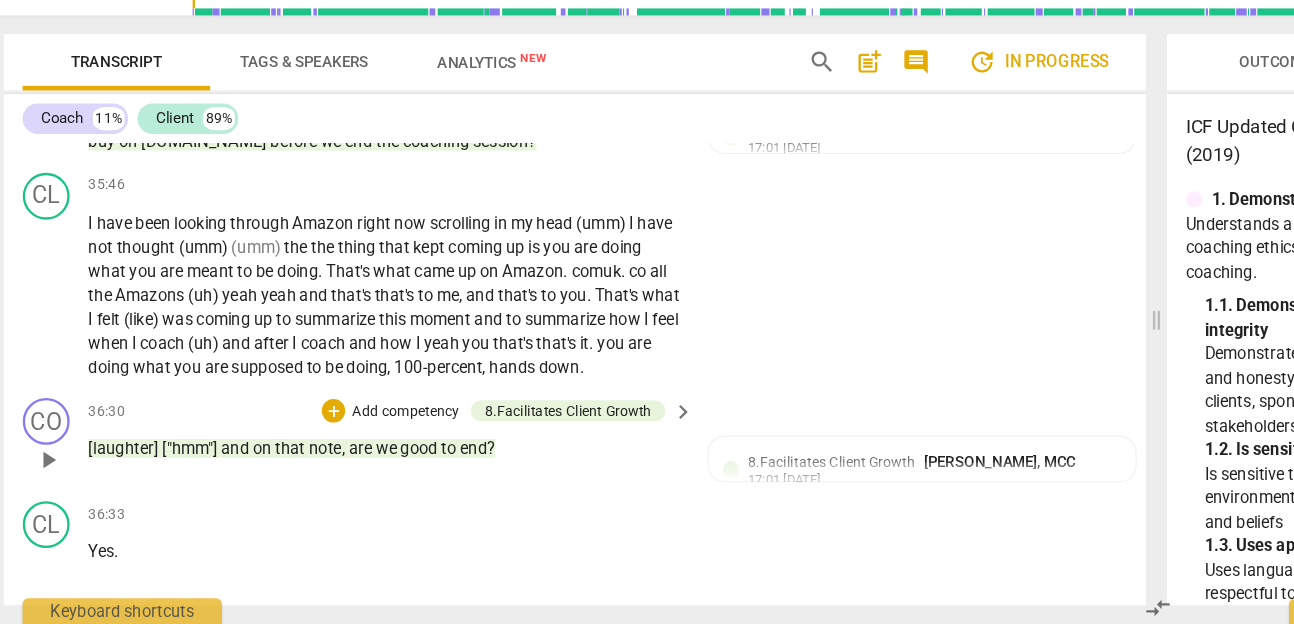 scroll, scrollTop: 11183, scrollLeft: 0, axis: vertical 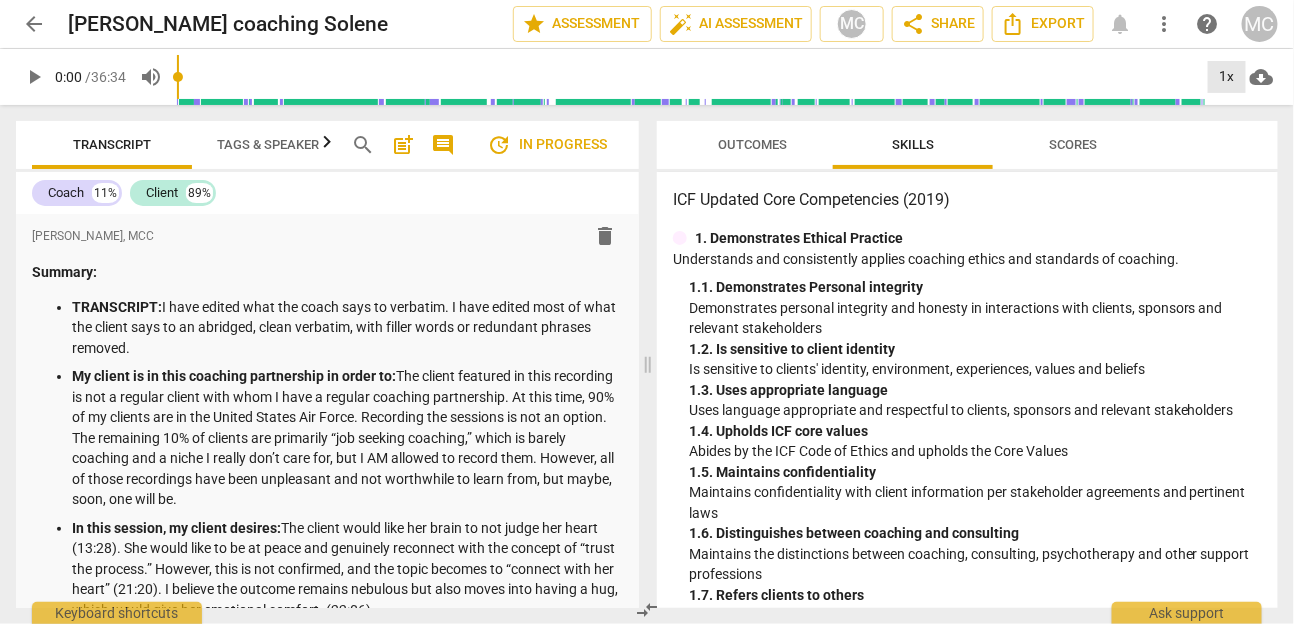 click on "1x" at bounding box center [1227, 77] 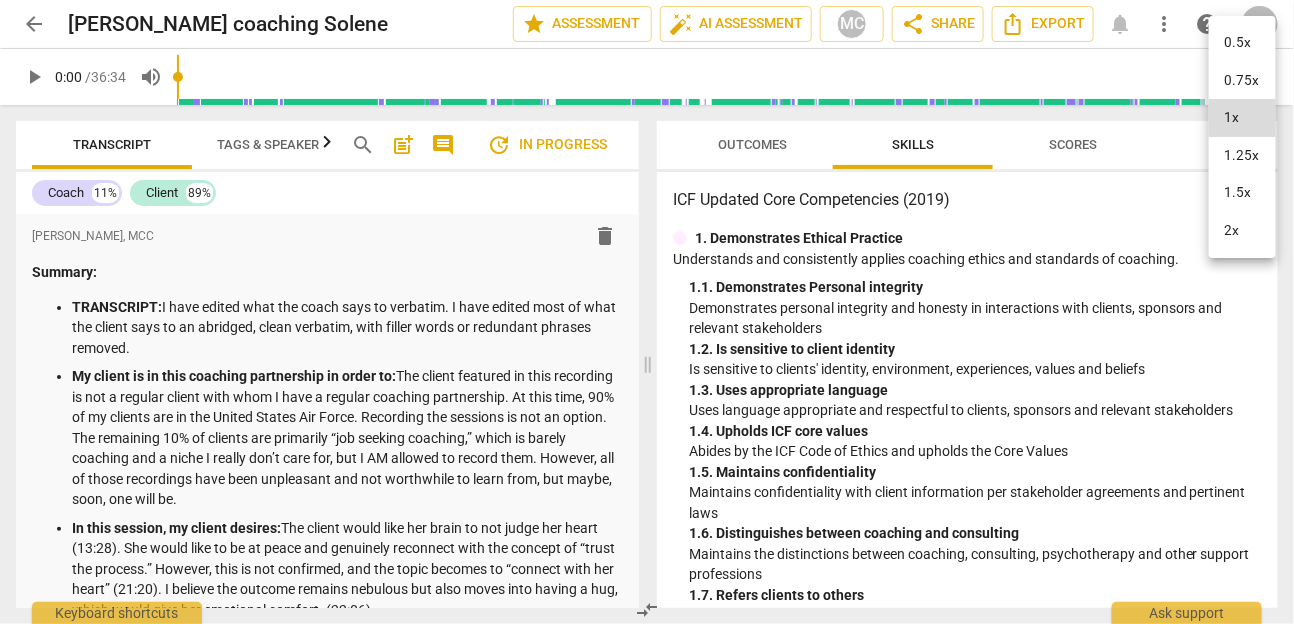 click on "1.5x" at bounding box center [1242, 193] 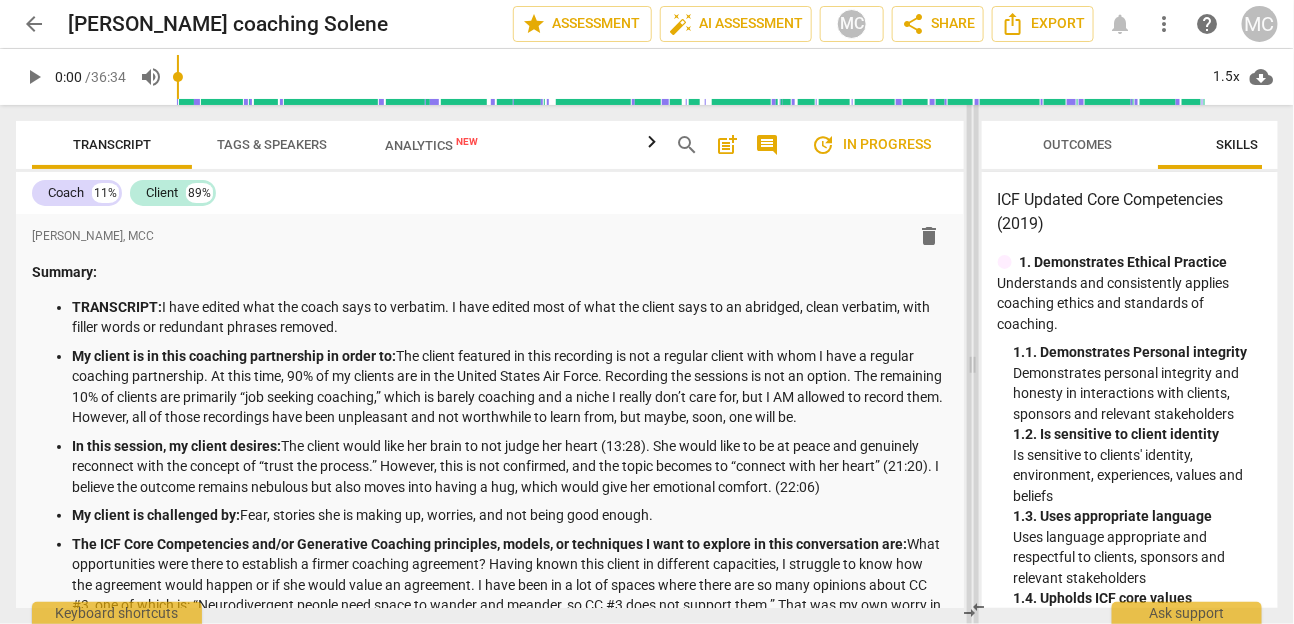 drag, startPoint x: 644, startPoint y: 359, endPoint x: 969, endPoint y: 359, distance: 325 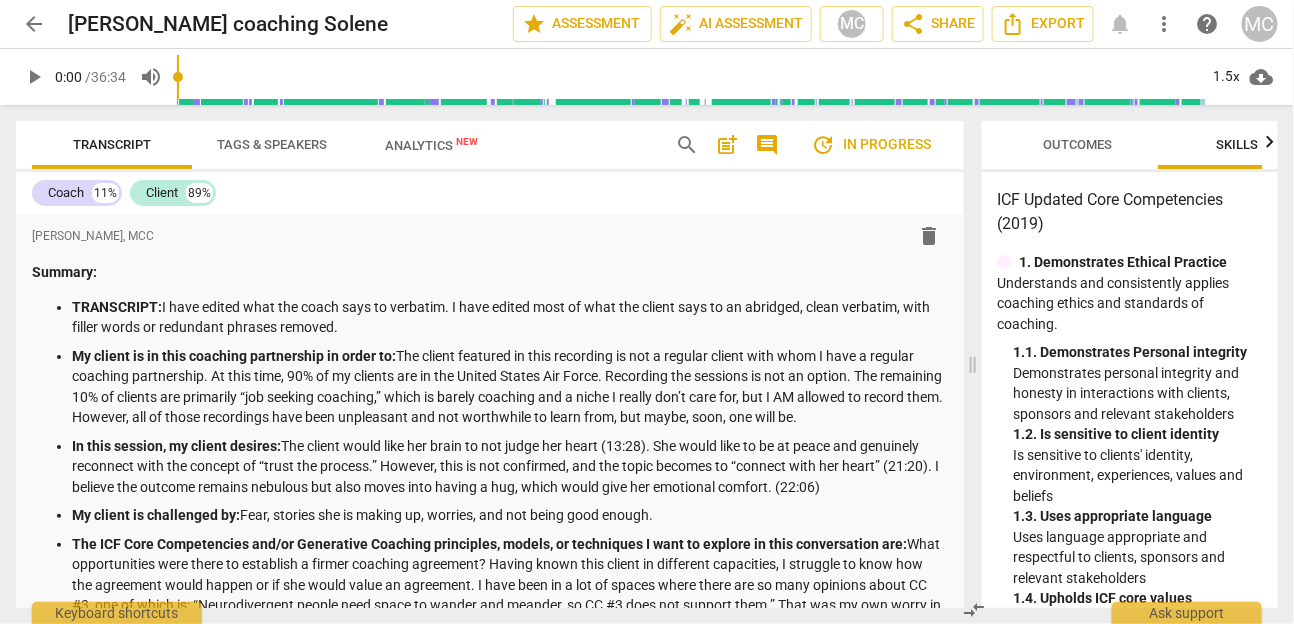click on "comment" at bounding box center (768, 145) 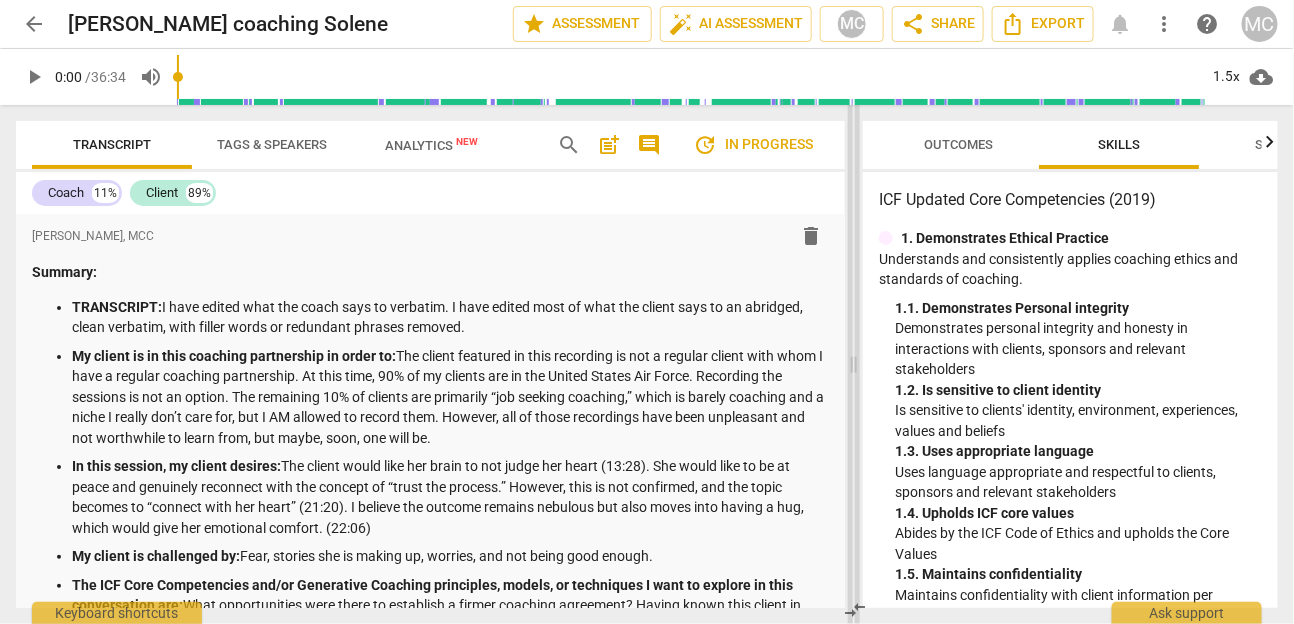 drag, startPoint x: 783, startPoint y: 356, endPoint x: 855, endPoint y: 356, distance: 72 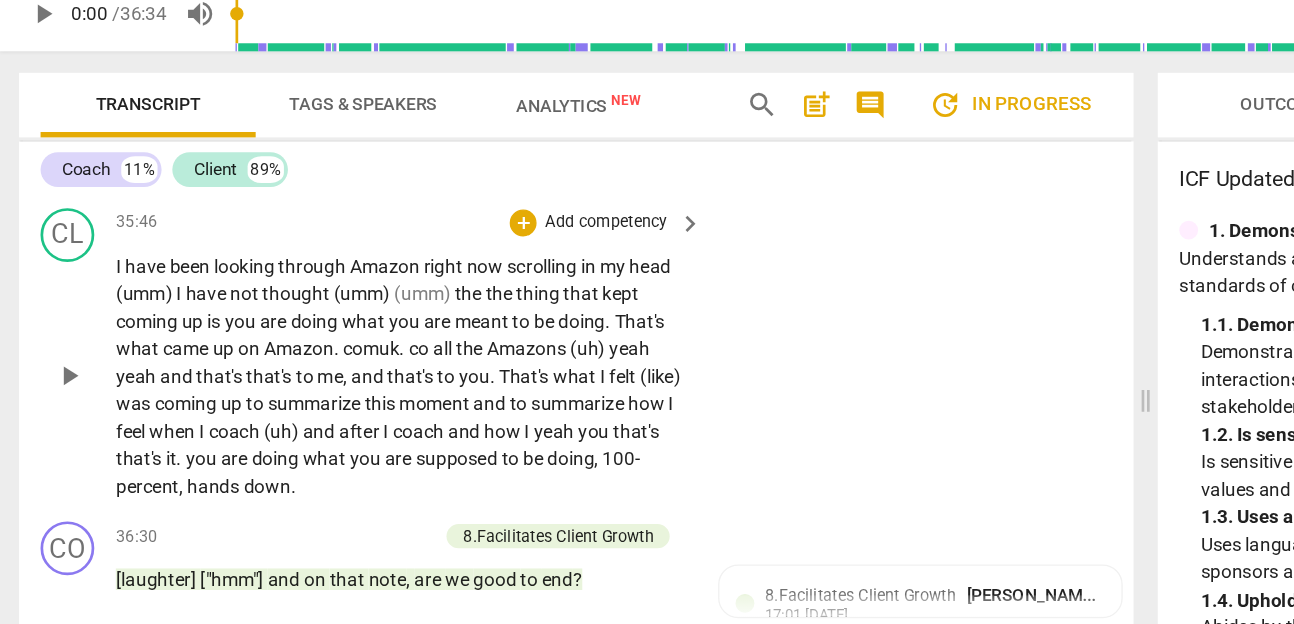 scroll, scrollTop: 12607, scrollLeft: 0, axis: vertical 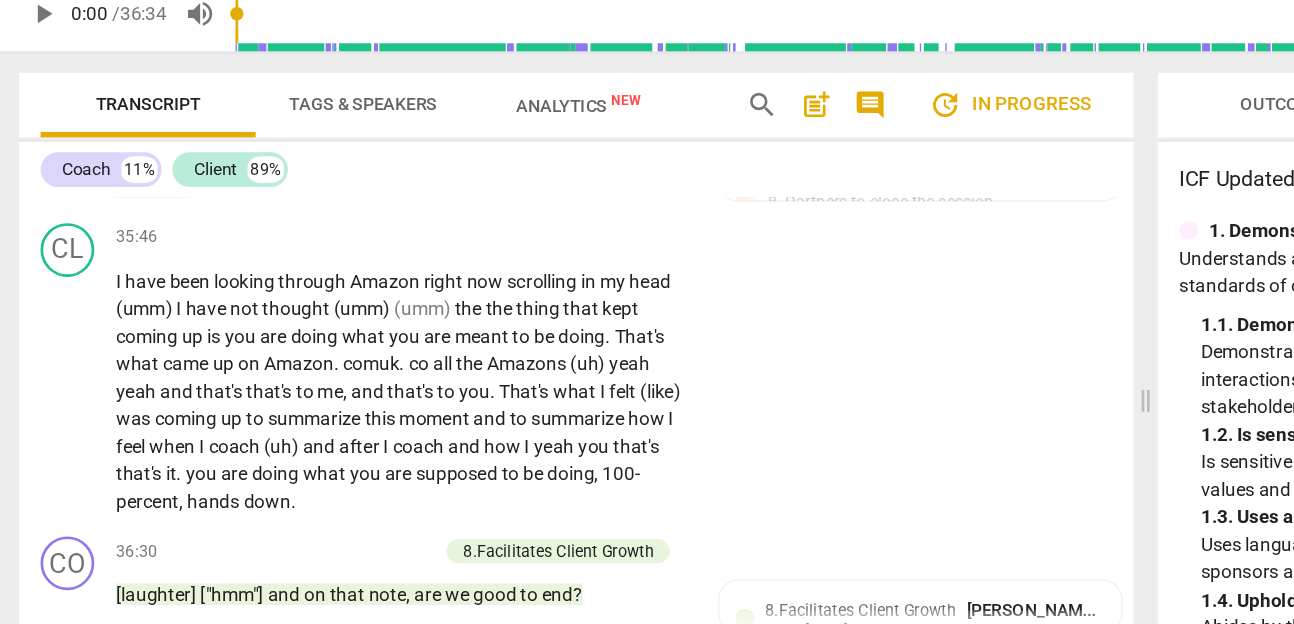 click on "session" at bounding box center (111, 206) 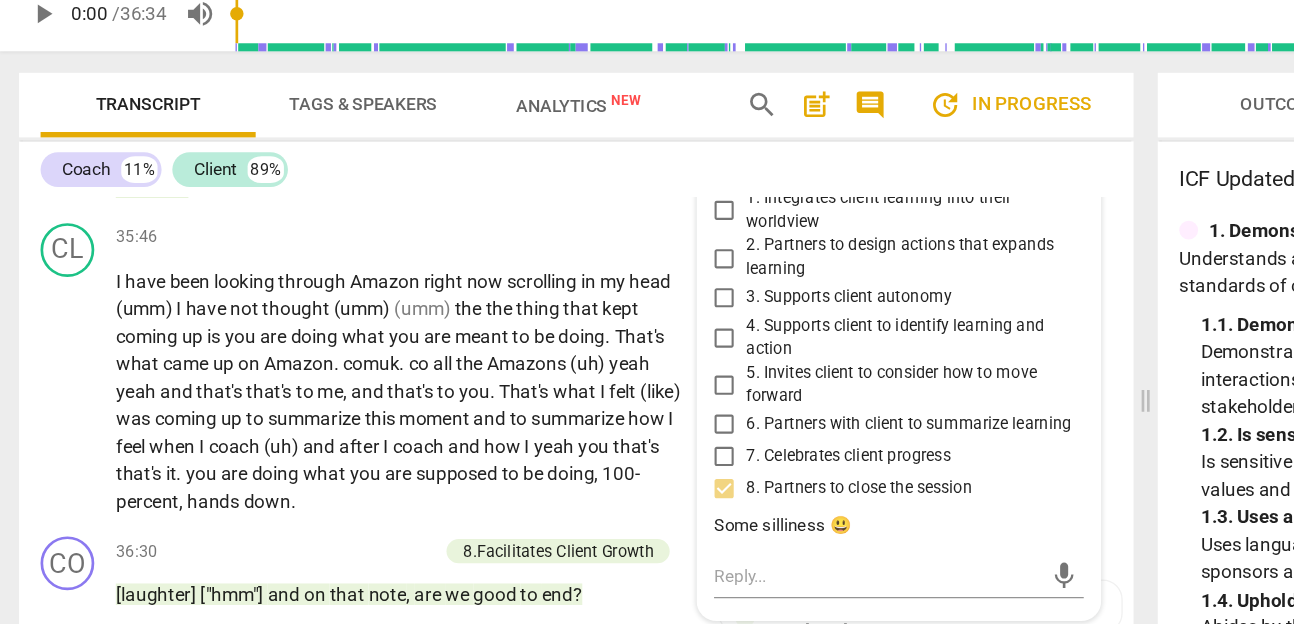 click on "session" at bounding box center [111, 206] 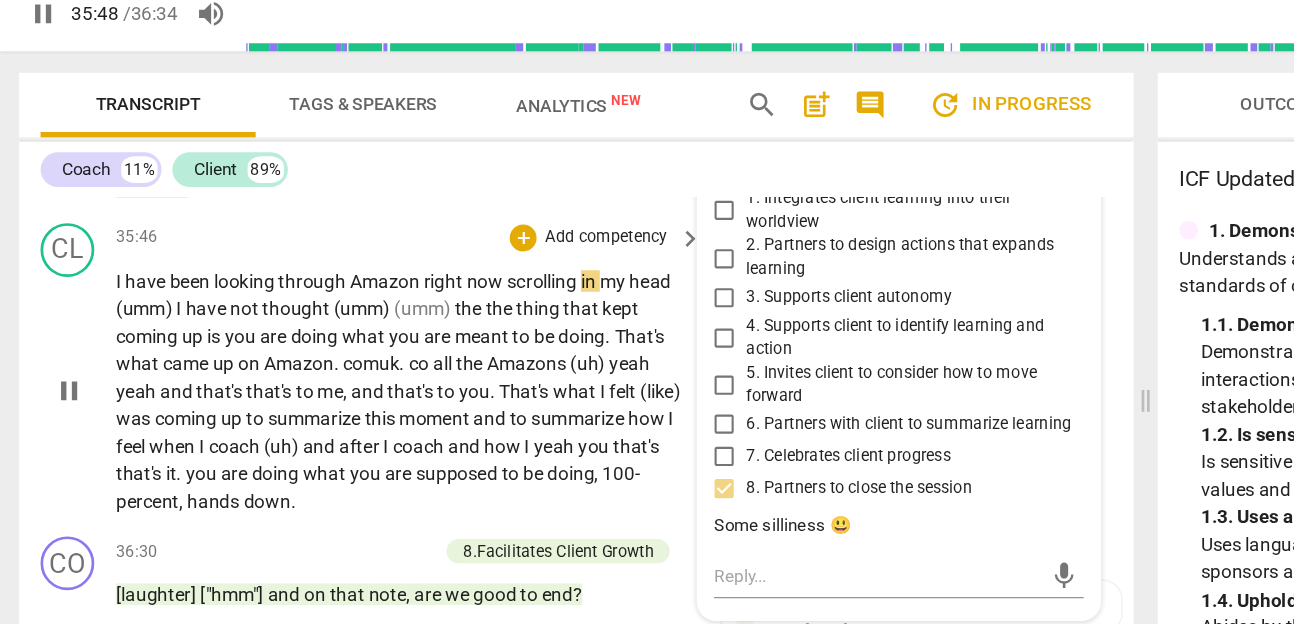 click on "looking" at bounding box center (185, 276) 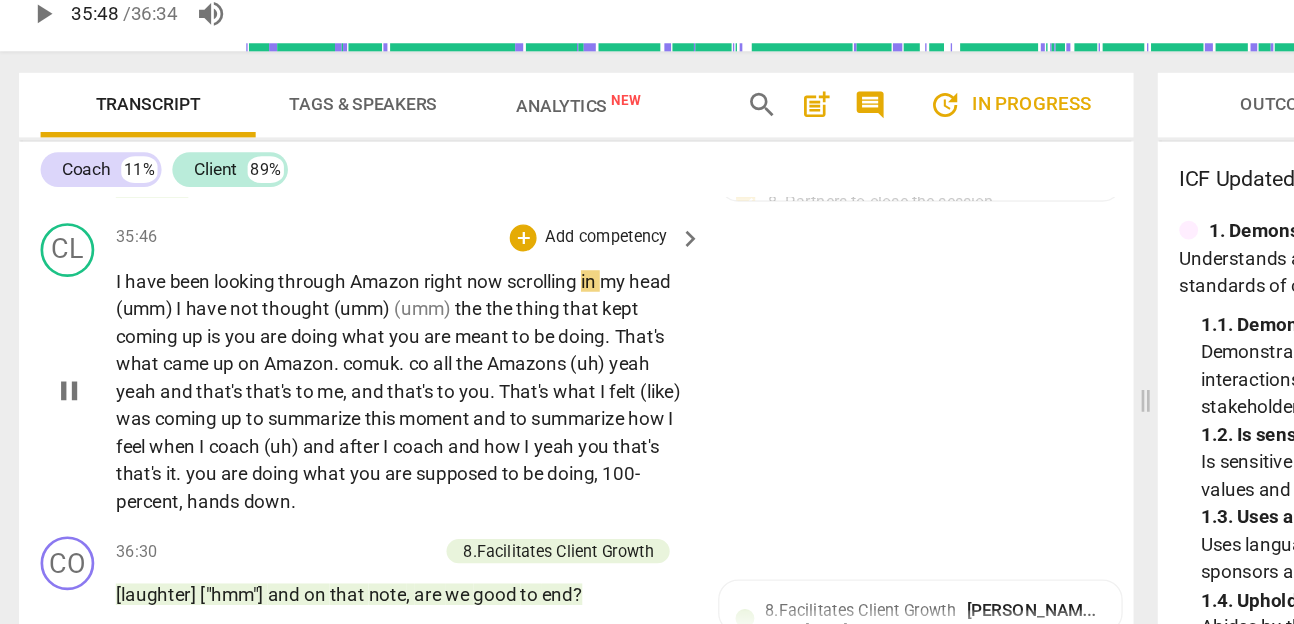 click on "now" at bounding box center (364, 276) 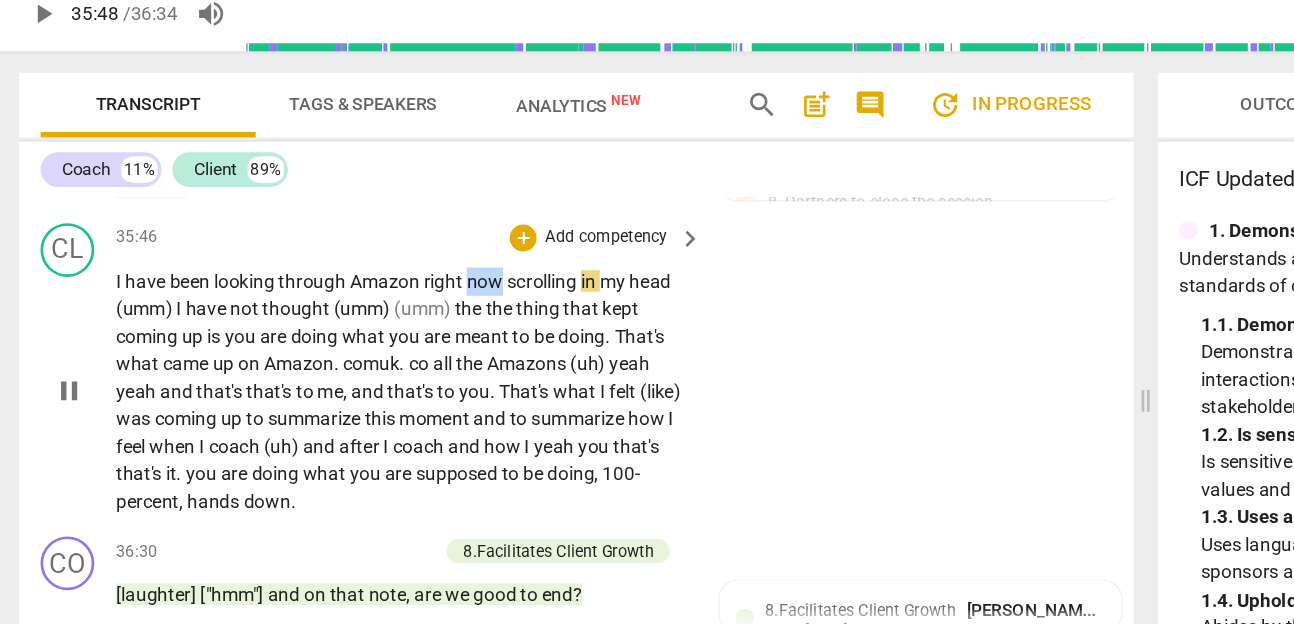 click on "now" at bounding box center (364, 276) 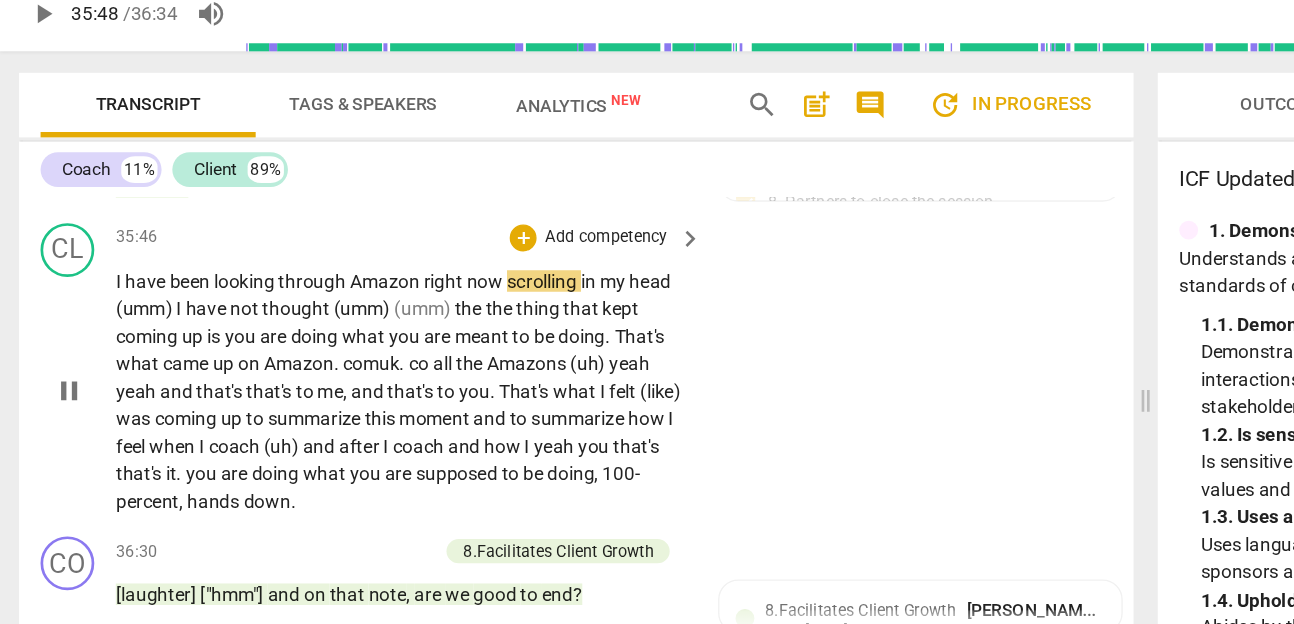 click on "scrolling" at bounding box center [406, 276] 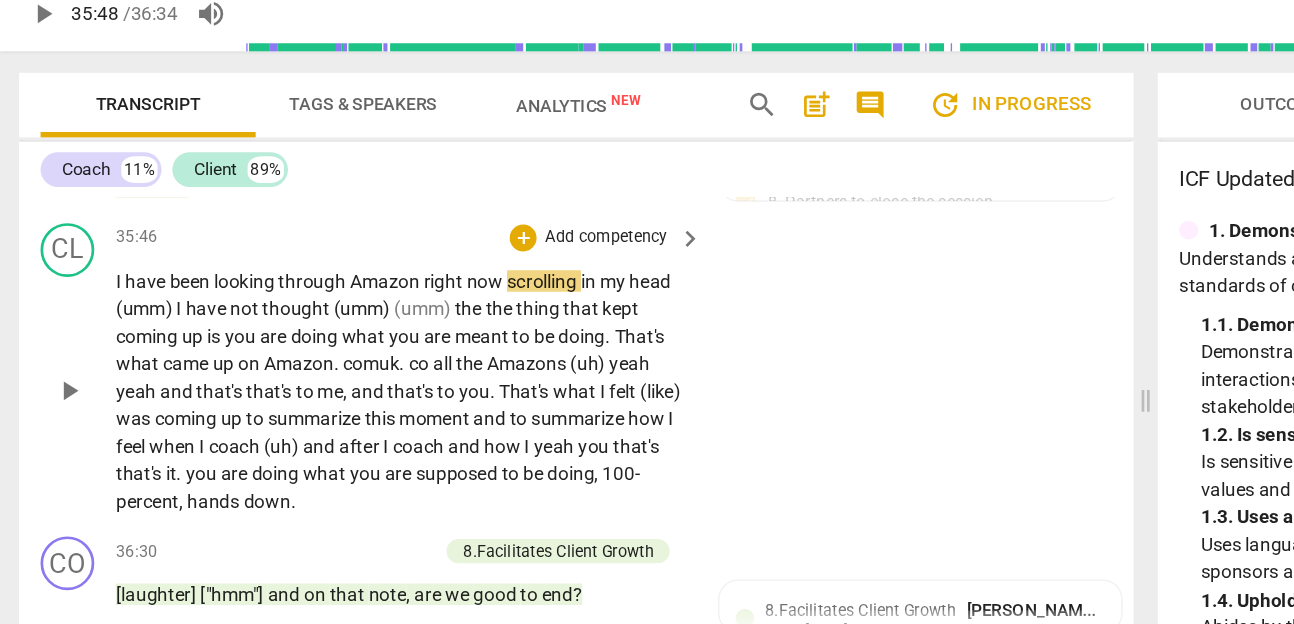 type 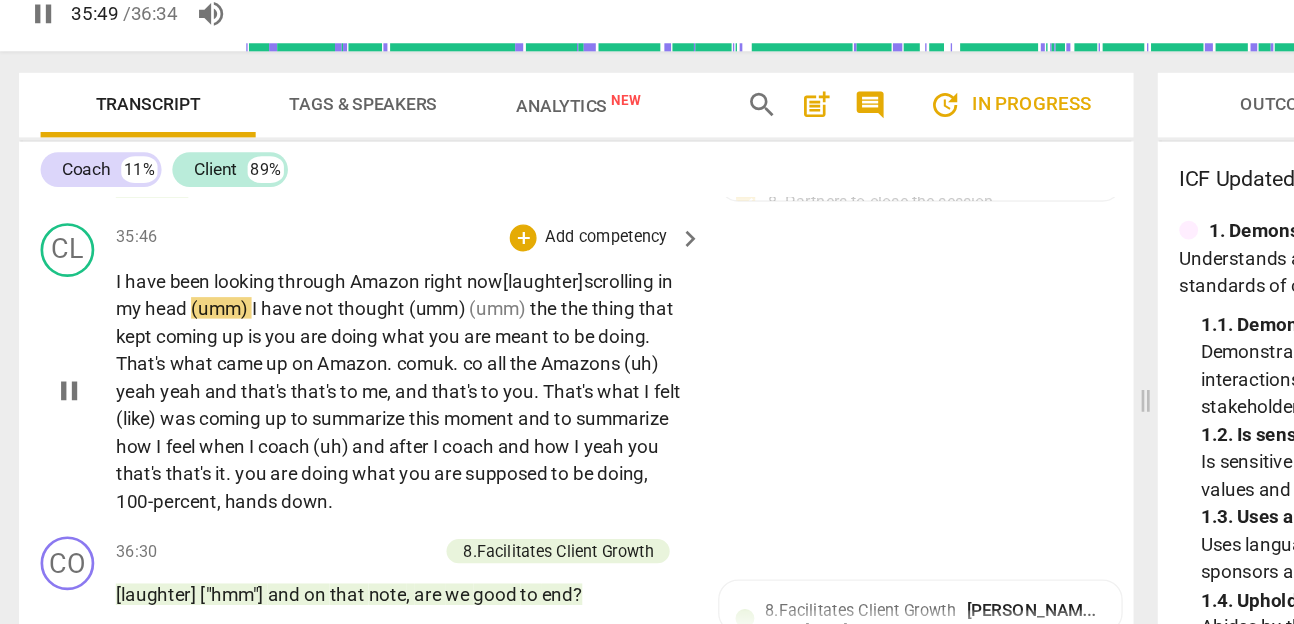 click on "(umm)" at bounding box center (166, 296) 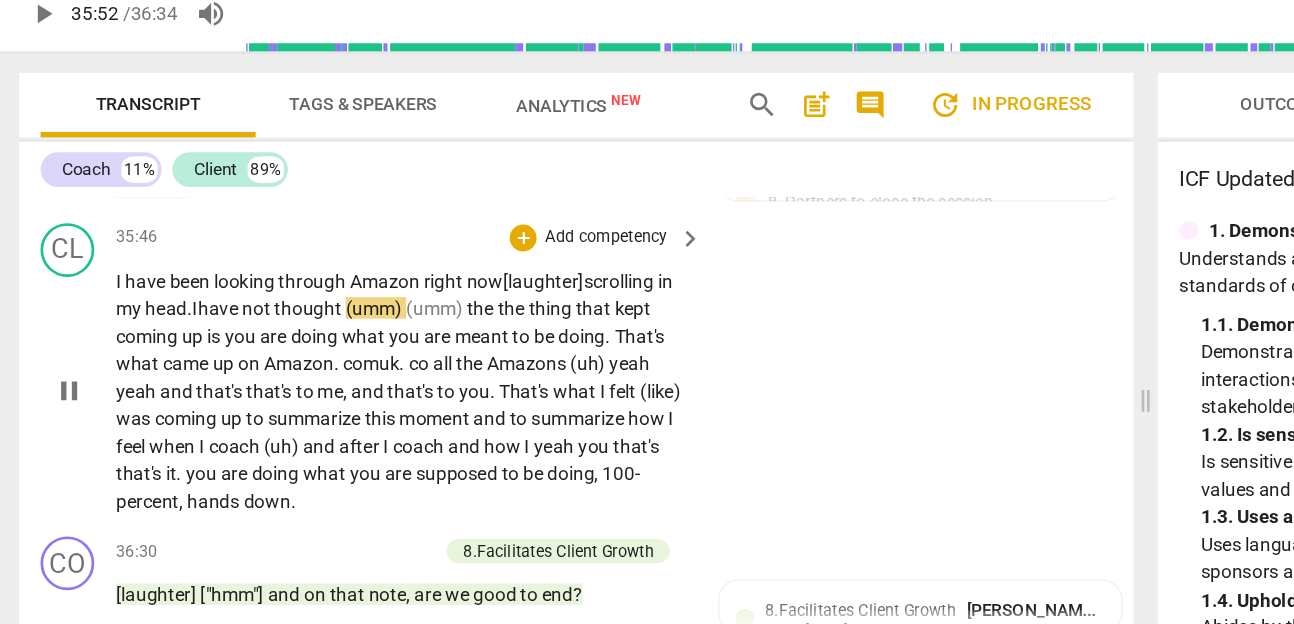 click on "the" at bounding box center (360, 296) 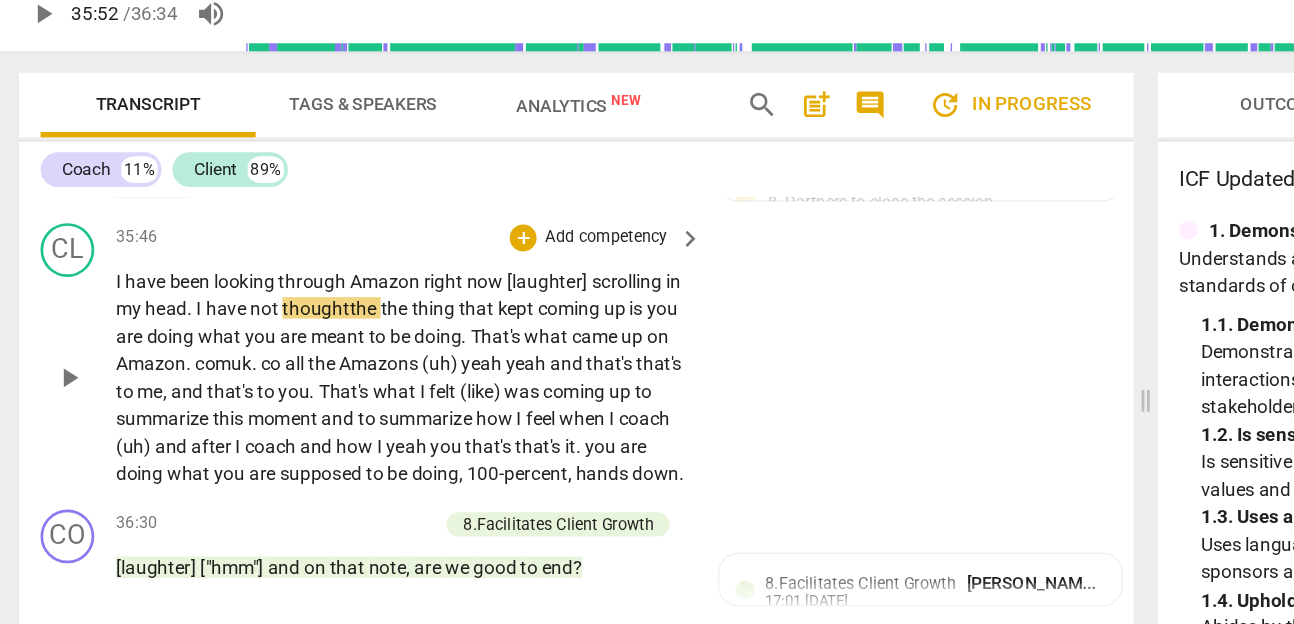 click on "now" at bounding box center (364, 276) 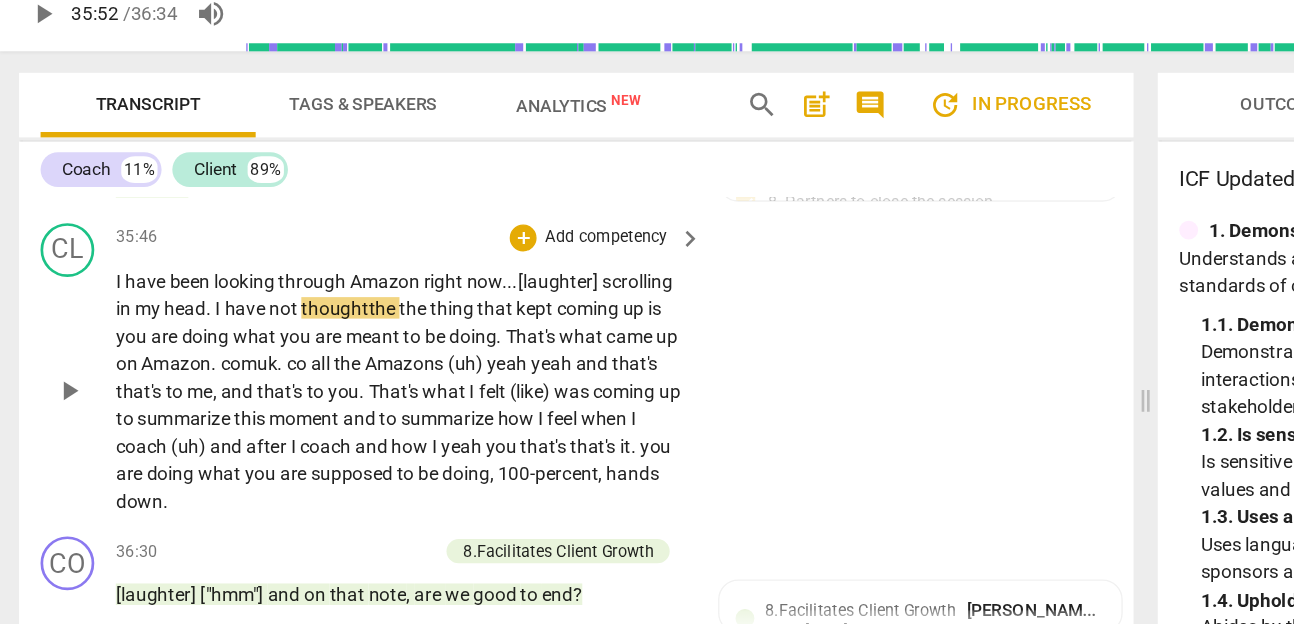 click on "thoughtthe" at bounding box center [262, 296] 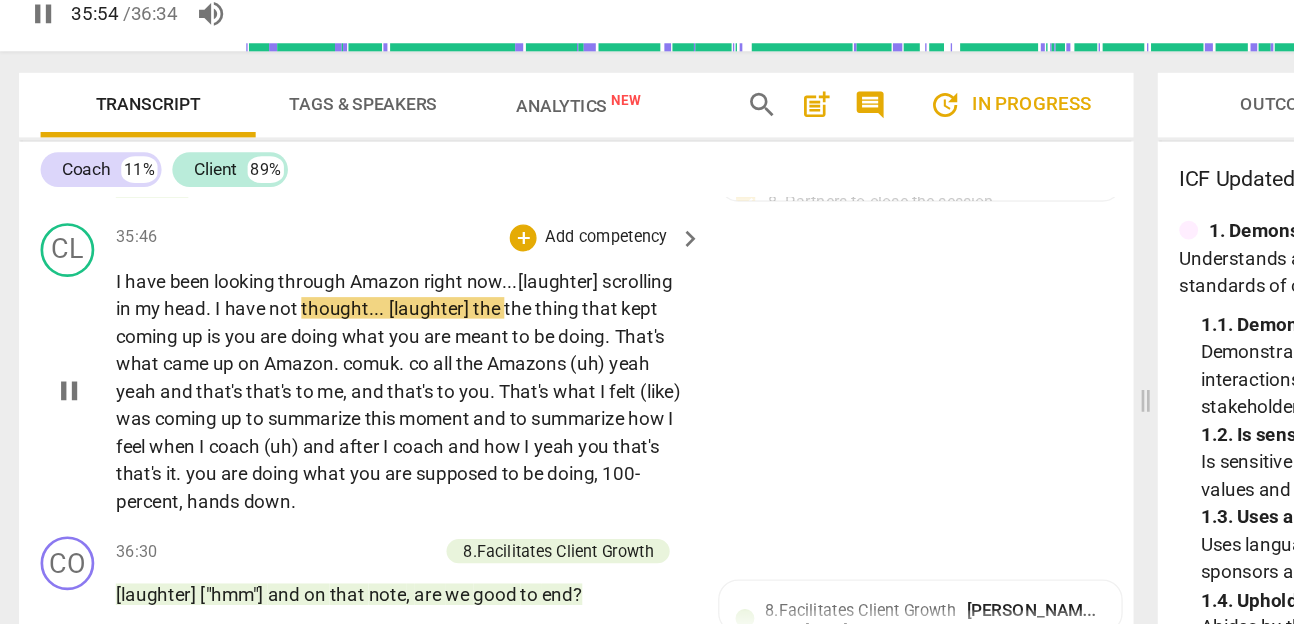 click on "the" at bounding box center (388, 296) 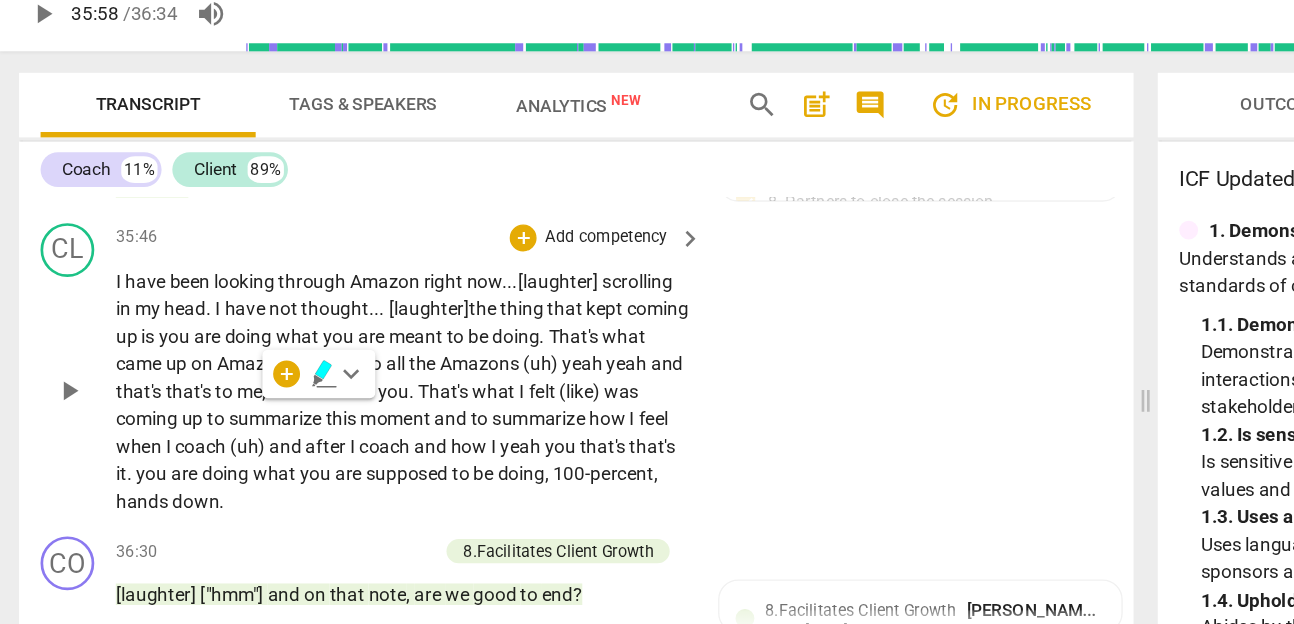 click on "is" at bounding box center [113, 317] 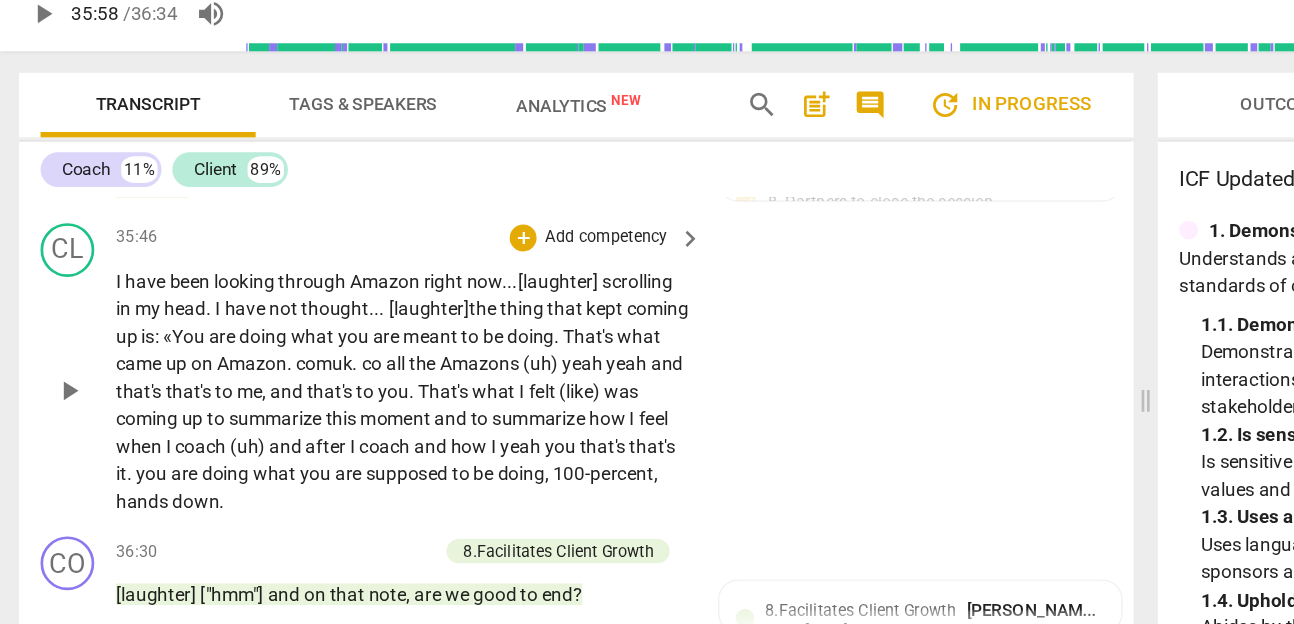 click on "." at bounding box center (417, 317) 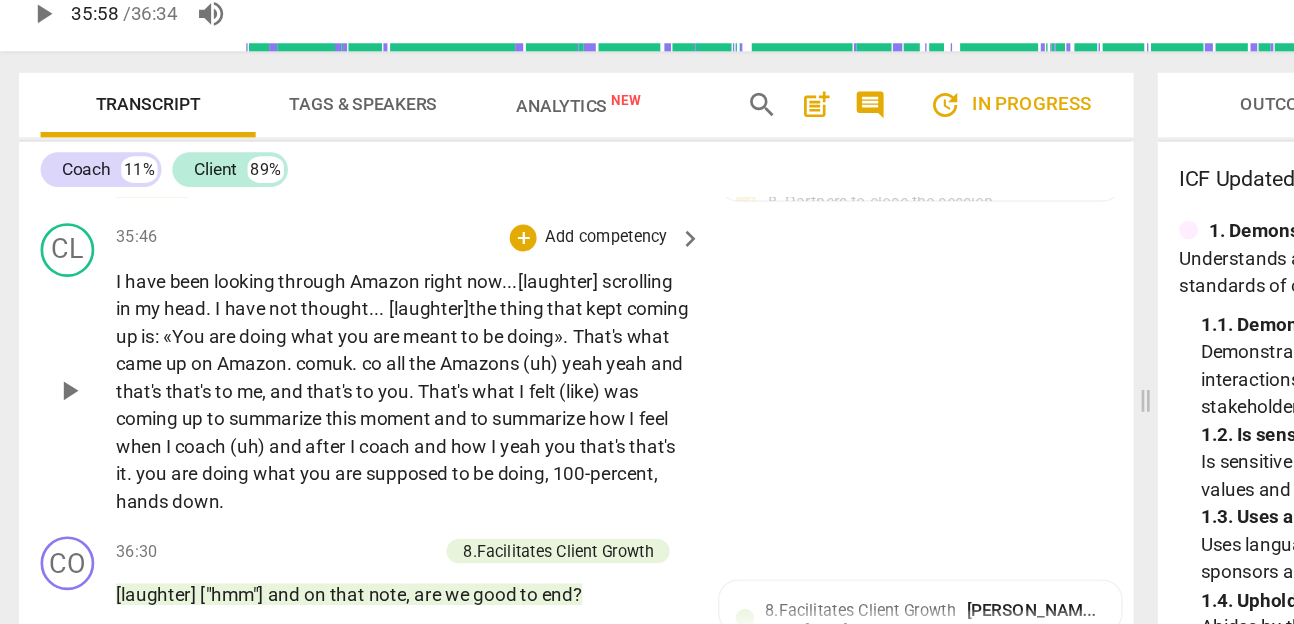 click on "be" at bounding box center (370, 317) 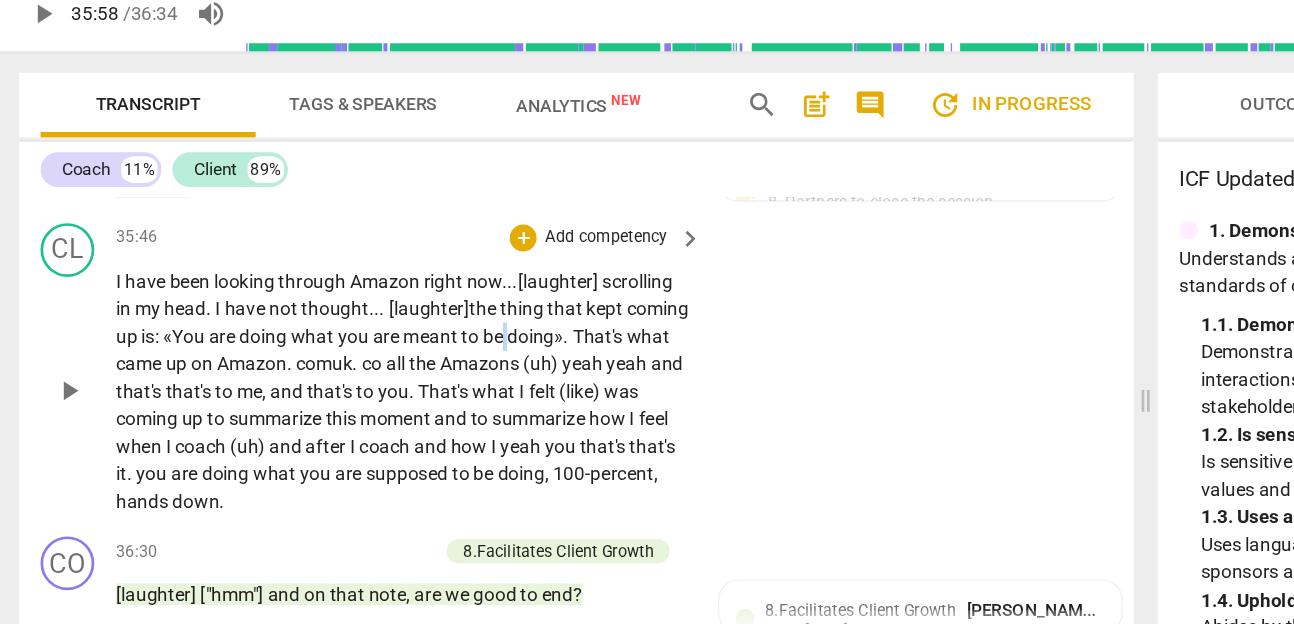 click on "be" at bounding box center [370, 317] 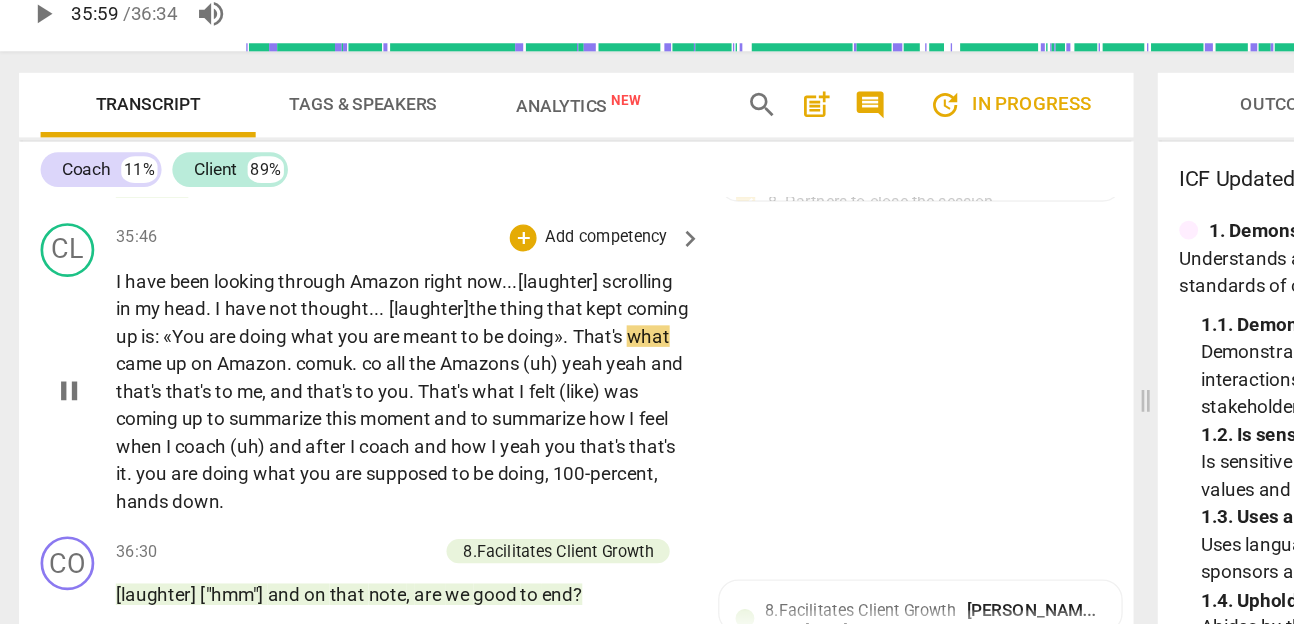 click on "what" at bounding box center [484, 317] 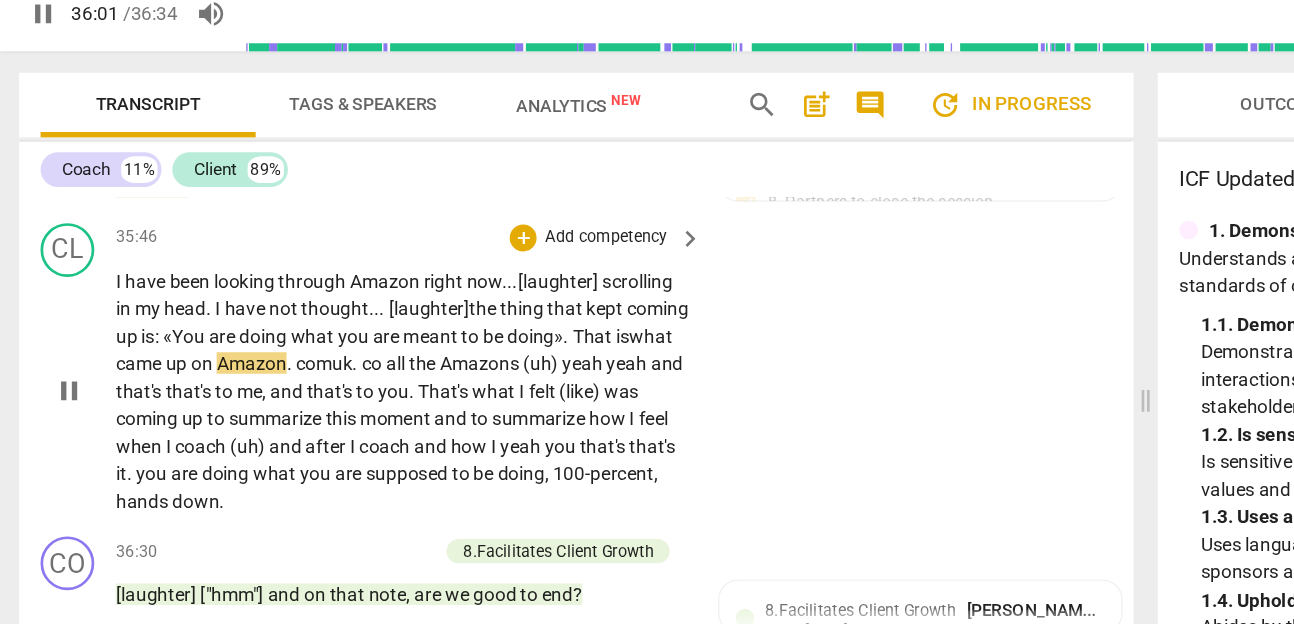 click on "comuk" at bounding box center (243, 337) 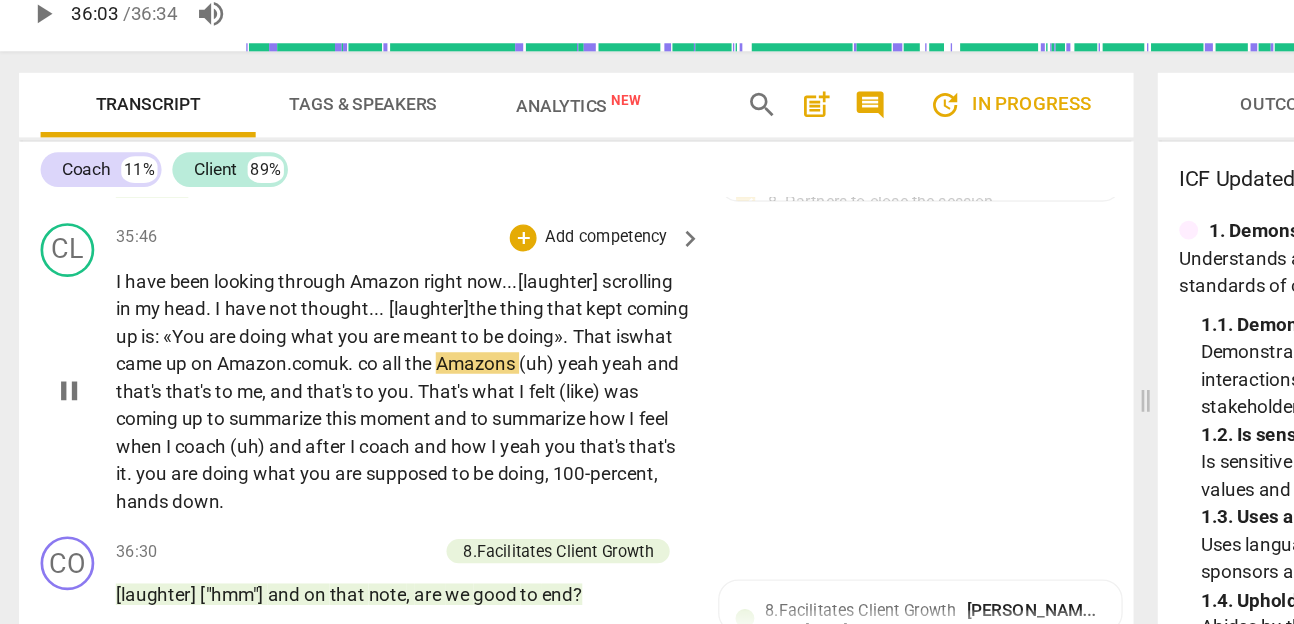 type on "2164" 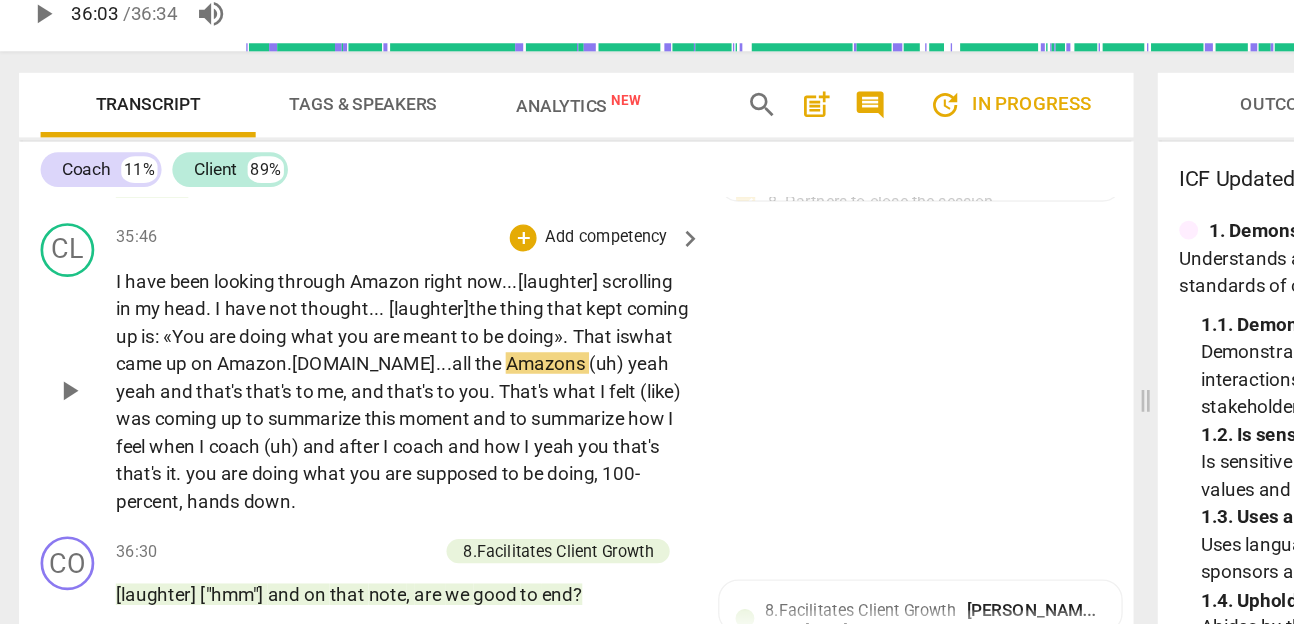 click on "CL play_arrow pause 35:46 + Add competency keyboard_arrow_right I   have   been   looking   through   Amazon   right   now...  [laughter]   scrolling   in   my   head .   I   have   not   thought... [laughter]  the   thing   that   kept   coming   up   is: «Y ou   are   doing   what   you   are   meant   to   be   doing» .   That is  what   came   up   on   Amazon . co.UK...  all   the   Amazons   (uh)   yeah   yeah   and   that's   that's   to   me ,   and   that's   to   you .   That's   what   I   felt   (like)   was   coming   up   to   summarize   this   moment   and   to   summarize   how   I   feel   when   I   coach   (uh)   and   after   I   coach   and   how   I   yeah   you   that's   that's   it .   you   are   doing   what   you   are   supposed   to   be   doing ,   100-percent ,   hands   down ." at bounding box center (430, 342) 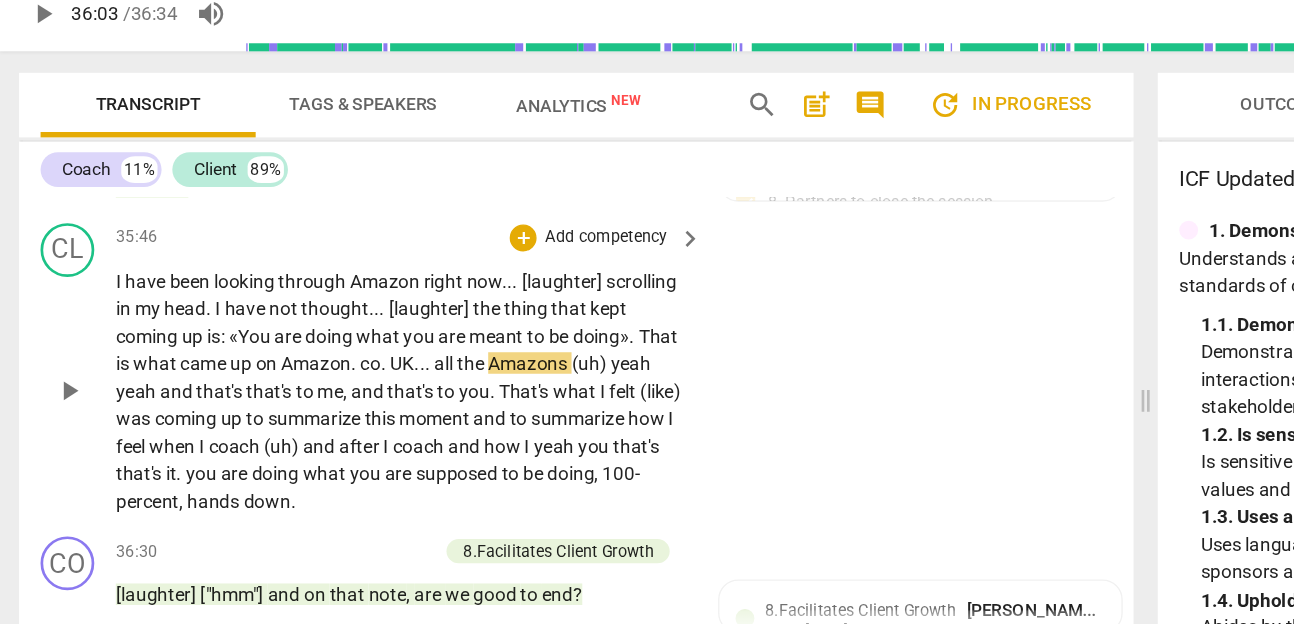 click on "co" at bounding box center (277, 337) 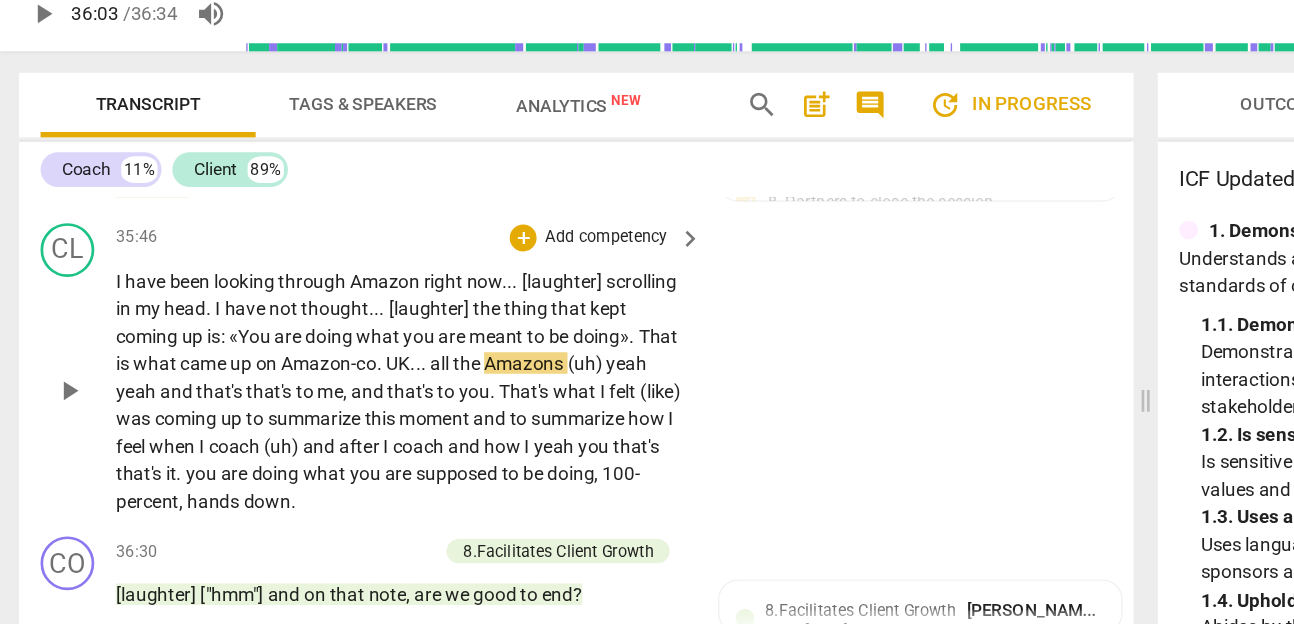 click on "UK" at bounding box center (298, 337) 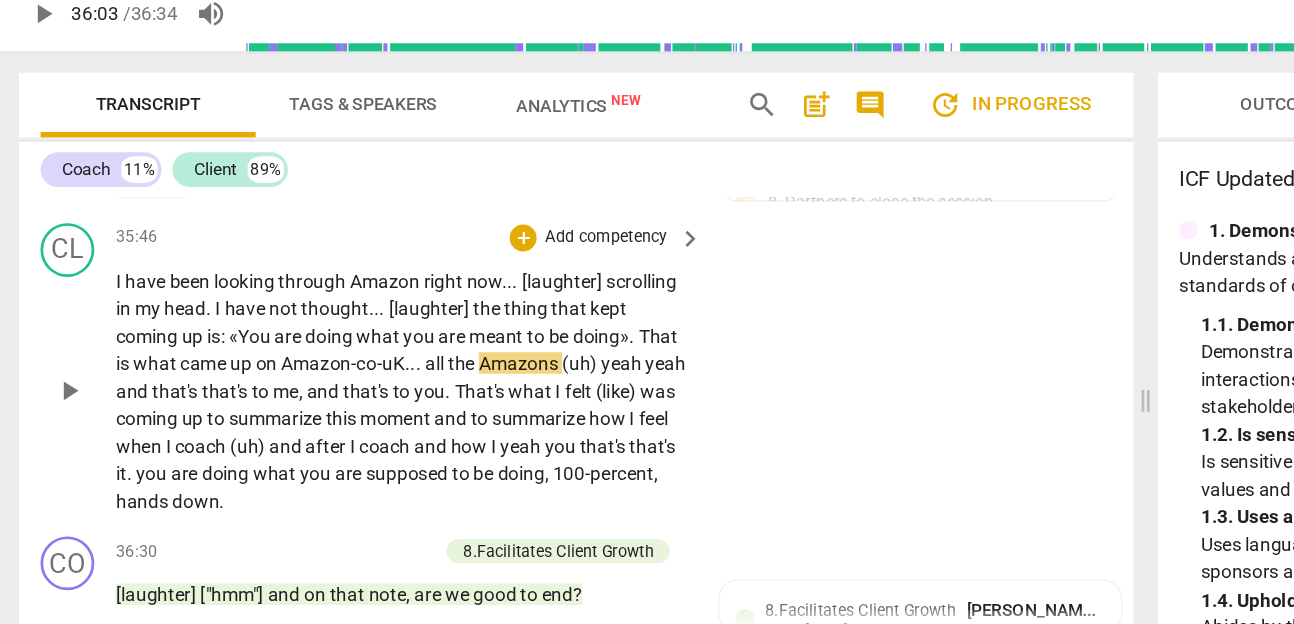 click on "CL play_arrow pause 35:46 + Add competency keyboard_arrow_right I   have   been   looking   through   Amazon   right   now . . .   [laughter]   scrolling   in   my   head .   I   have   not   thought . . .   [laughter]   the   thing   that   kept   coming   up   is :   «You   are   doing   what   you   are   meant   to   be   doing» .   That   is   what   came   up   on   Amazon- co- uK . . .   all   the   Amazons   (uh)   yeah   yeah   and   that's   that's   to   me ,   and   that's   to   you .   That's   what   I   felt   (like)   was   coming   up   to   summarize   this   moment   and   to   summarize   how   I   feel   when   I   coach   (uh)   and   after   I   coach   and   how   I   yeah   you   that's   that's   it .   you   are   doing   what   you   are   supposed   to   be   doing ,   100-percent ,   hands   down ." at bounding box center (430, 342) 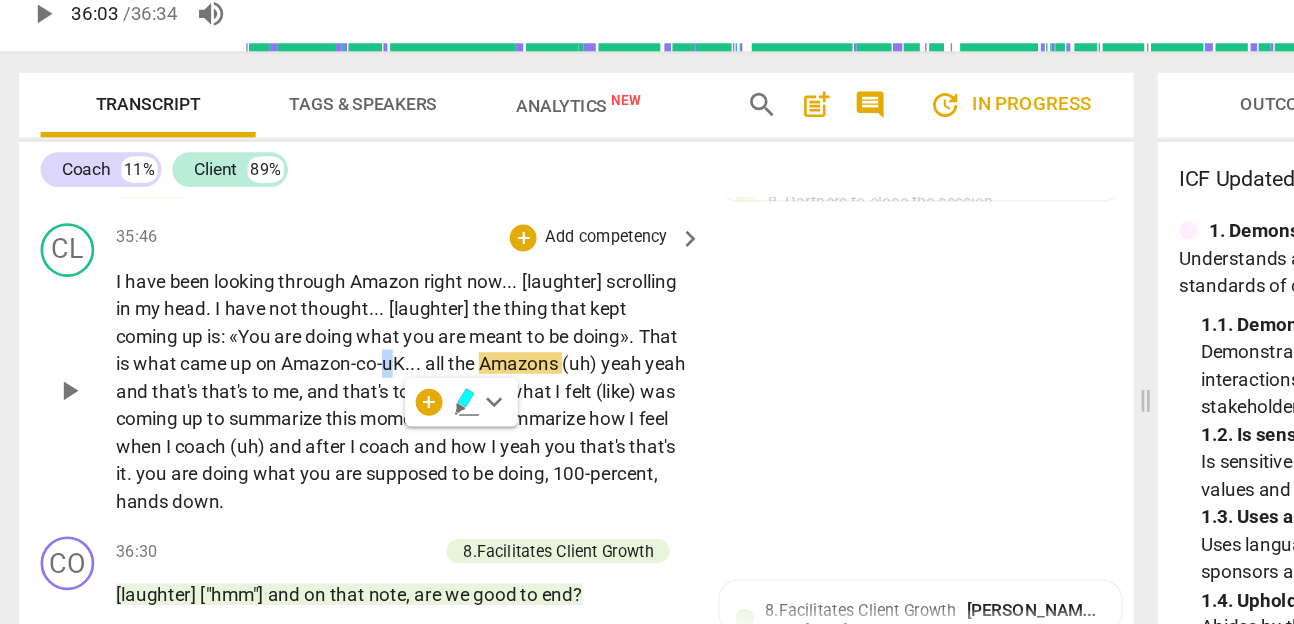 type 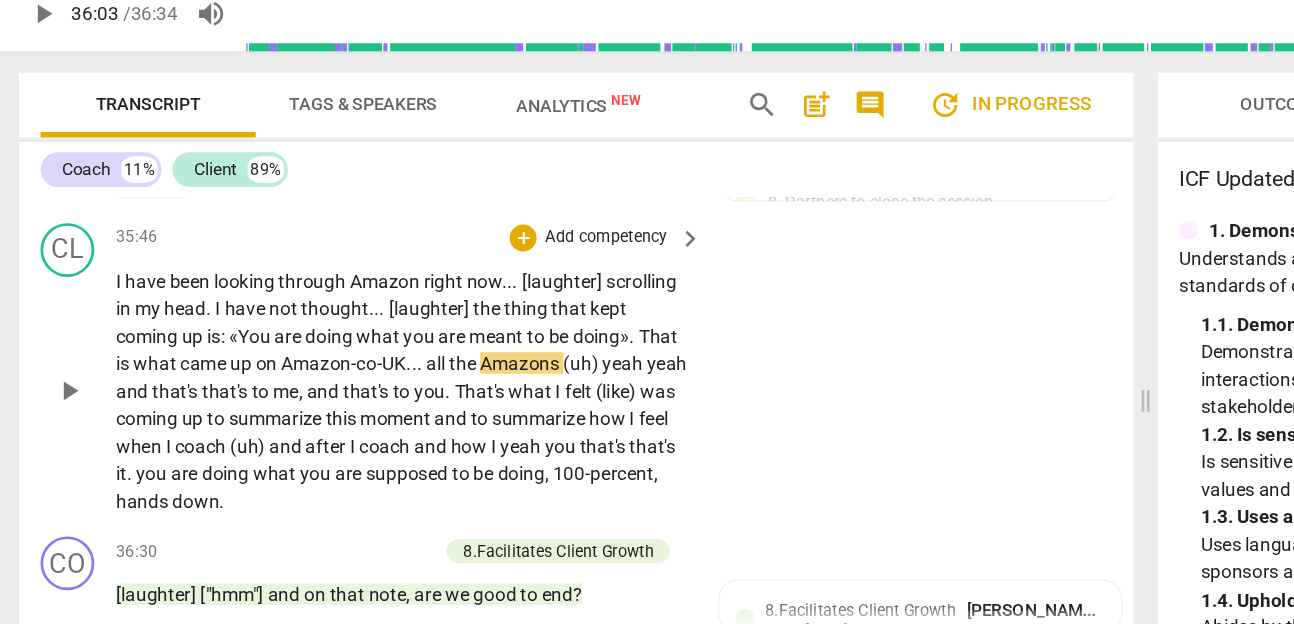 click on "all" at bounding box center (327, 337) 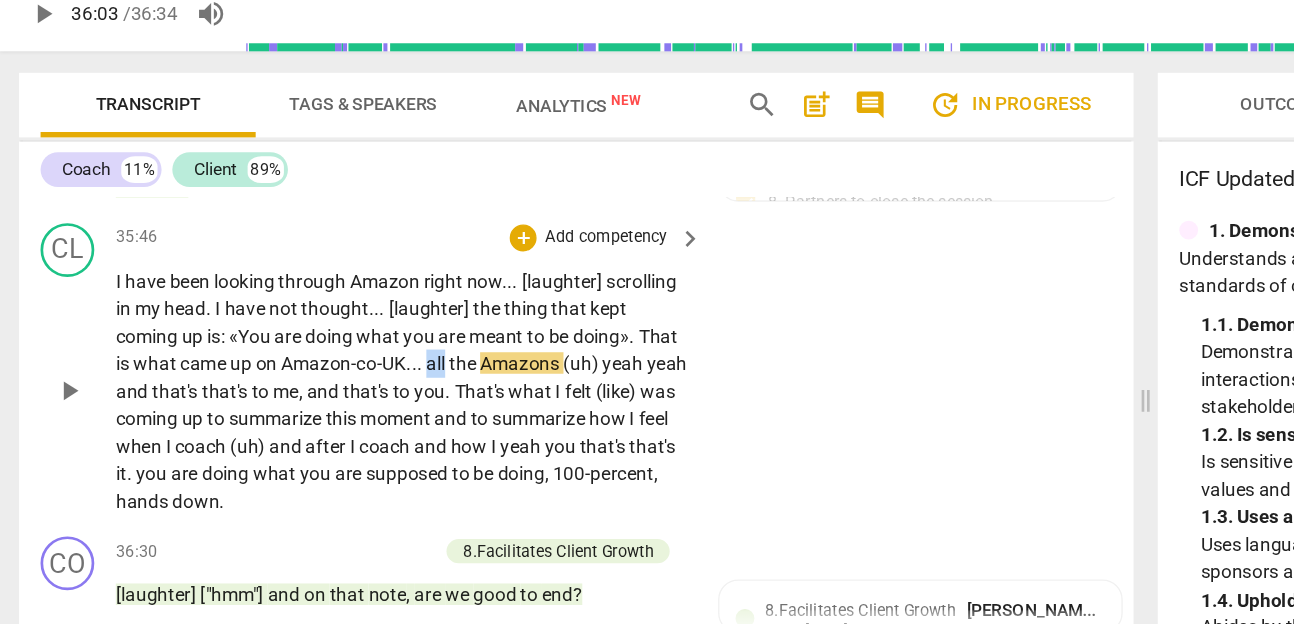 click on "all" at bounding box center [327, 337] 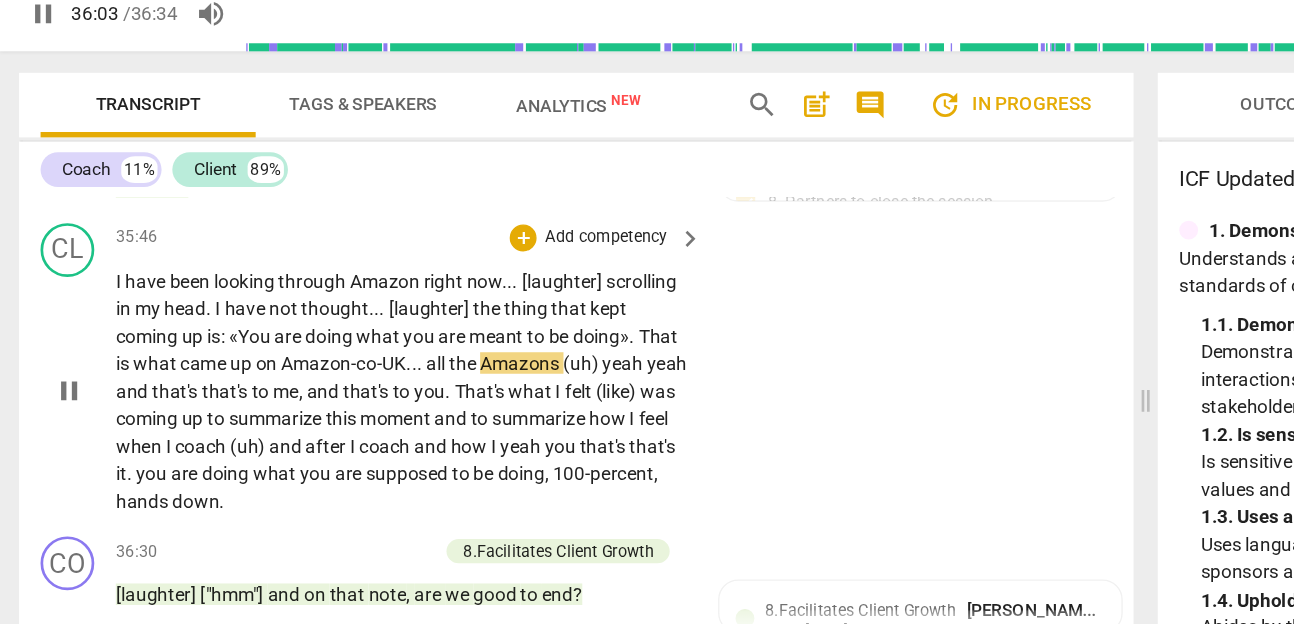 click on "yeah" at bounding box center [466, 337] 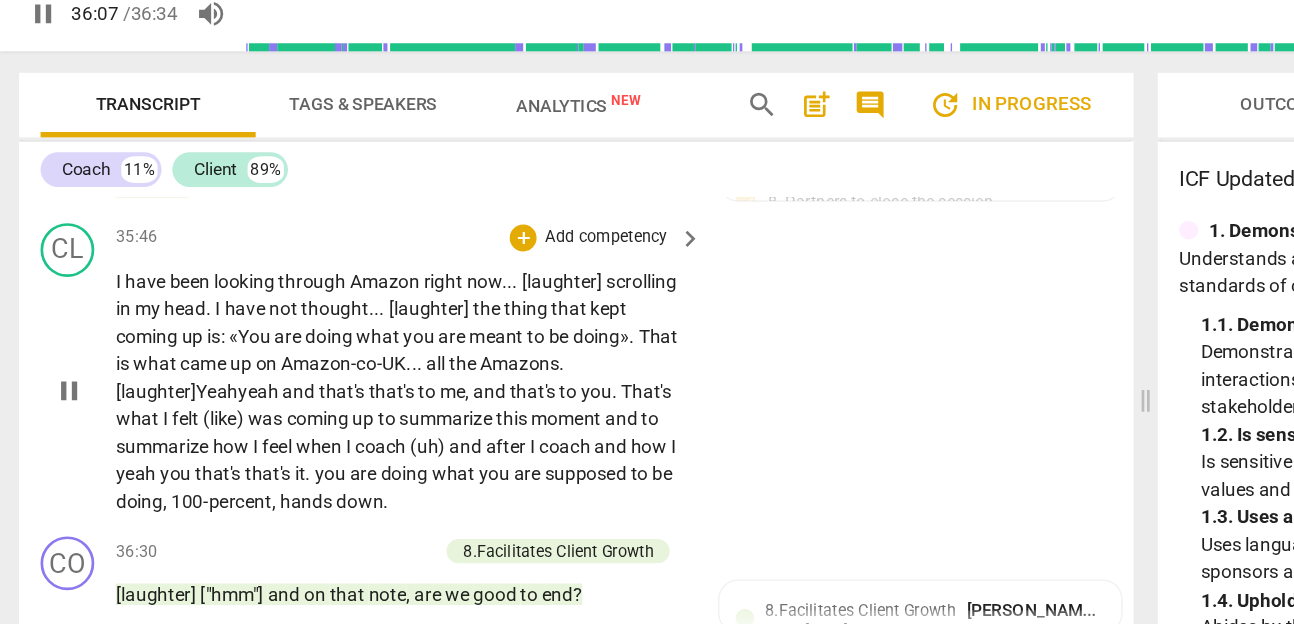 click on "yeah" at bounding box center [195, 358] 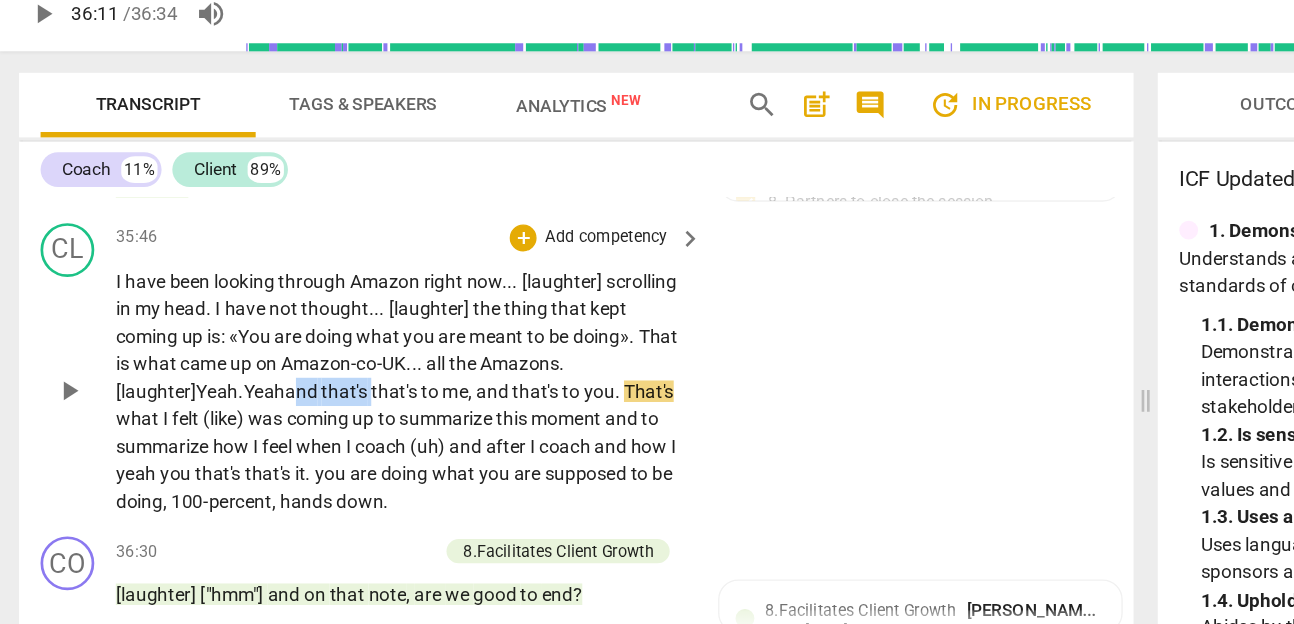 drag, startPoint x: 287, startPoint y: 414, endPoint x: 227, endPoint y: 413, distance: 60.00833 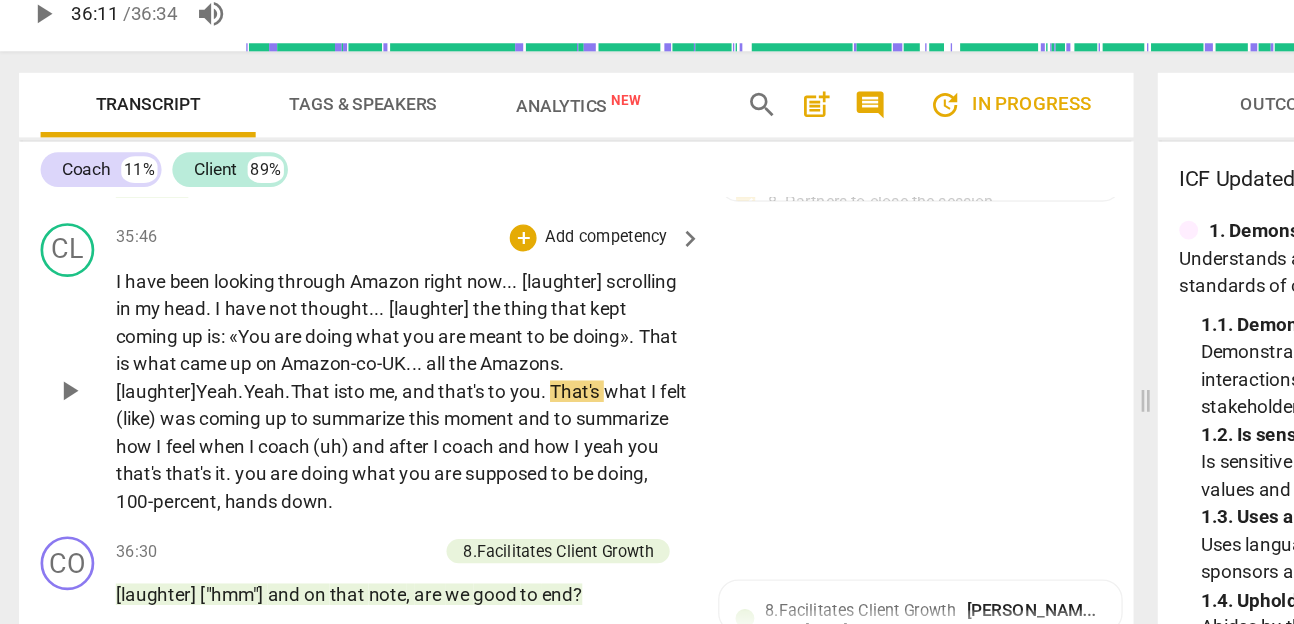 click on "That is" at bounding box center [239, 358] 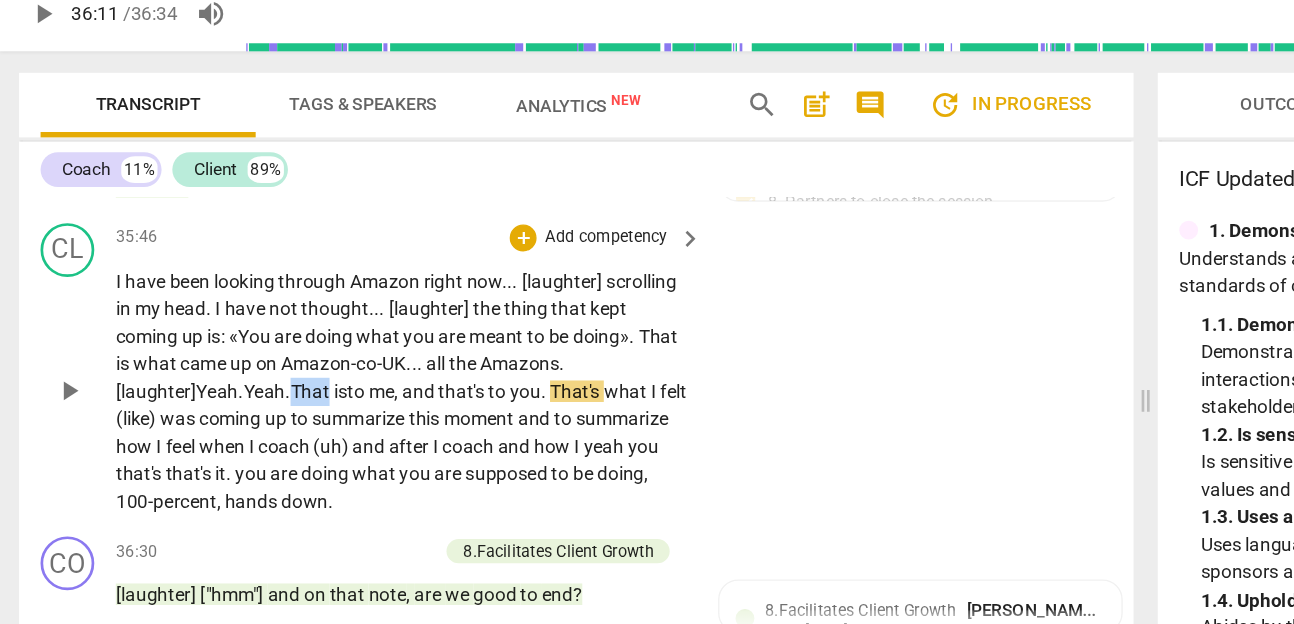 click on "That is" at bounding box center (239, 358) 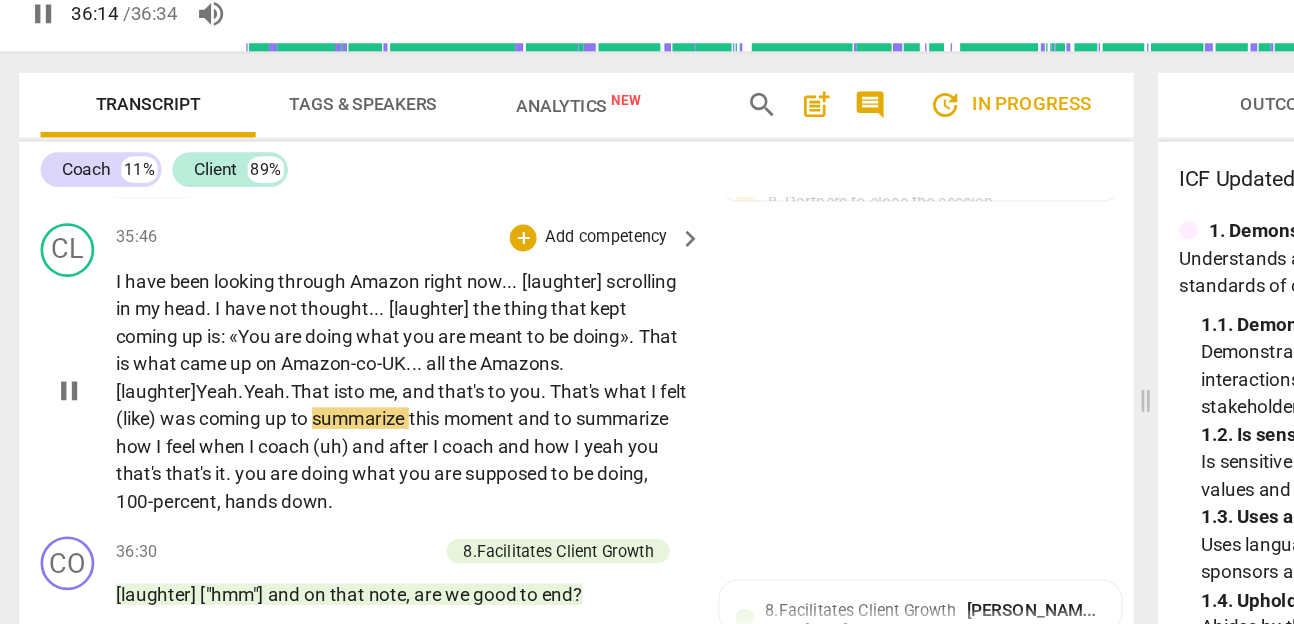 click on "me" at bounding box center [285, 358] 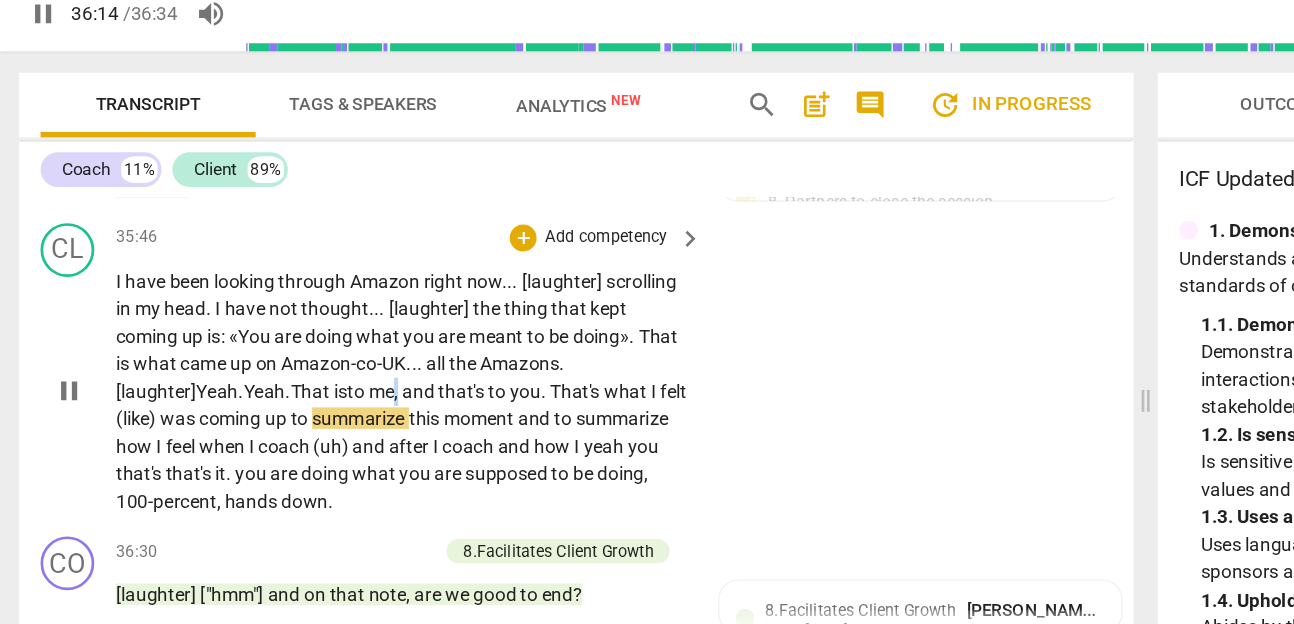 click on "me" at bounding box center (285, 358) 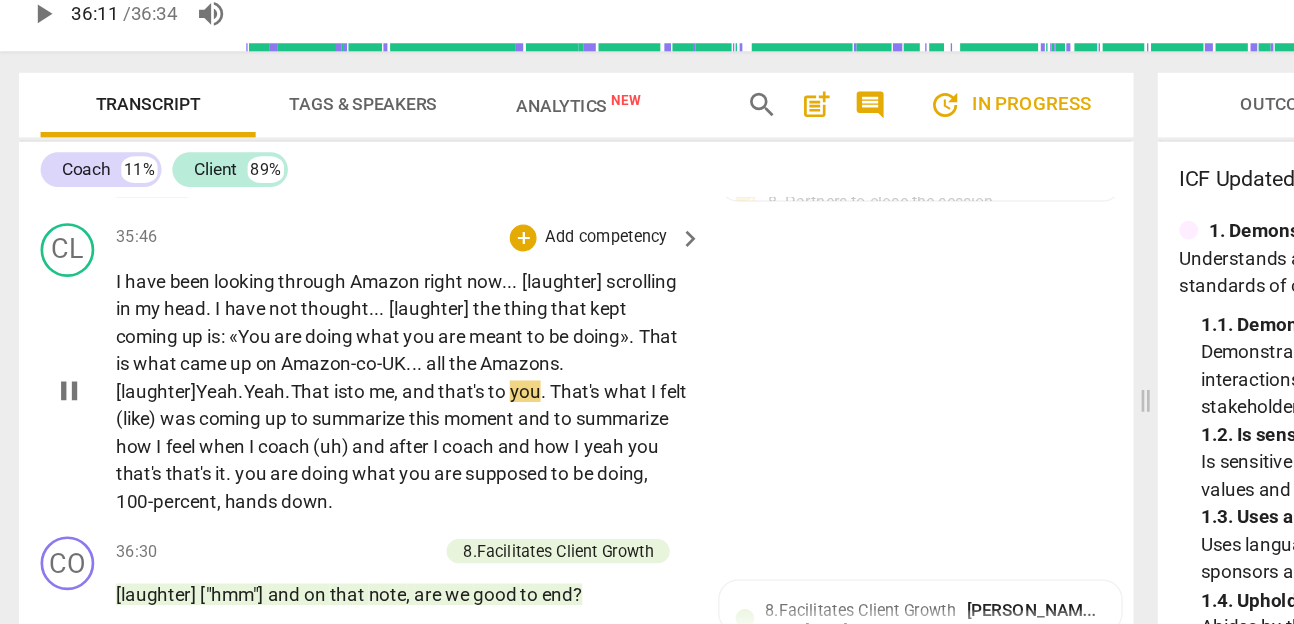 click on "that's" at bounding box center (346, 358) 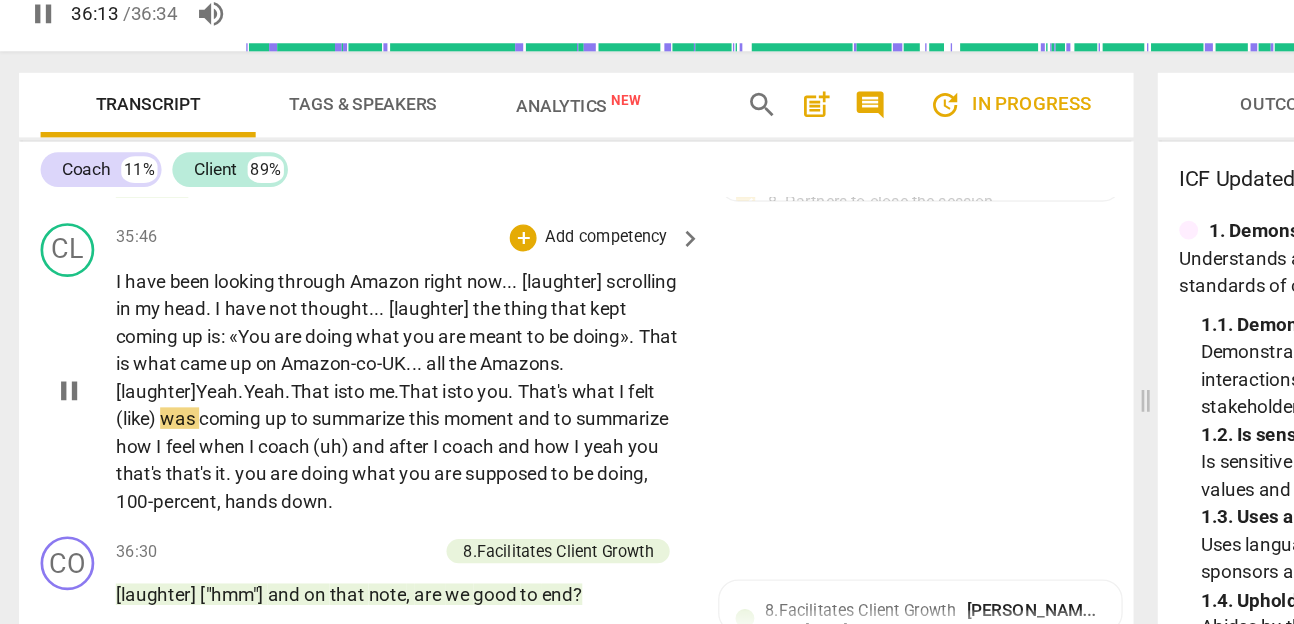 click on "That's" at bounding box center (407, 358) 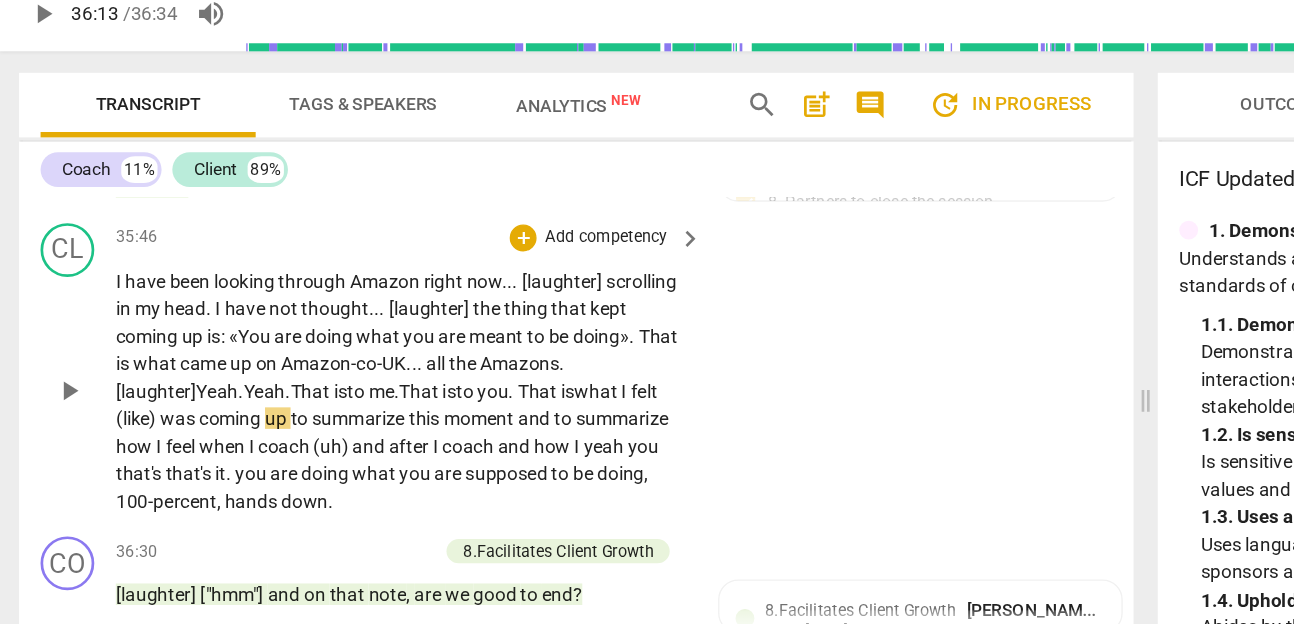 click on "was" at bounding box center [135, 378] 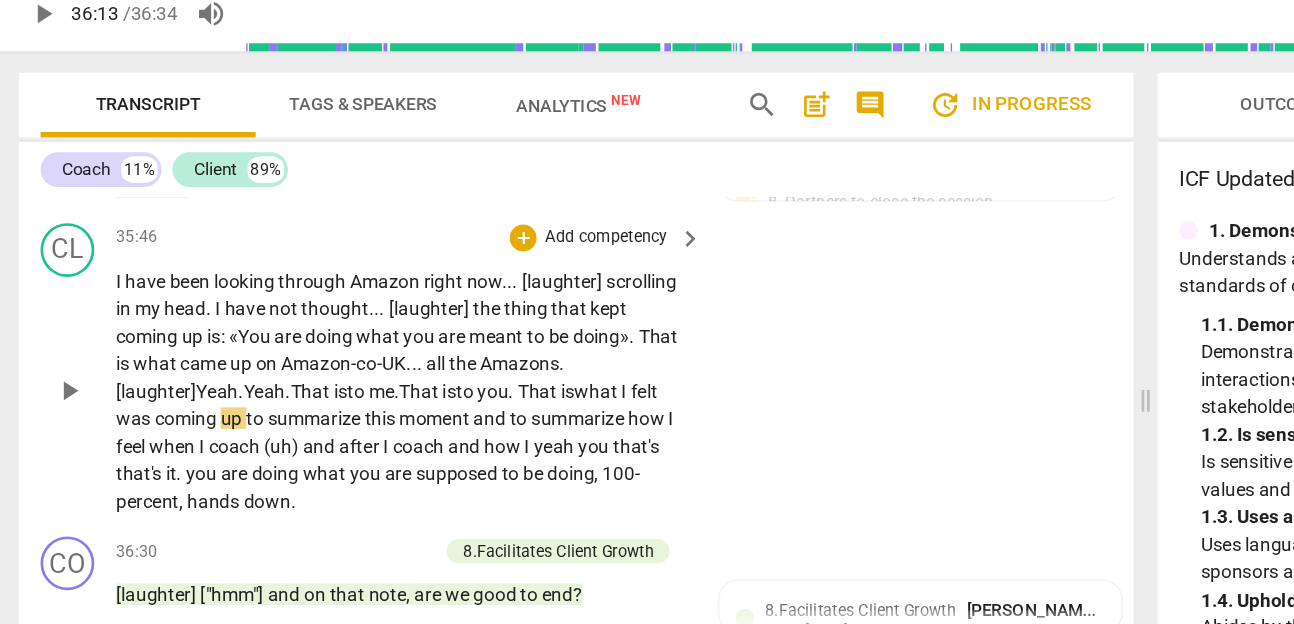 click on "coming" at bounding box center [141, 378] 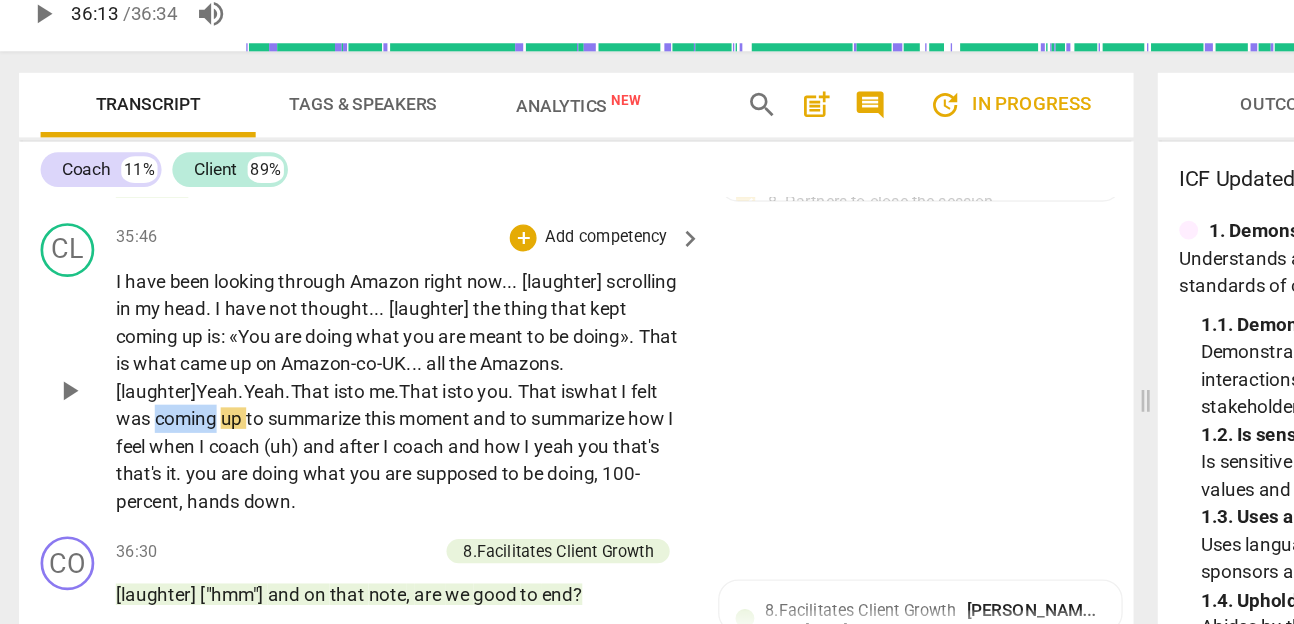 click on "coming" at bounding box center [141, 378] 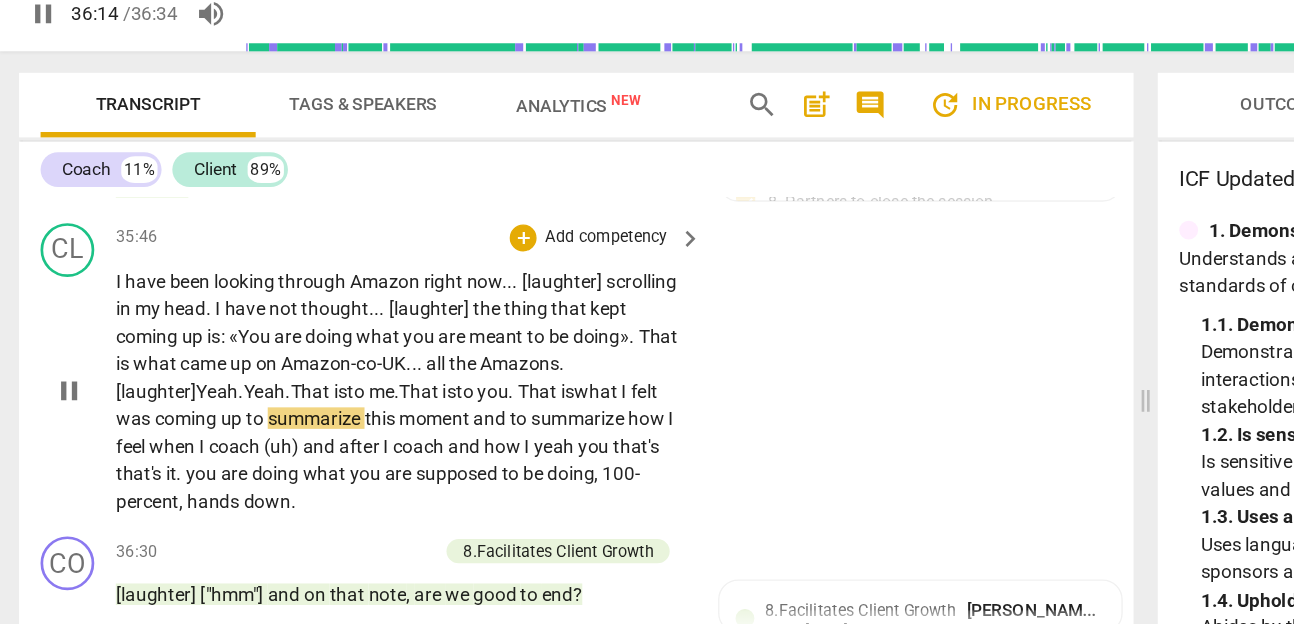 click on "to" at bounding box center [193, 378] 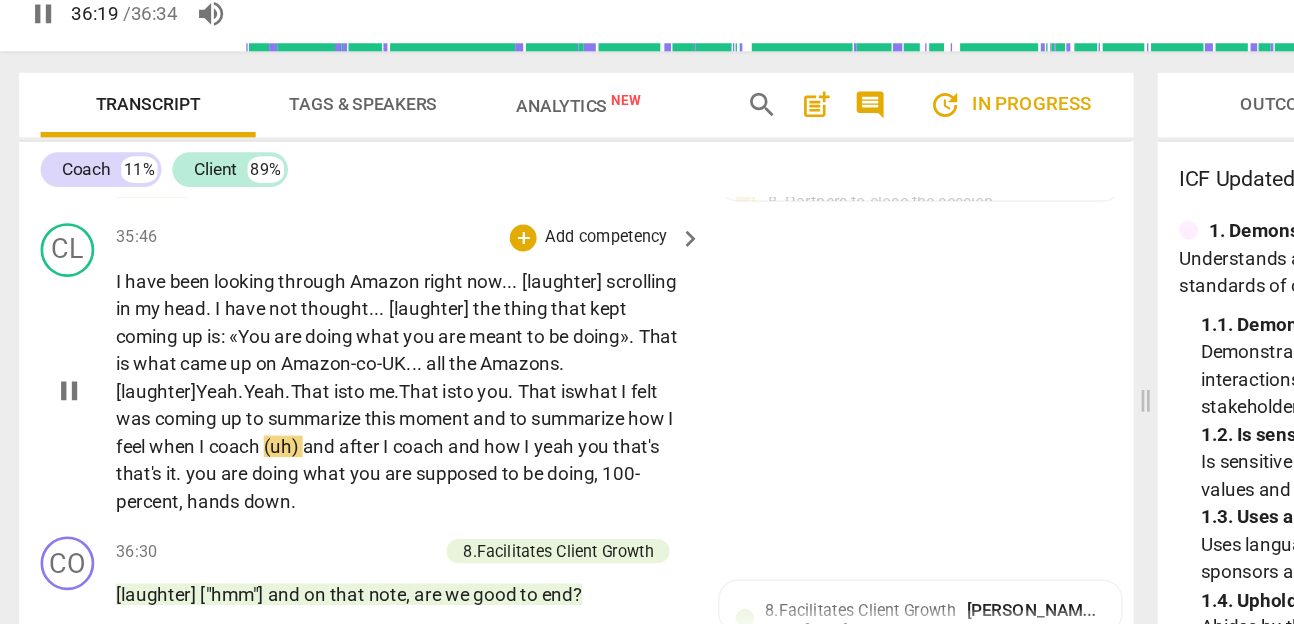 click on "(uh)" at bounding box center [212, 399] 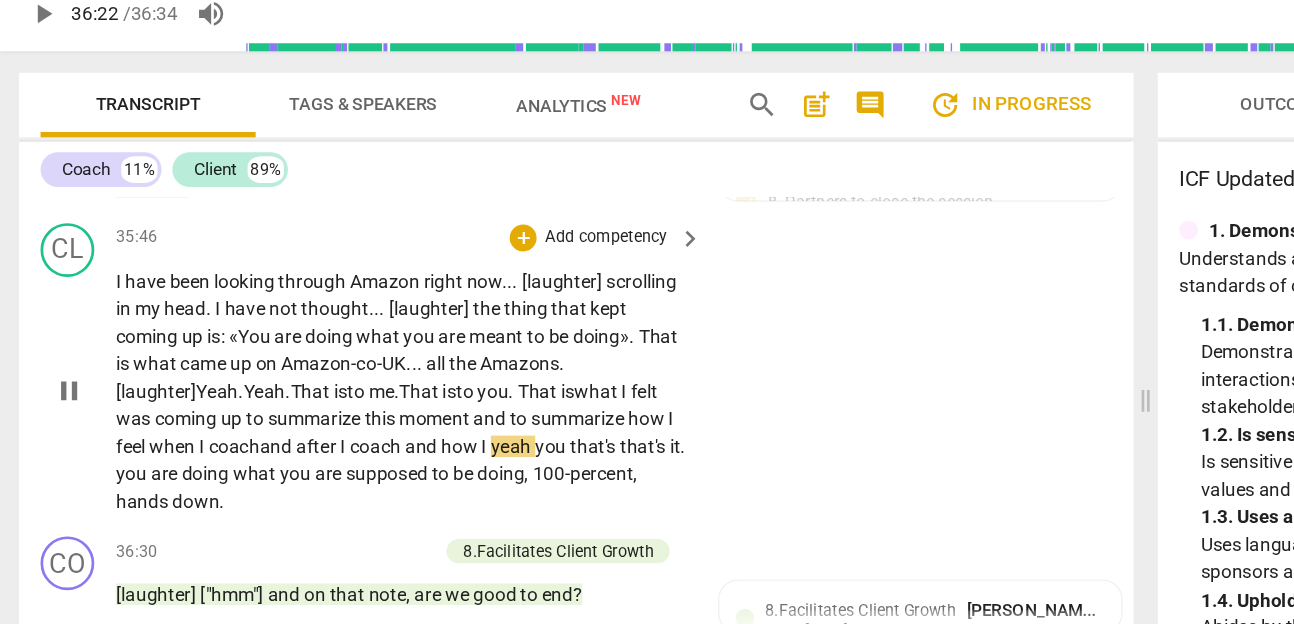 click on "to" at bounding box center (193, 378) 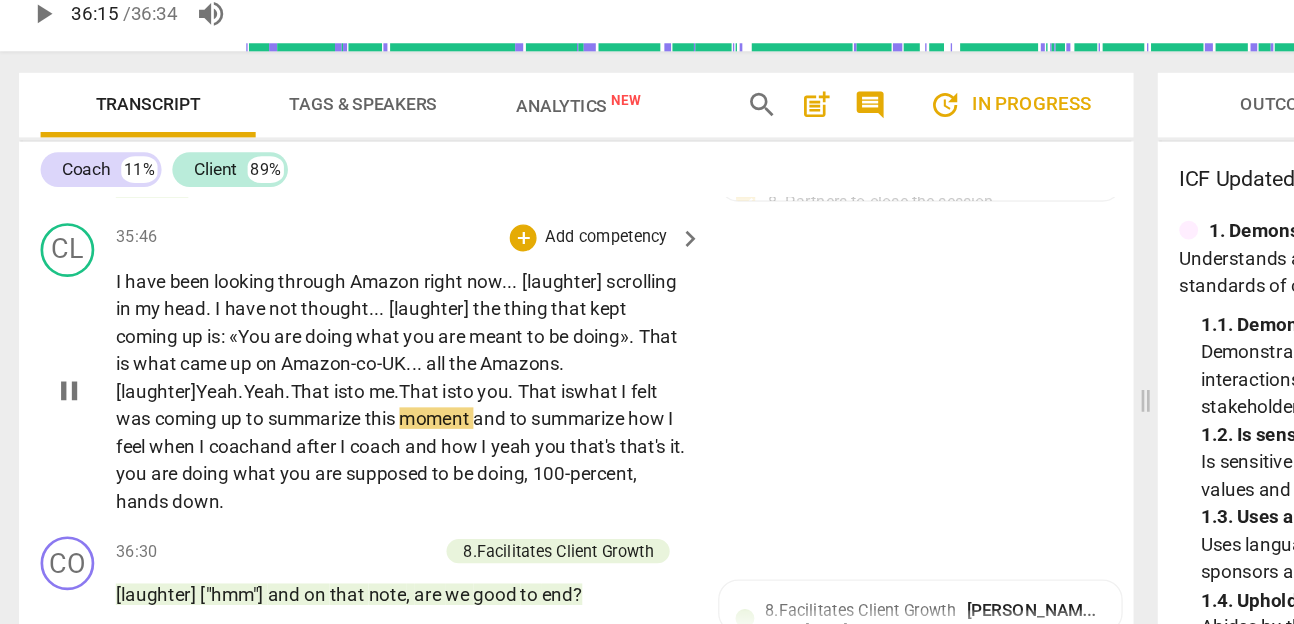 click on "That is" at bounding box center [408, 358] 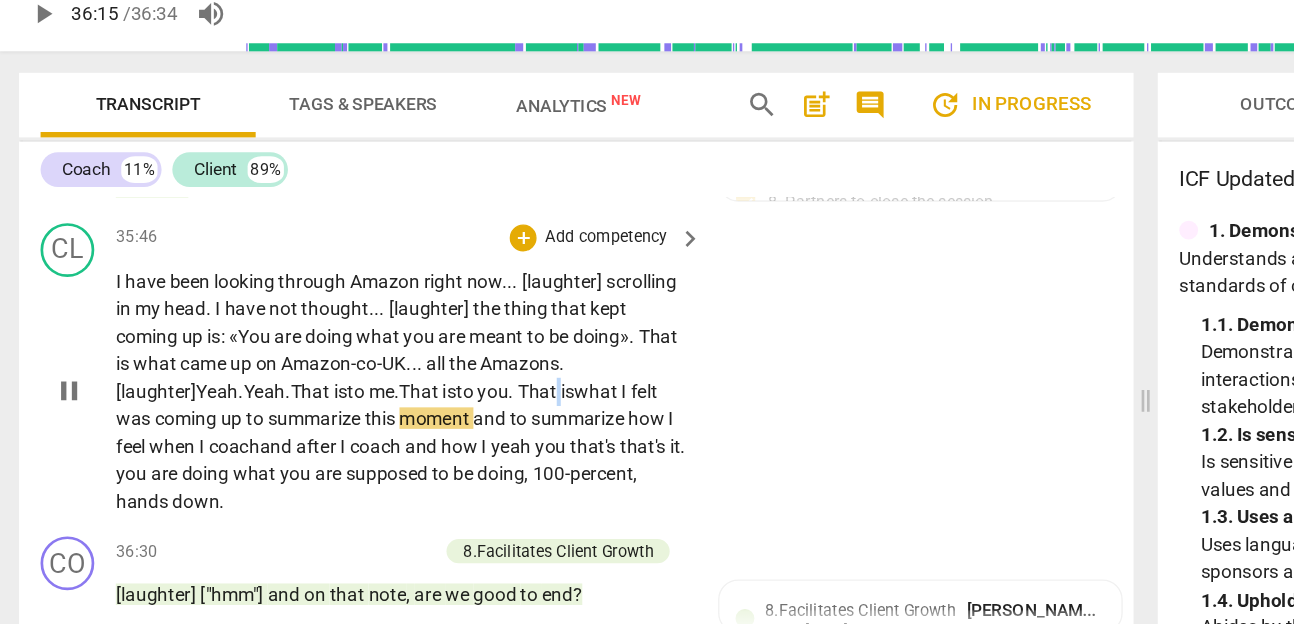 click on "That is" at bounding box center (408, 358) 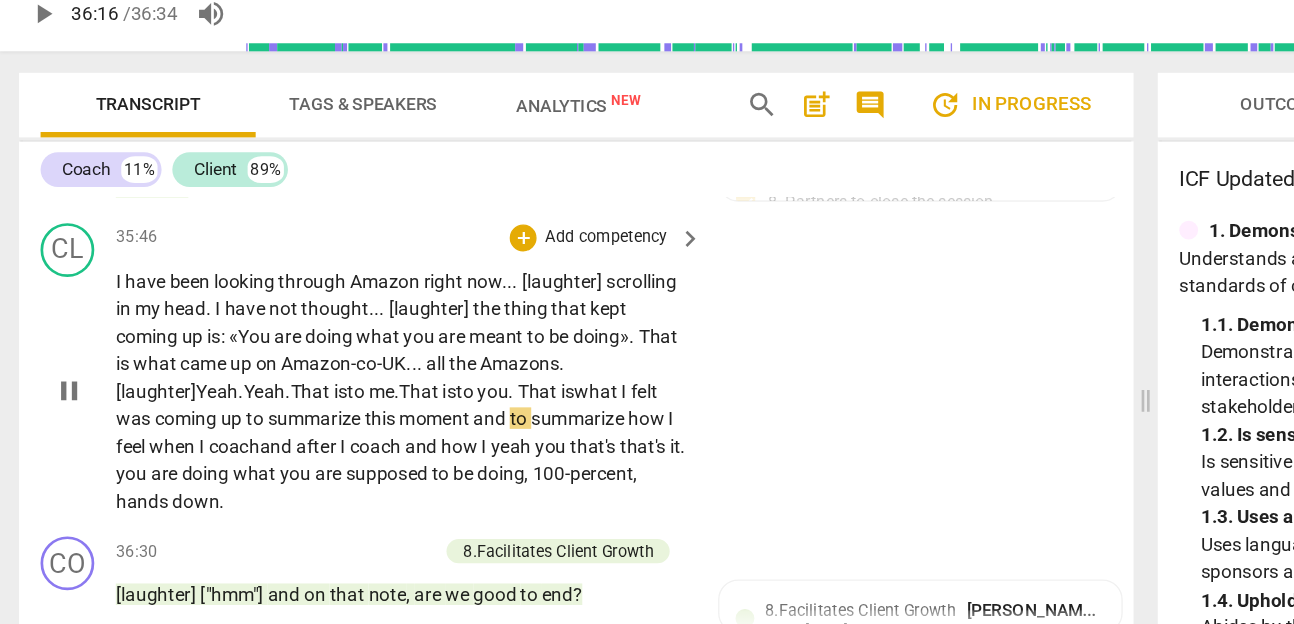 click on "and" at bounding box center (367, 378) 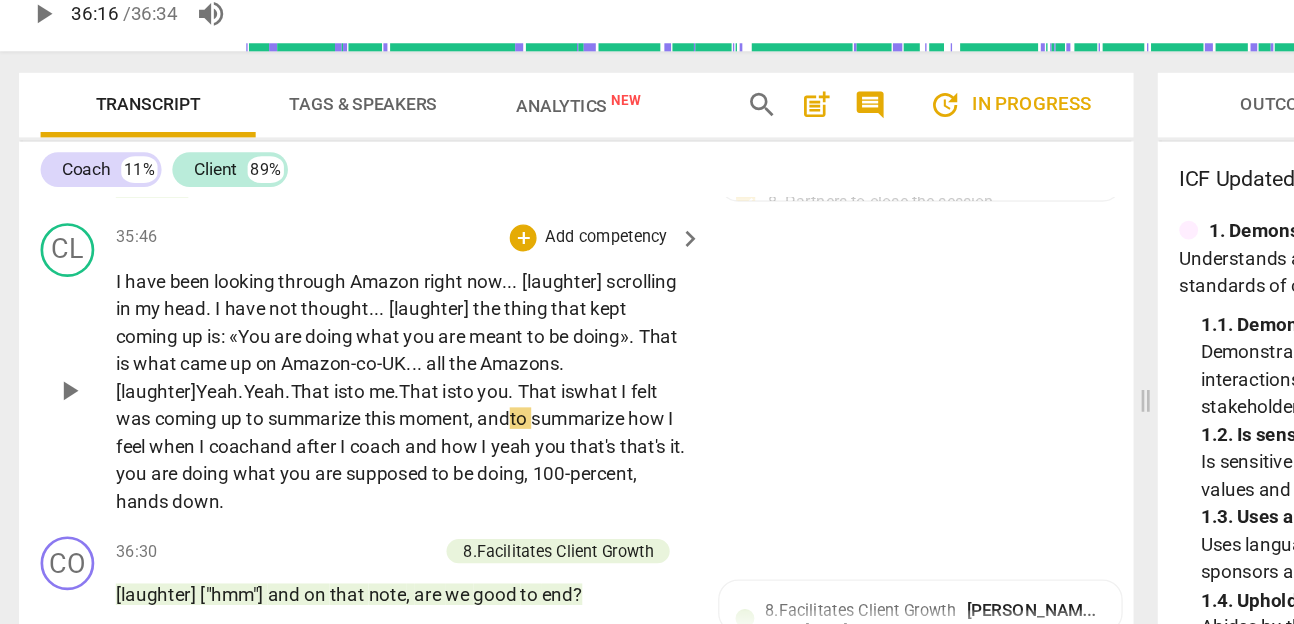 click on "to" at bounding box center [389, 378] 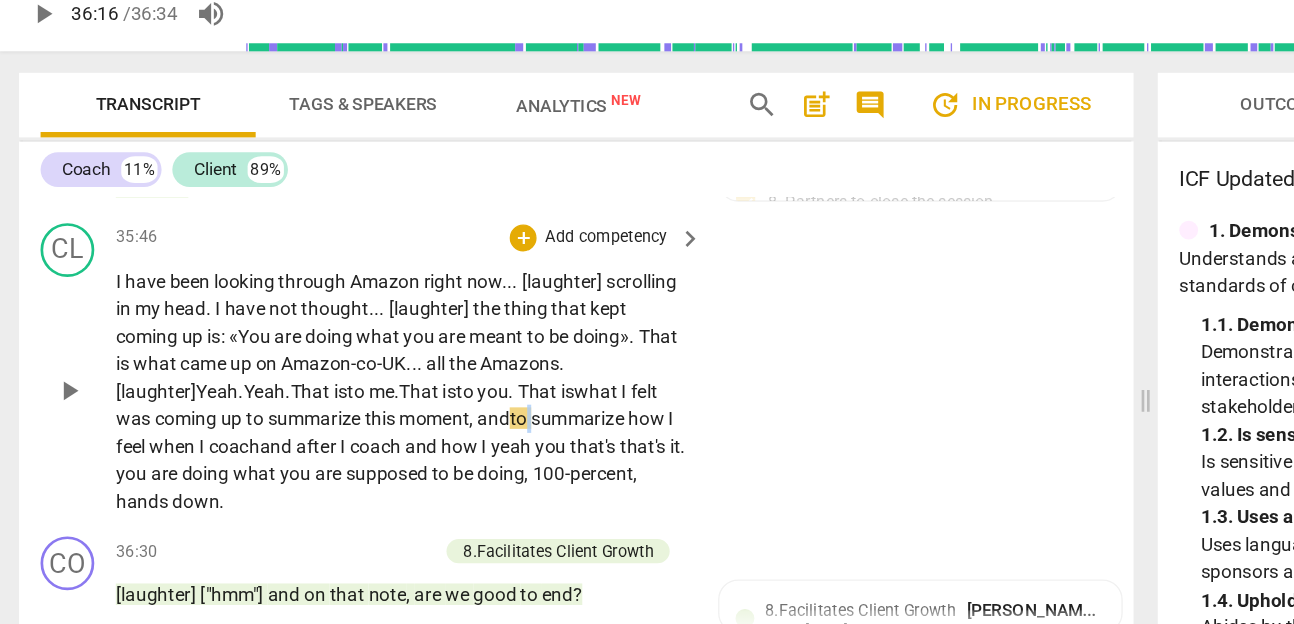 click on "to" at bounding box center (389, 378) 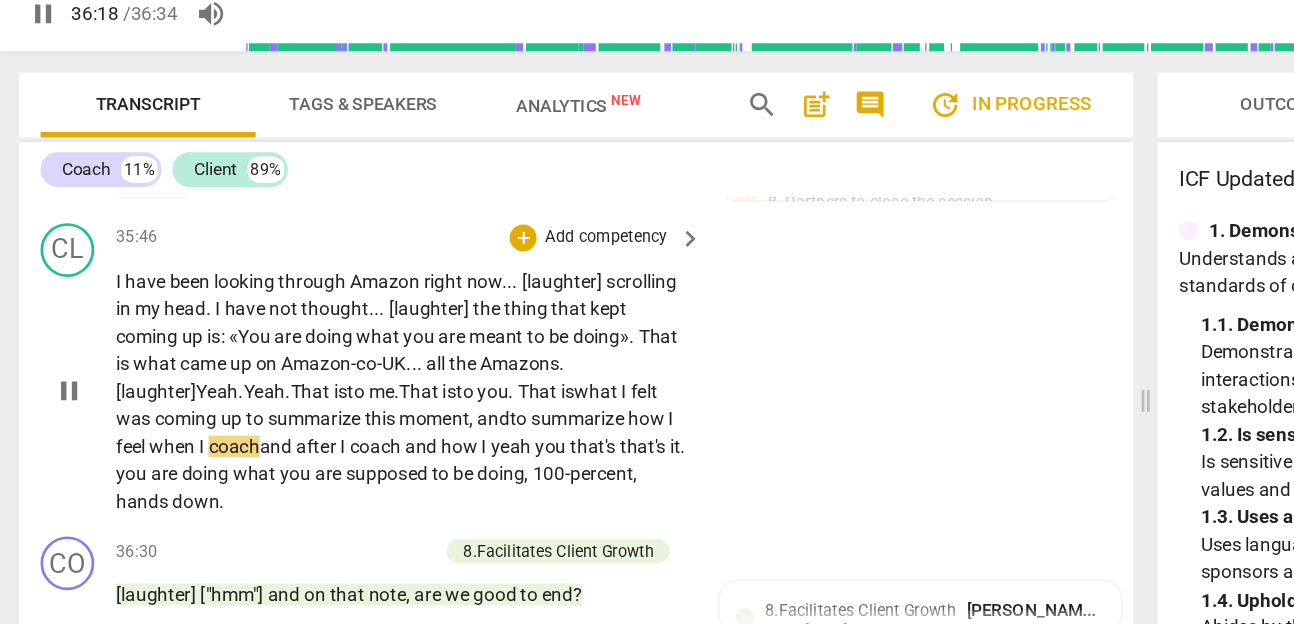 click on "and" at bounding box center (208, 399) 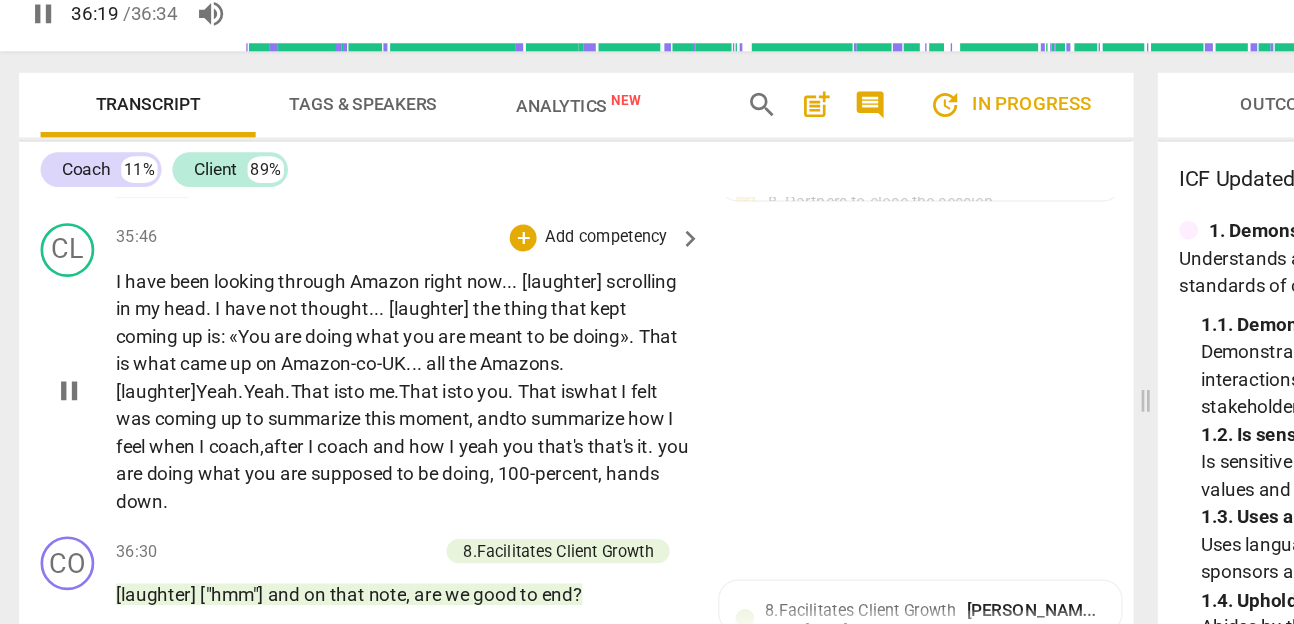 click on "coach" at bounding box center [258, 399] 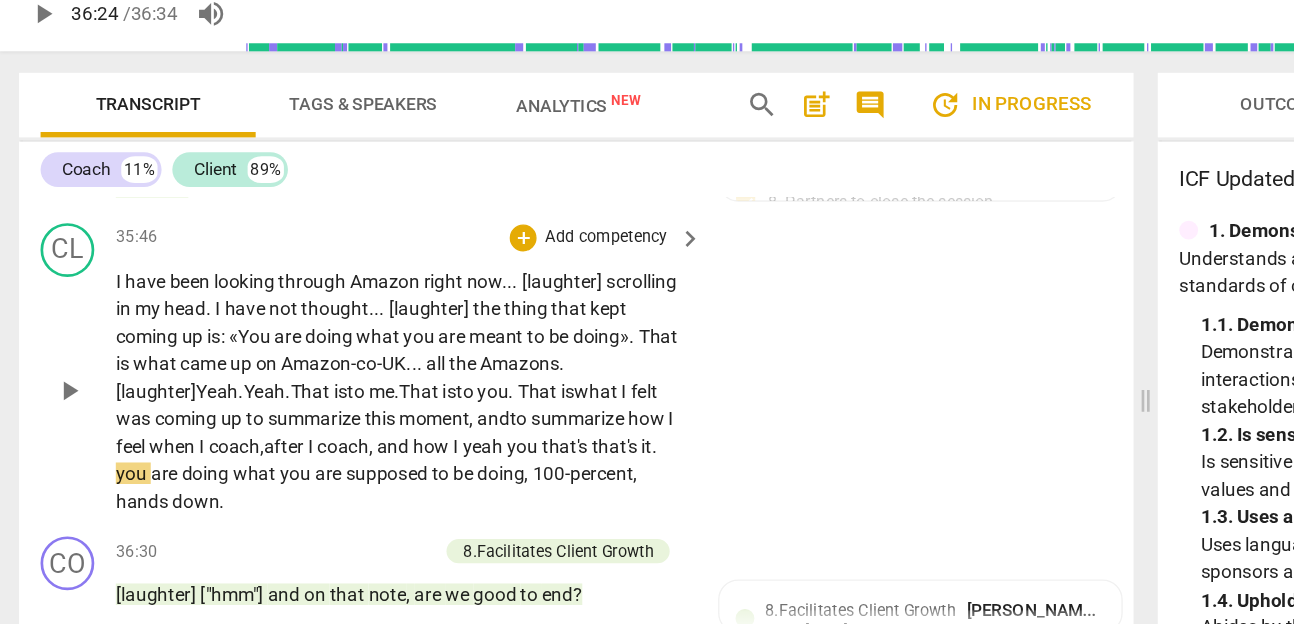 click on "I" at bounding box center (342, 399) 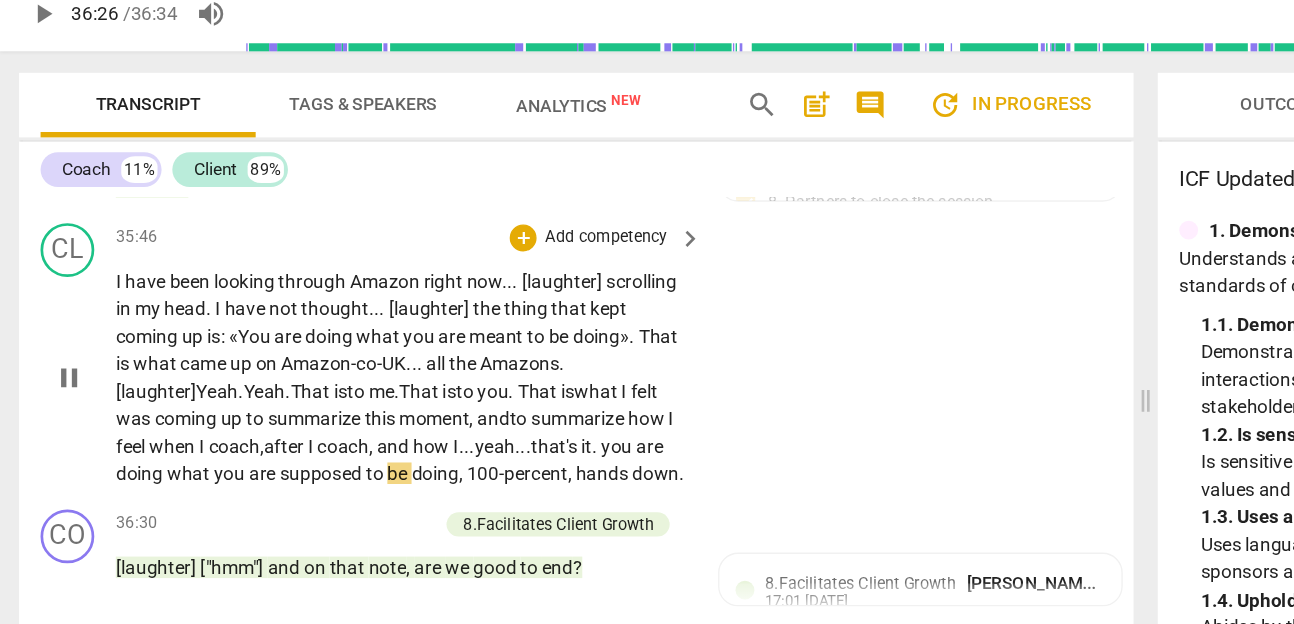 click on "you" at bounding box center (462, 399) 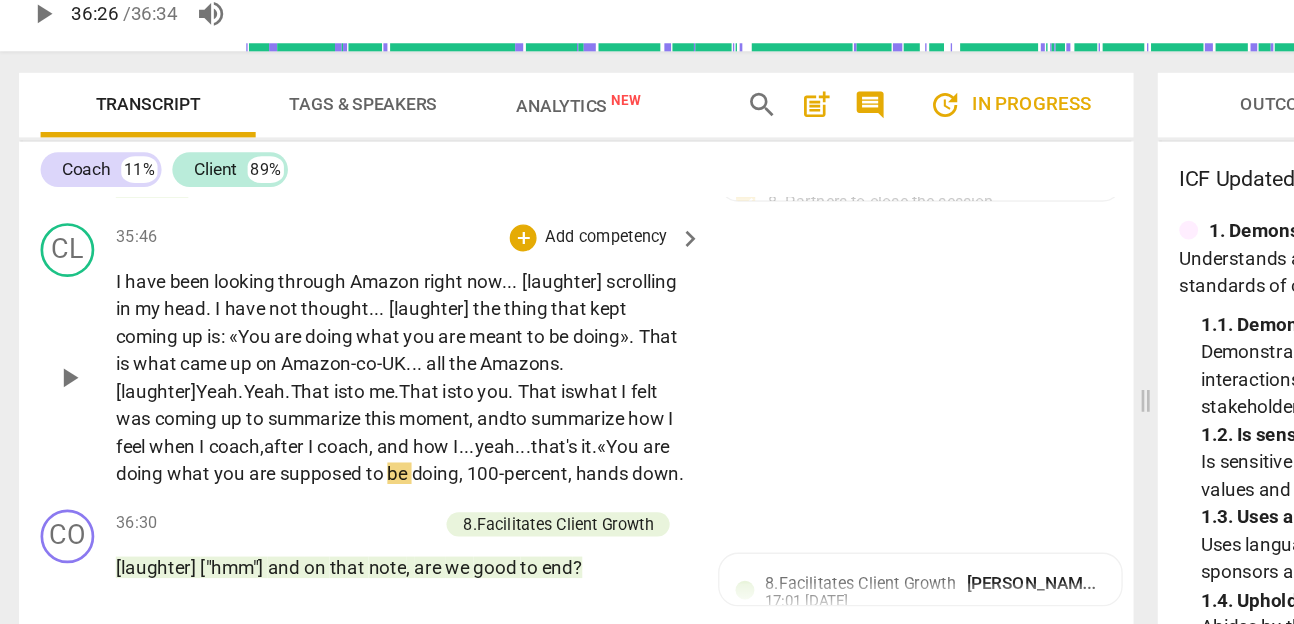 click on "ou" at bounding box center (470, 399) 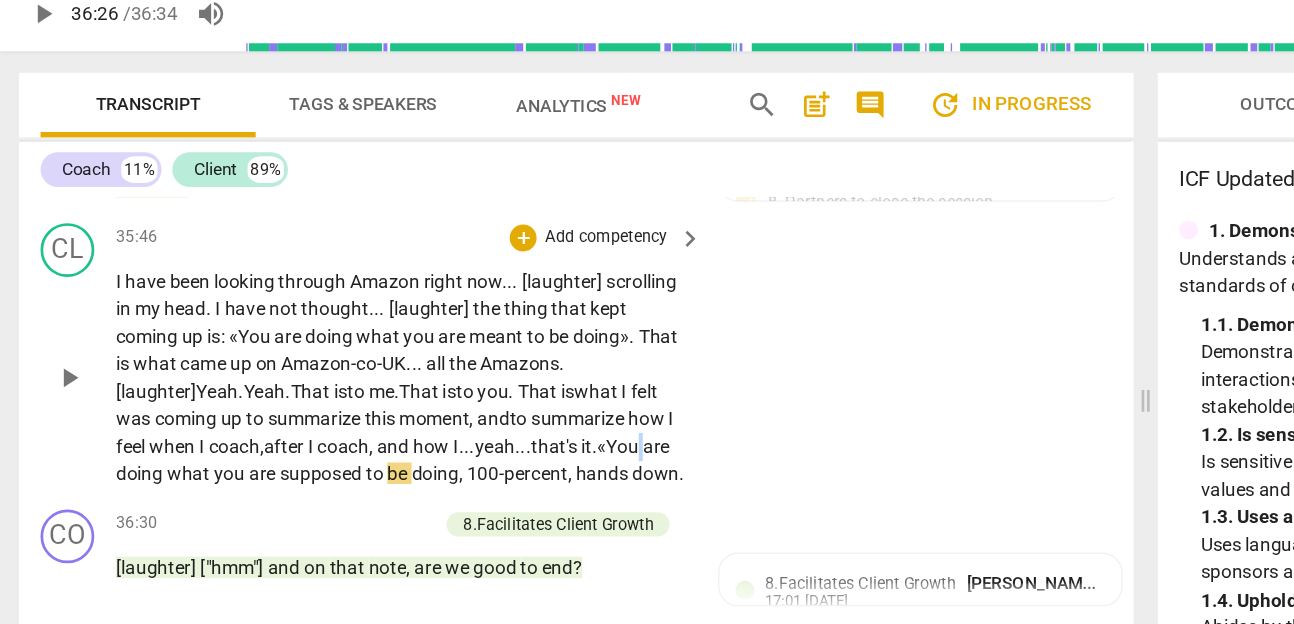 click on "ou" at bounding box center (470, 399) 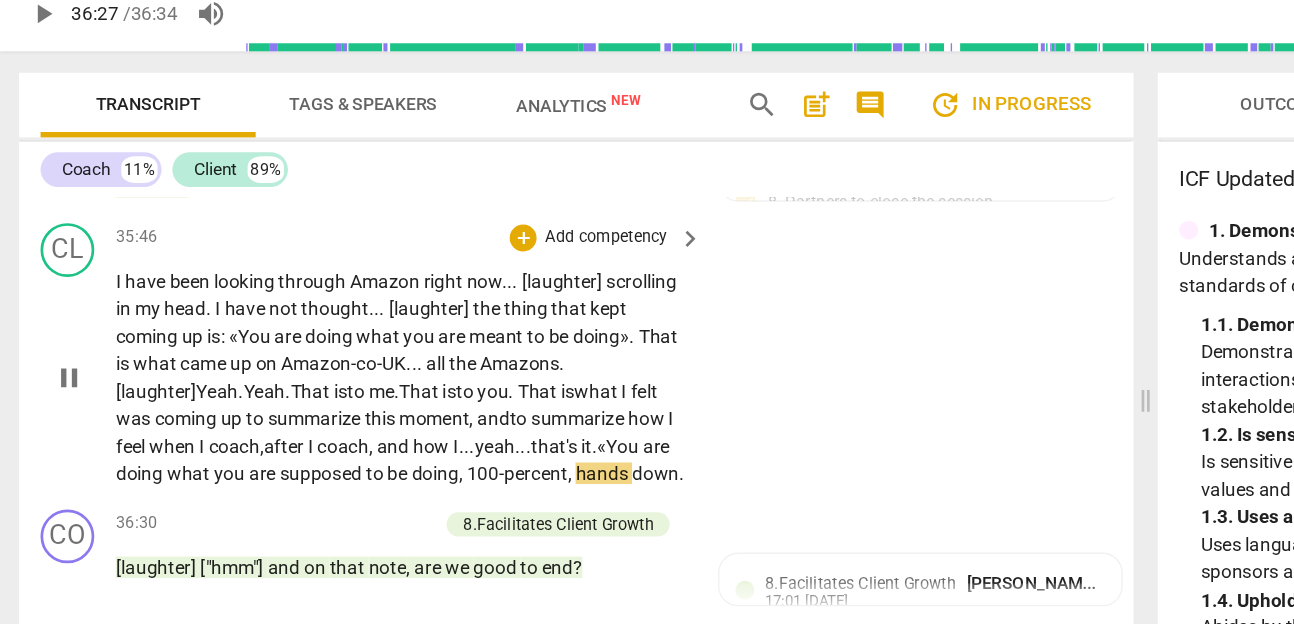 click on "100-percent" at bounding box center [386, 419] 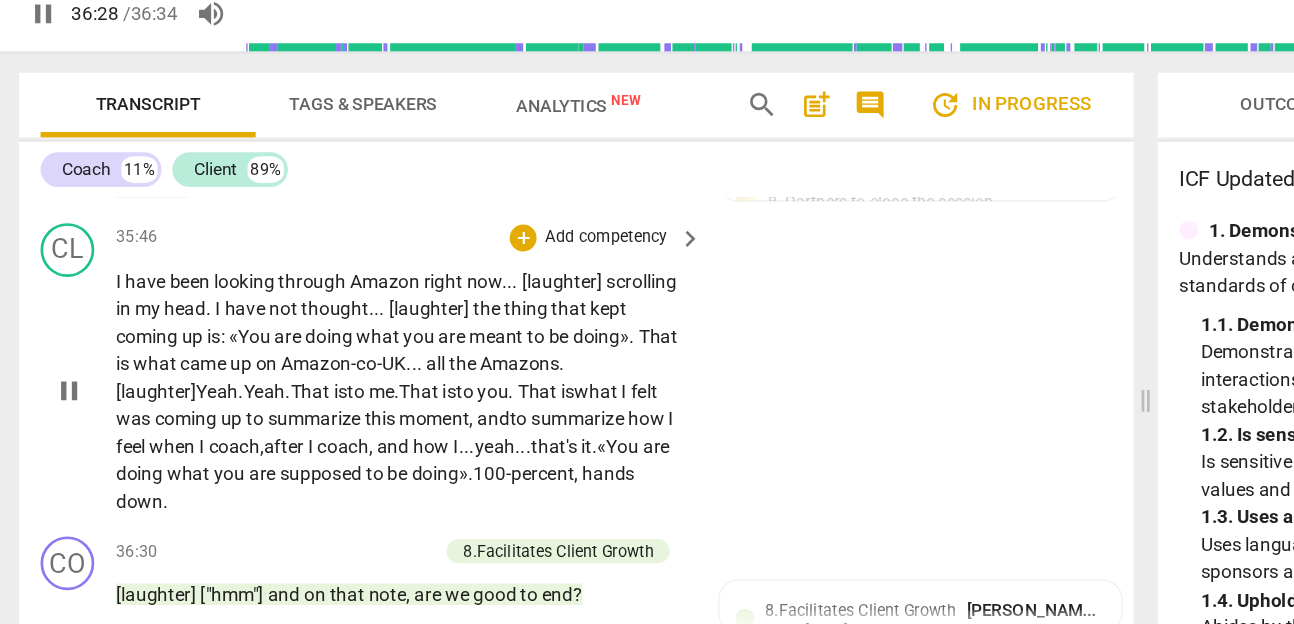click on "CL play_arrow pause 35:46 + Add competency keyboard_arrow_right I   have   been   looking   through   Amazon   right   now . . .   [laughter]   scrolling   in   my   head .   I   have   not   thought . . .   [laughter]   the   thing   that   kept   coming   up   is :   «You   are   doing   what   you   are   meant   to   be   doing» .   That   is   what   came   up   on   Amazon-co-UK . . .   all   the   Amazons. [laughter]  Yeah.  Yeah.  That is  to   me.  That is  to   you .   That is  what   I   felt   was   coming   up   to   summarize   this   moment, and  to   summarize   how   I   feel   when   I   coach,  after   I   coach,    and   how   I...  yeah...  that's   it .  «Y ou   are   doing   what   you   are   supposed   to   be   doing».  100-percent ,   hands   down ." at bounding box center [430, 342] 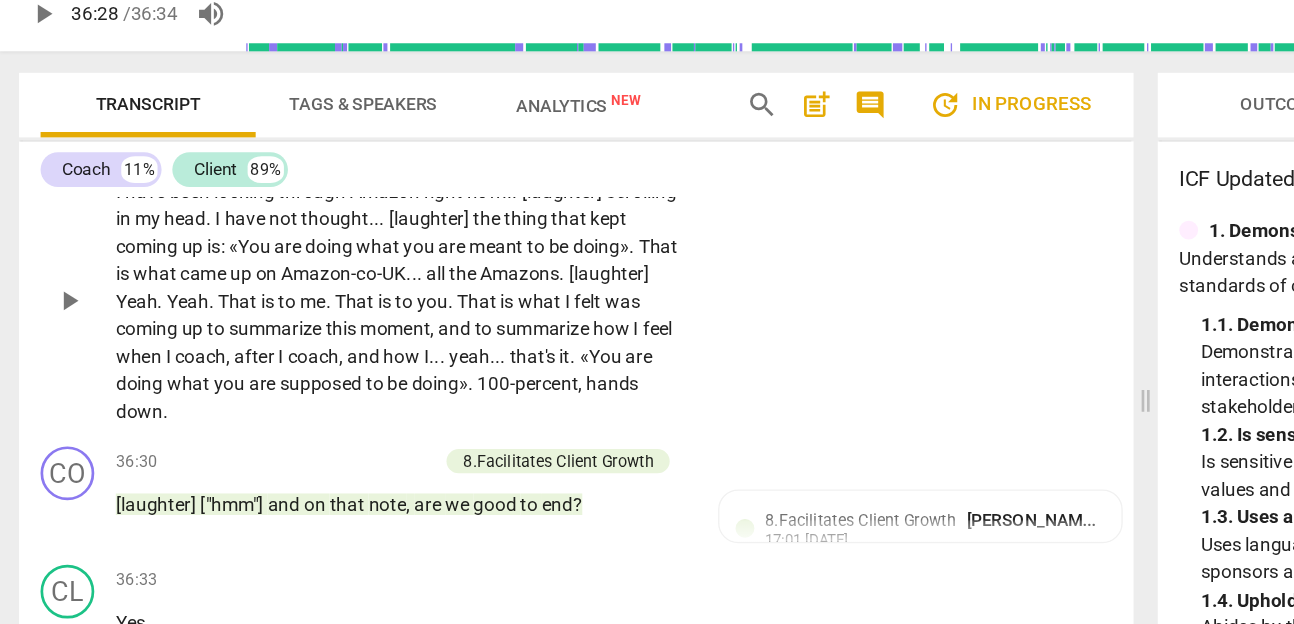 scroll, scrollTop: 12699, scrollLeft: 0, axis: vertical 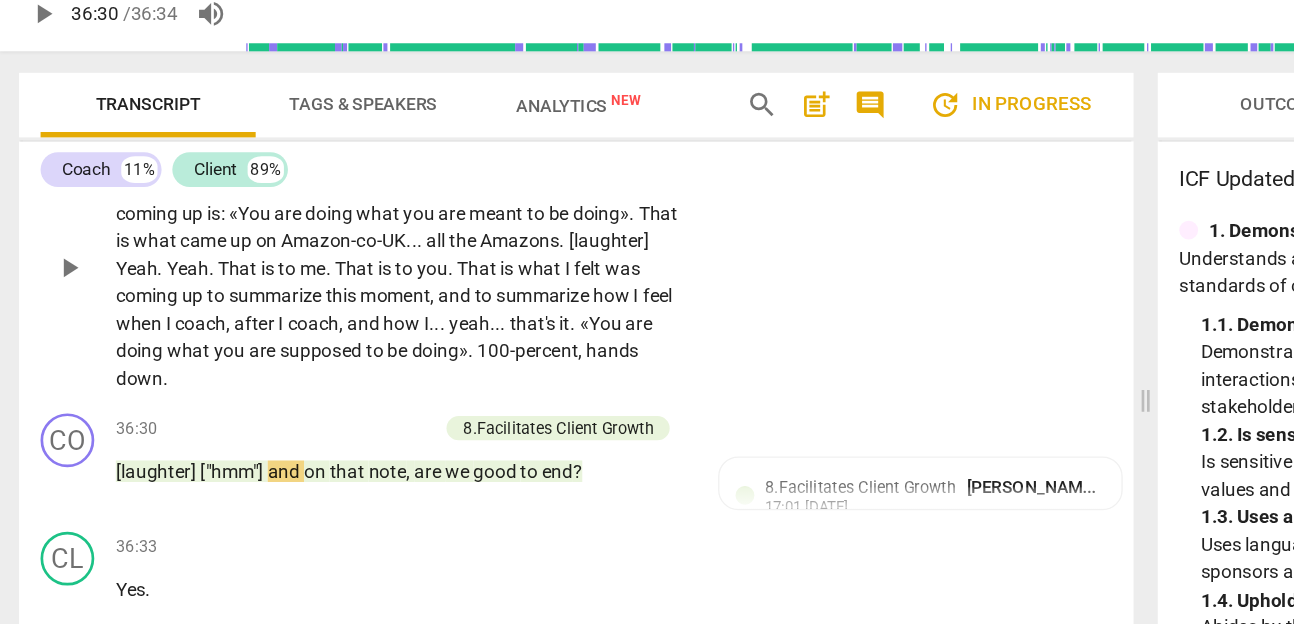 click on "down" at bounding box center [105, 348] 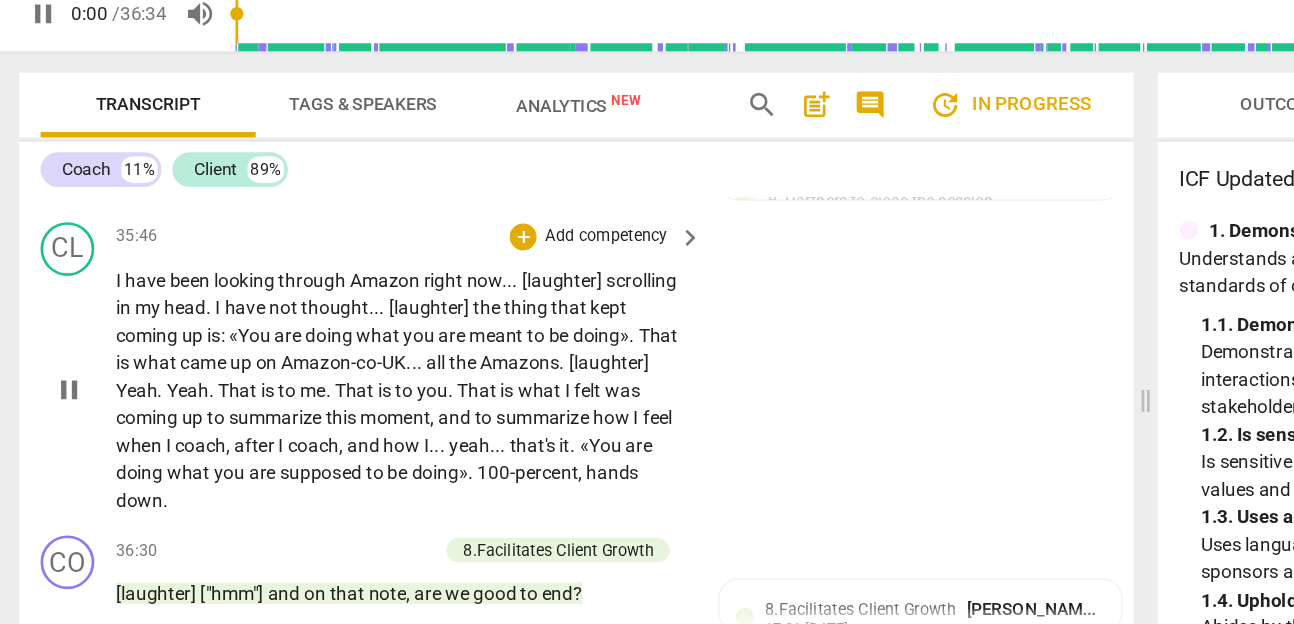 scroll, scrollTop: 12595, scrollLeft: 0, axis: vertical 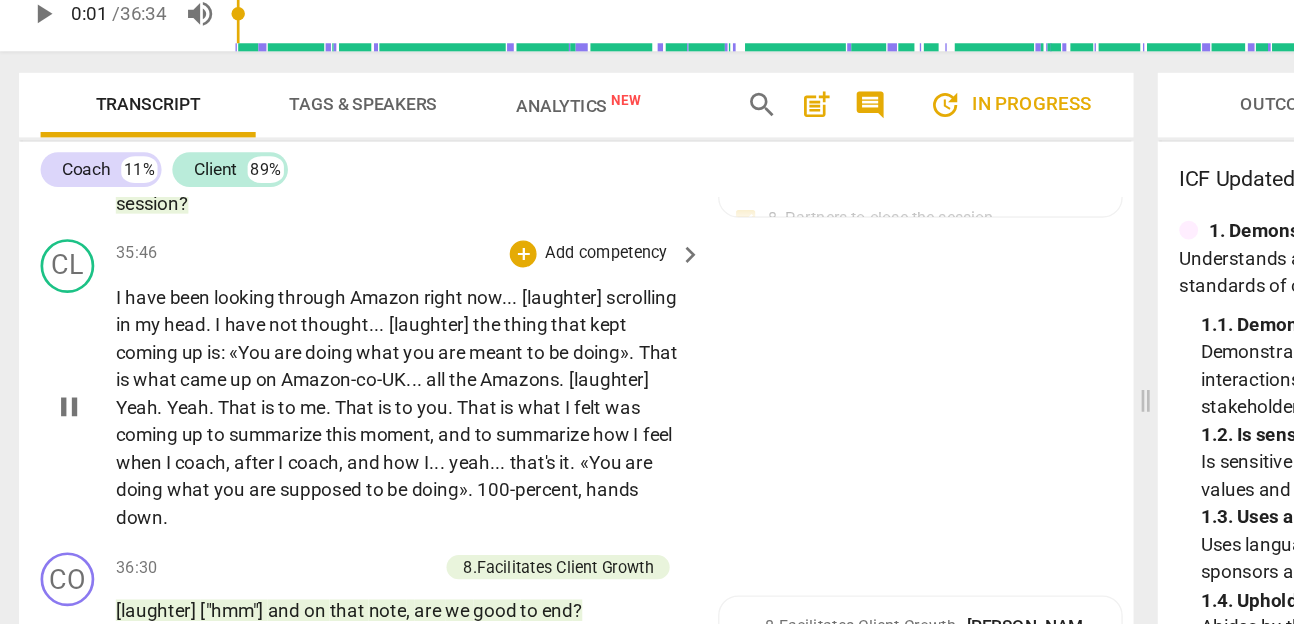 type on "1" 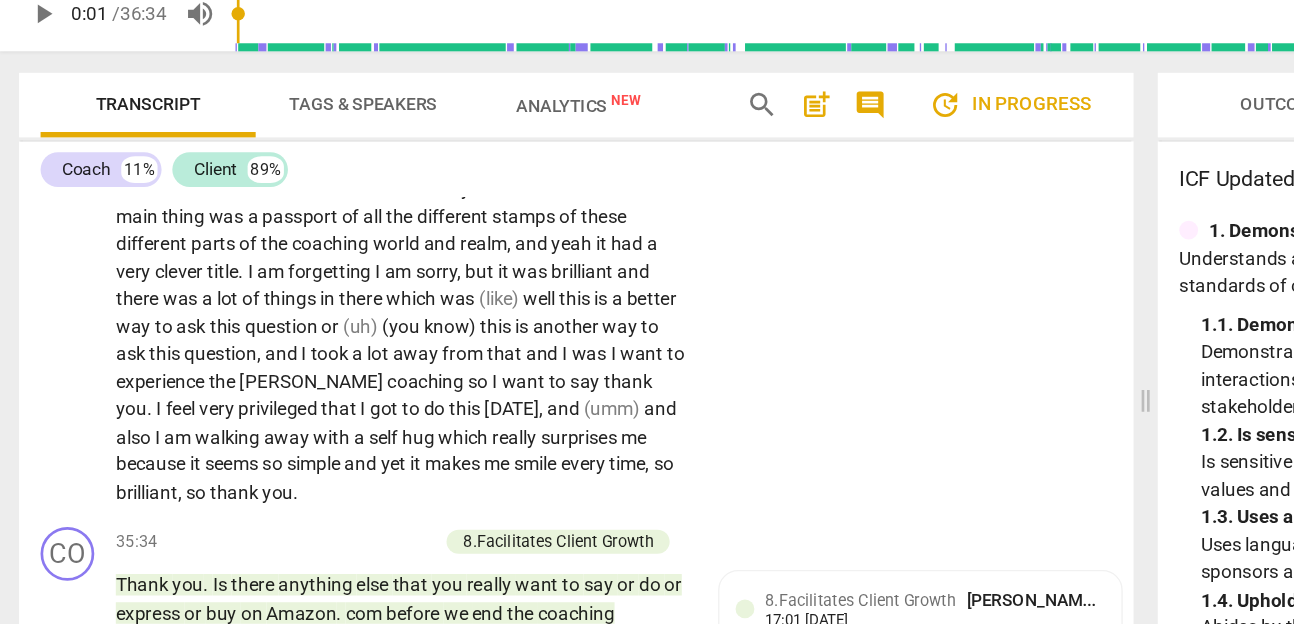 scroll, scrollTop: 12265, scrollLeft: 0, axis: vertical 